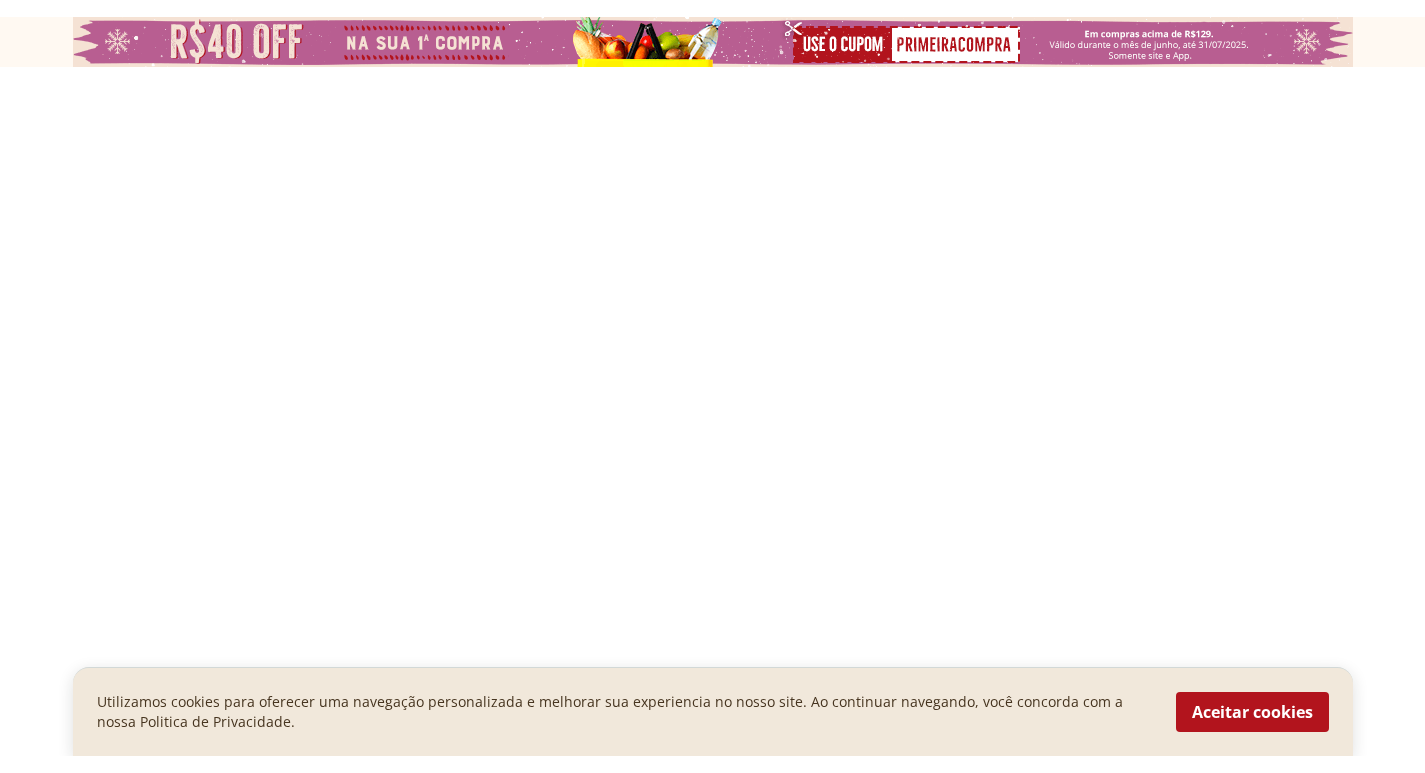 scroll, scrollTop: 0, scrollLeft: 0, axis: both 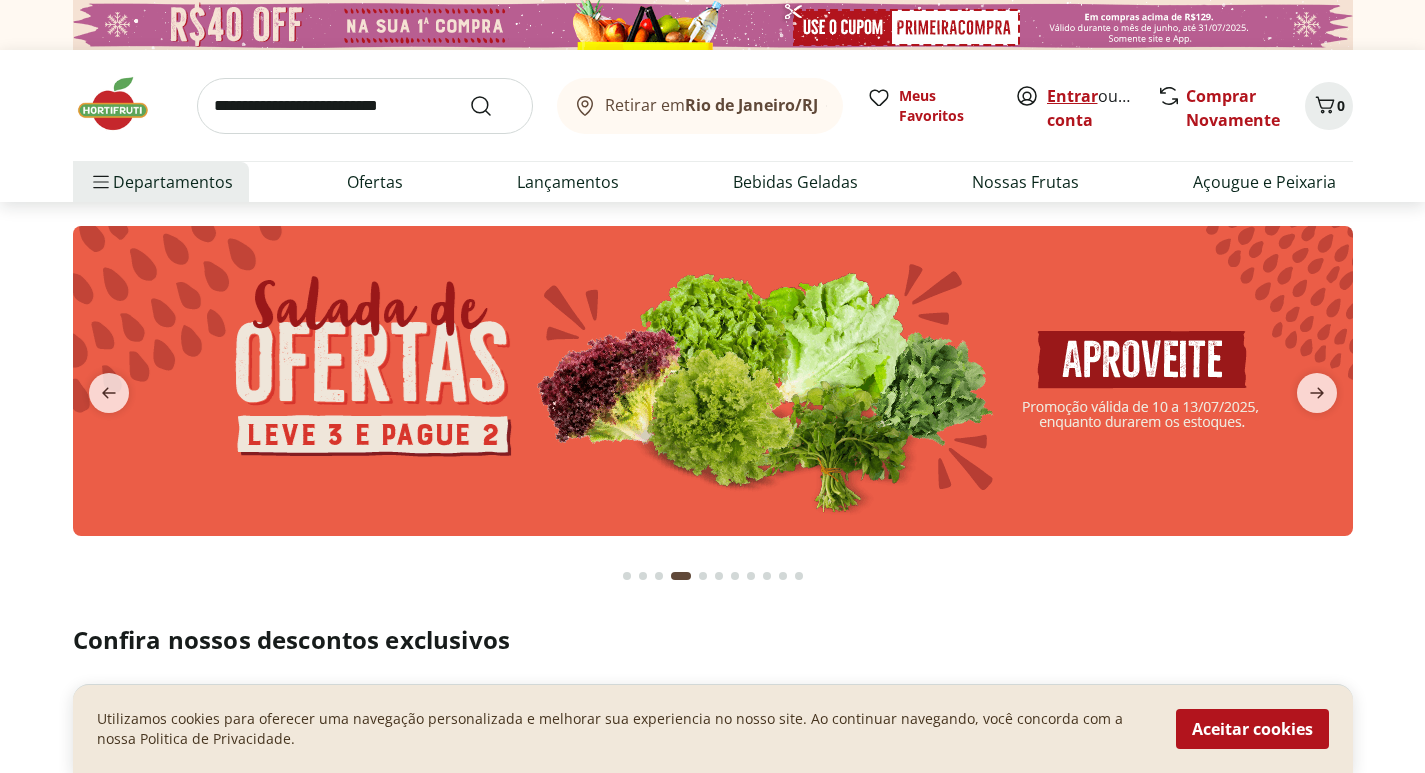 click on "Entrar" at bounding box center (1072, 96) 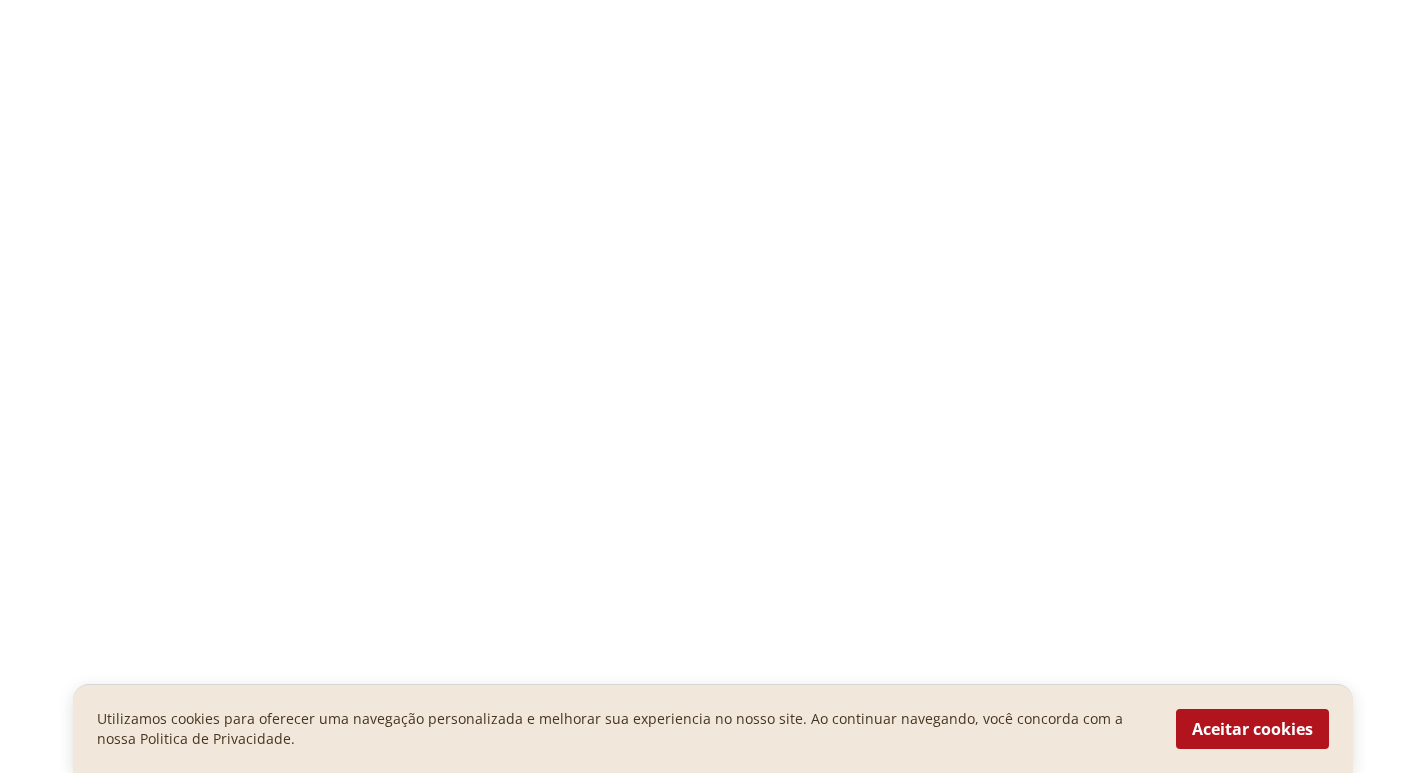 scroll, scrollTop: 0, scrollLeft: 0, axis: both 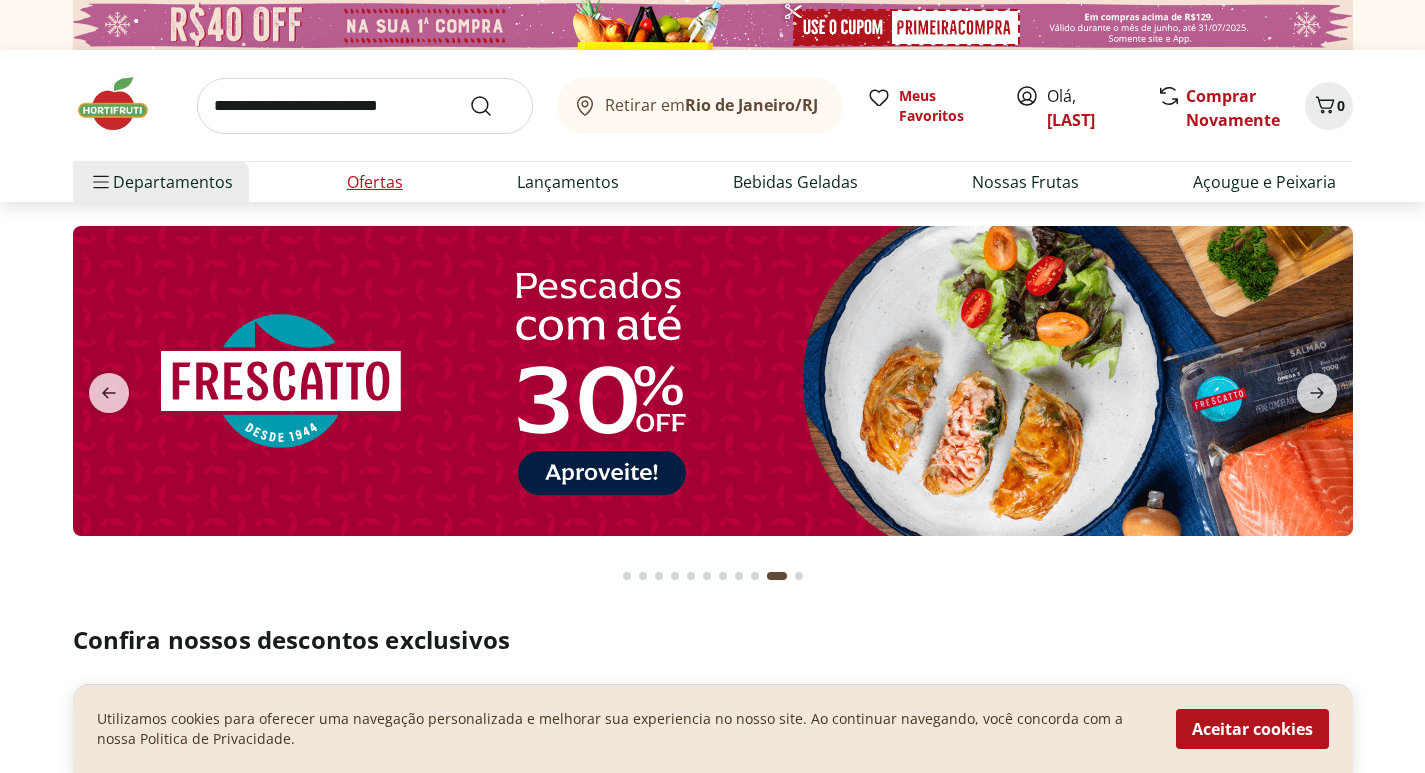 click on "Ofertas" at bounding box center (375, 182) 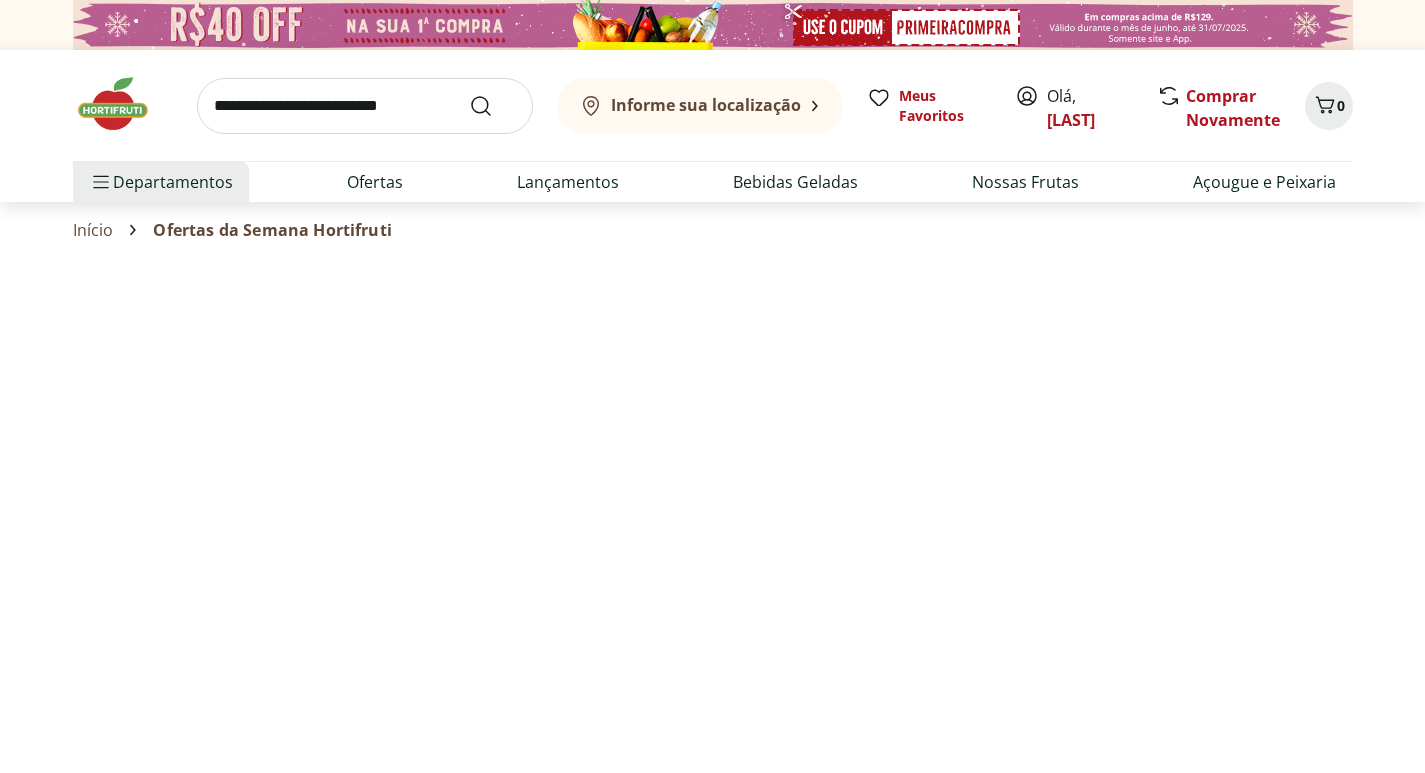 select on "**********" 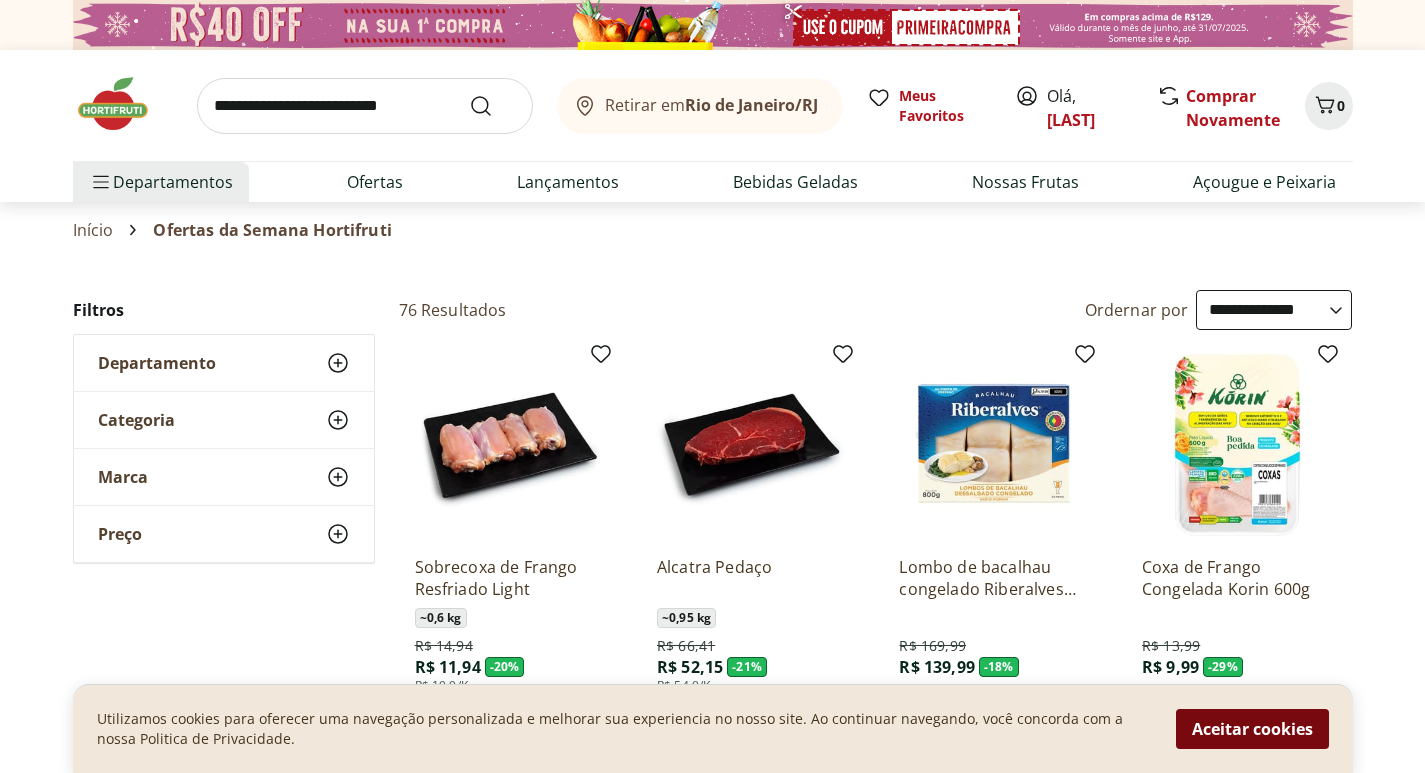 click on "Aceitar cookies" at bounding box center [1252, 729] 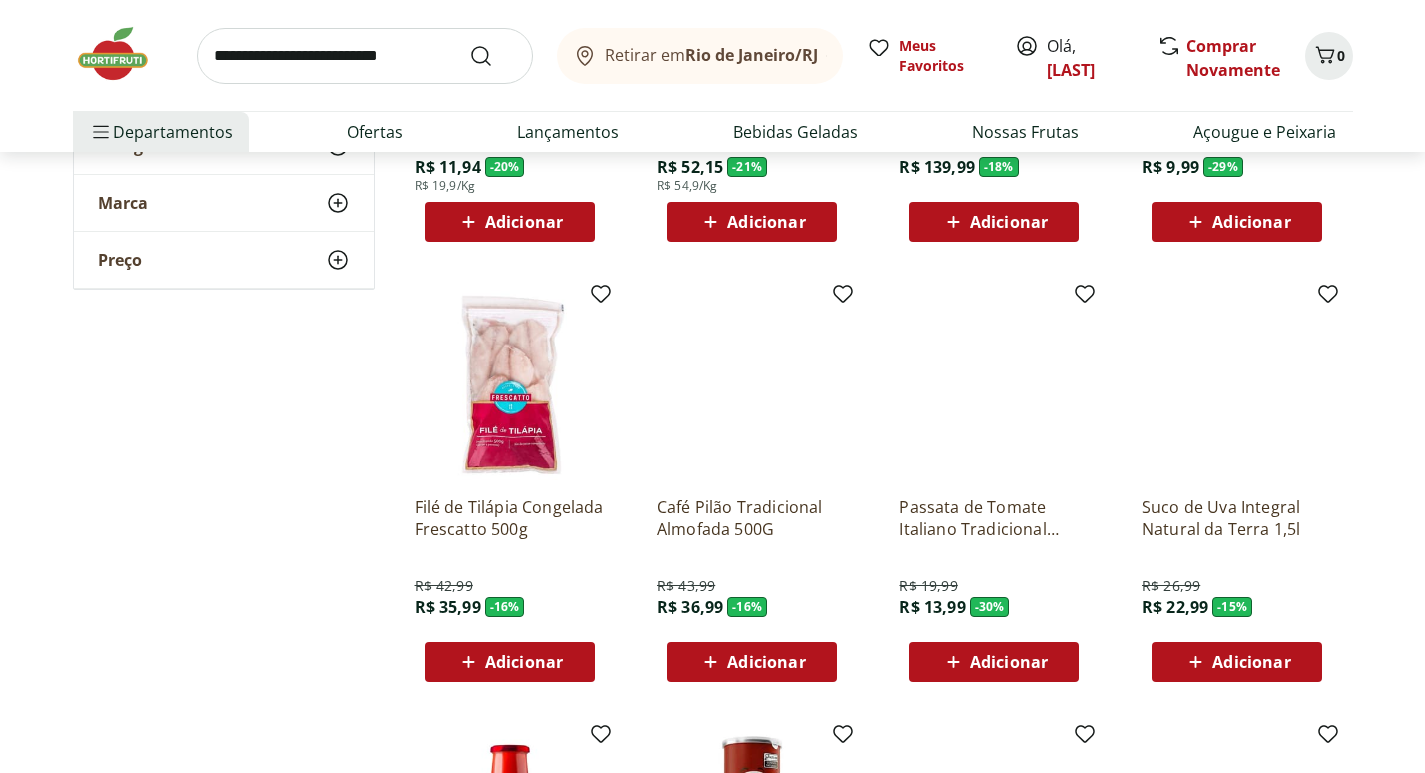 scroll, scrollTop: 600, scrollLeft: 0, axis: vertical 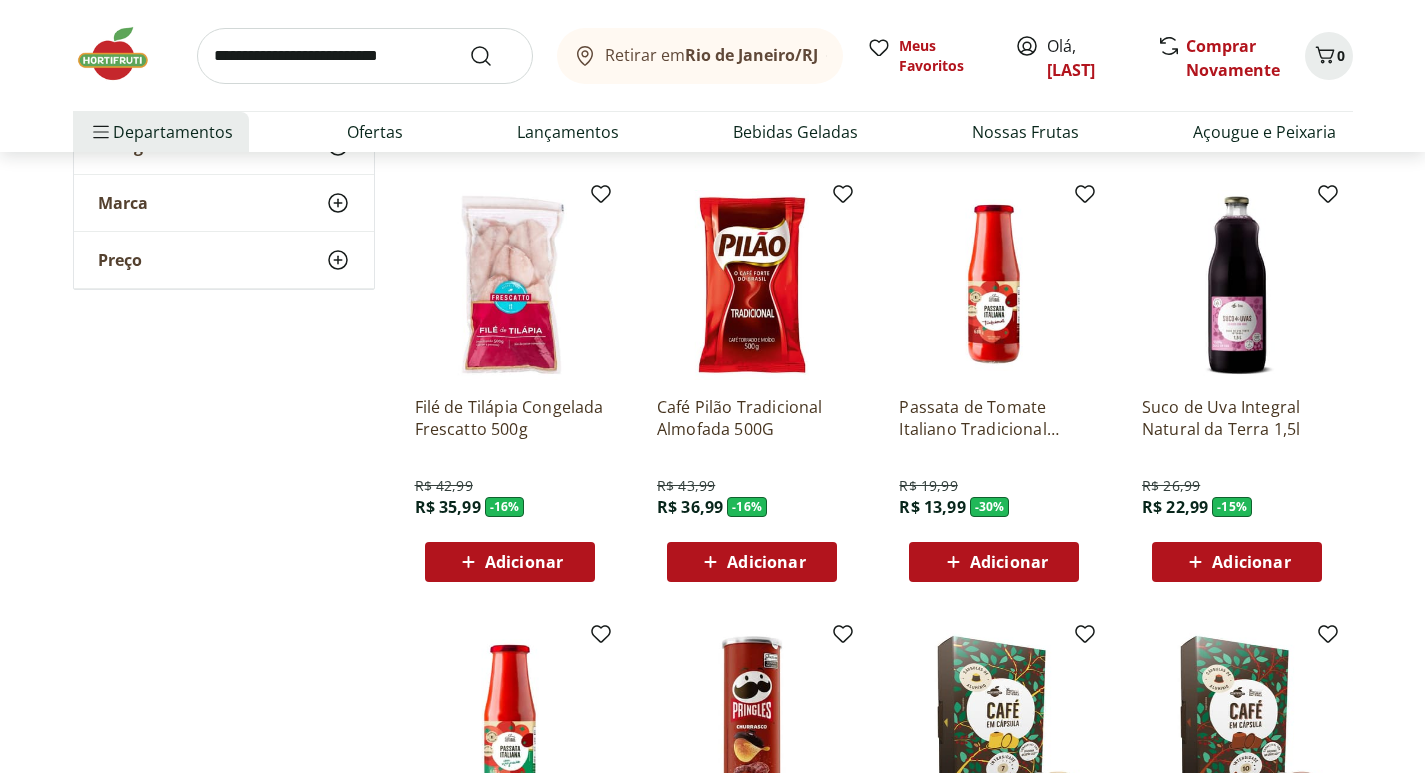 click on "Adicionar" at bounding box center [766, 562] 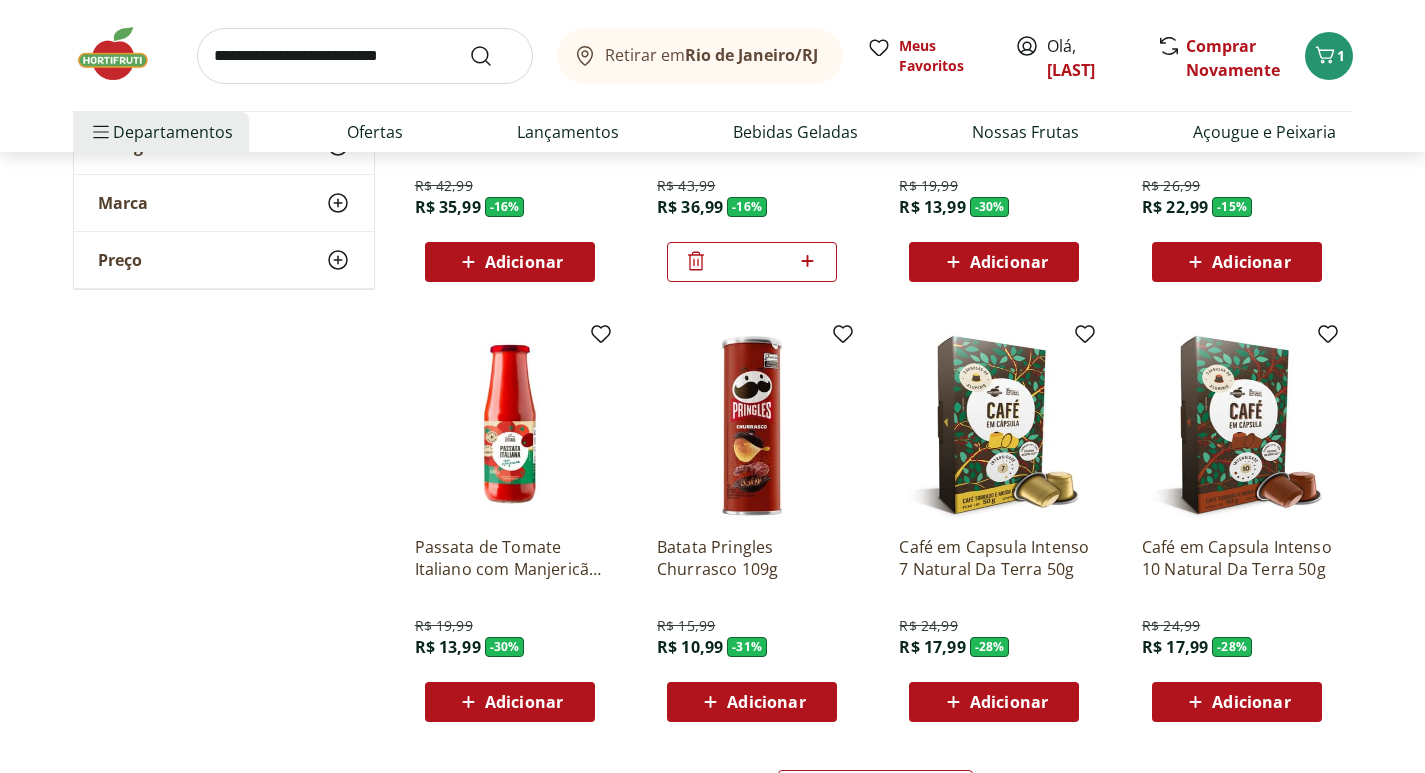 scroll, scrollTop: 1000, scrollLeft: 0, axis: vertical 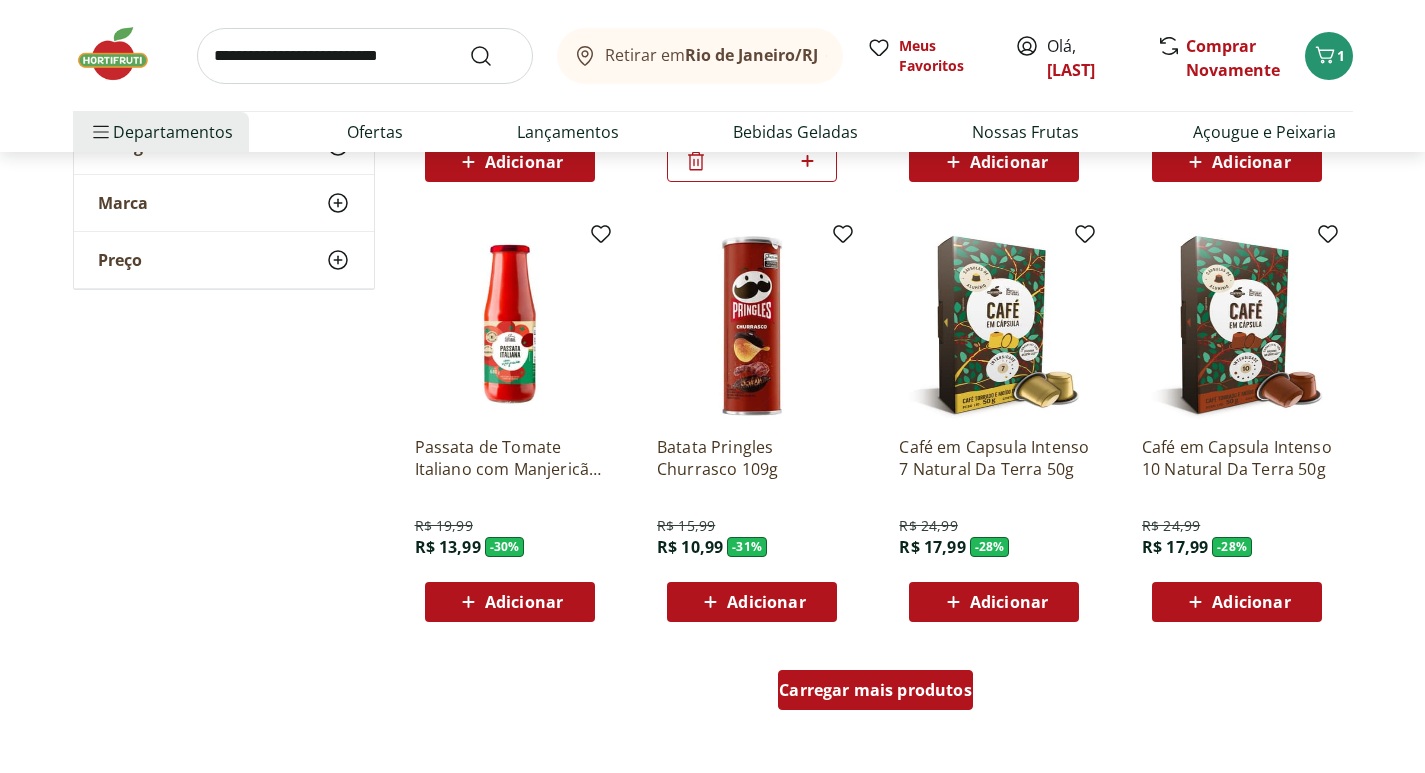 click on "Carregar mais produtos" at bounding box center [875, 690] 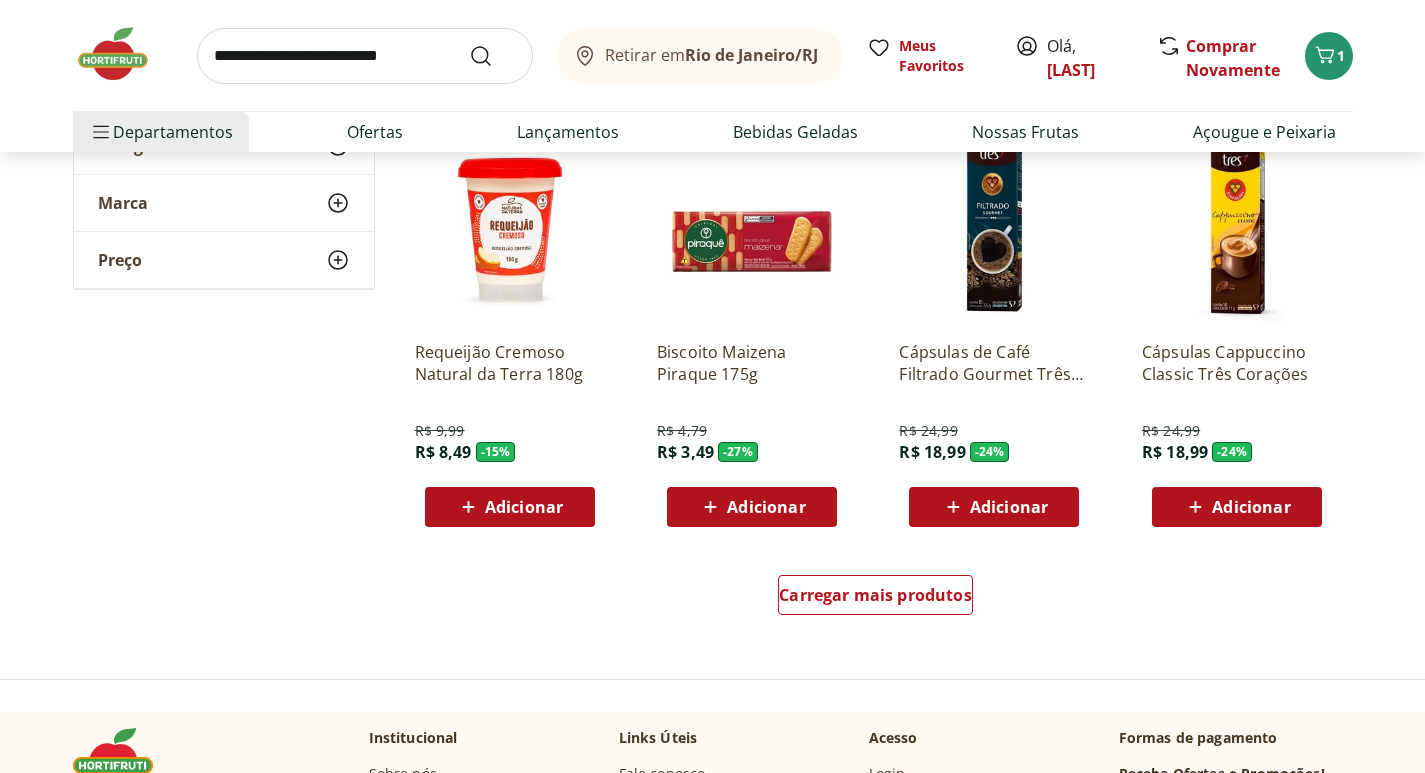 scroll, scrollTop: 2500, scrollLeft: 0, axis: vertical 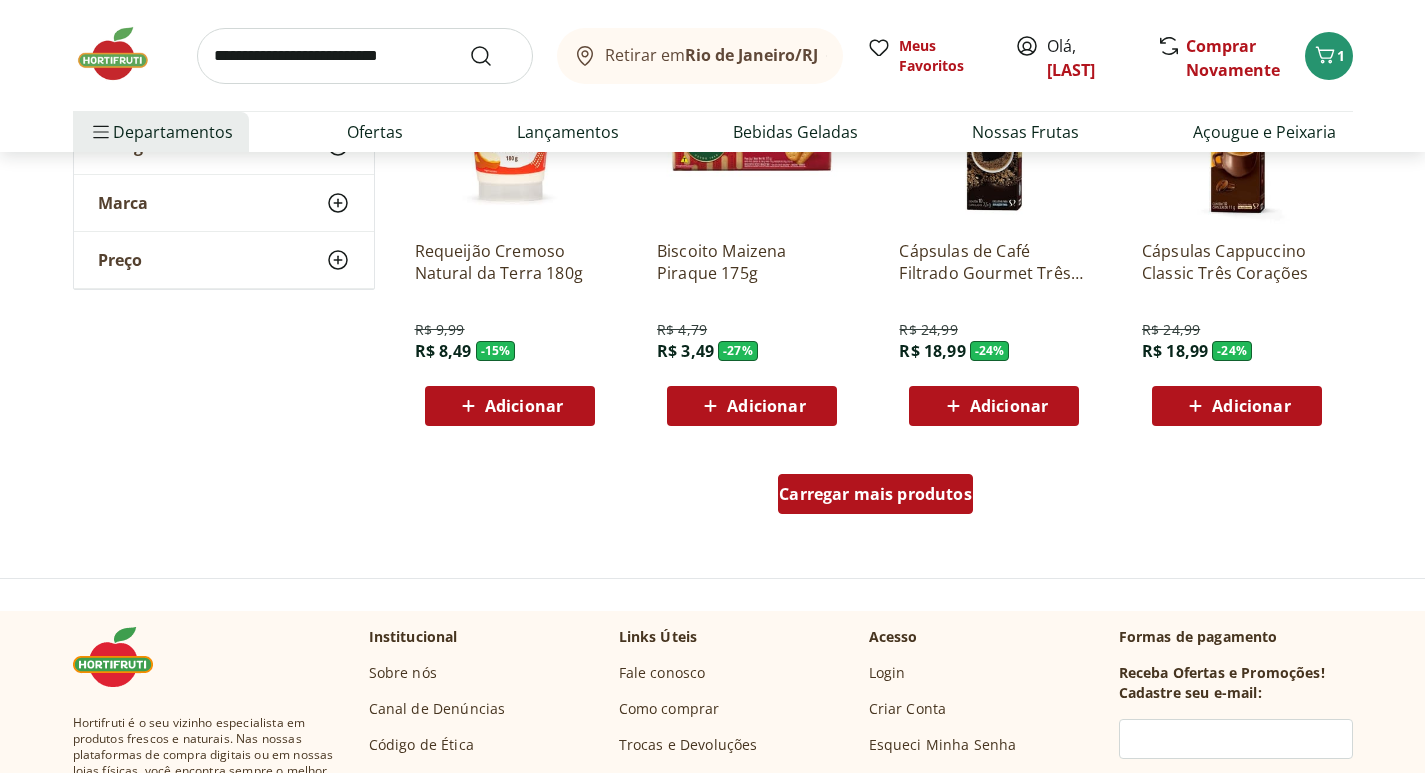 click on "Carregar mais produtos" at bounding box center (875, 494) 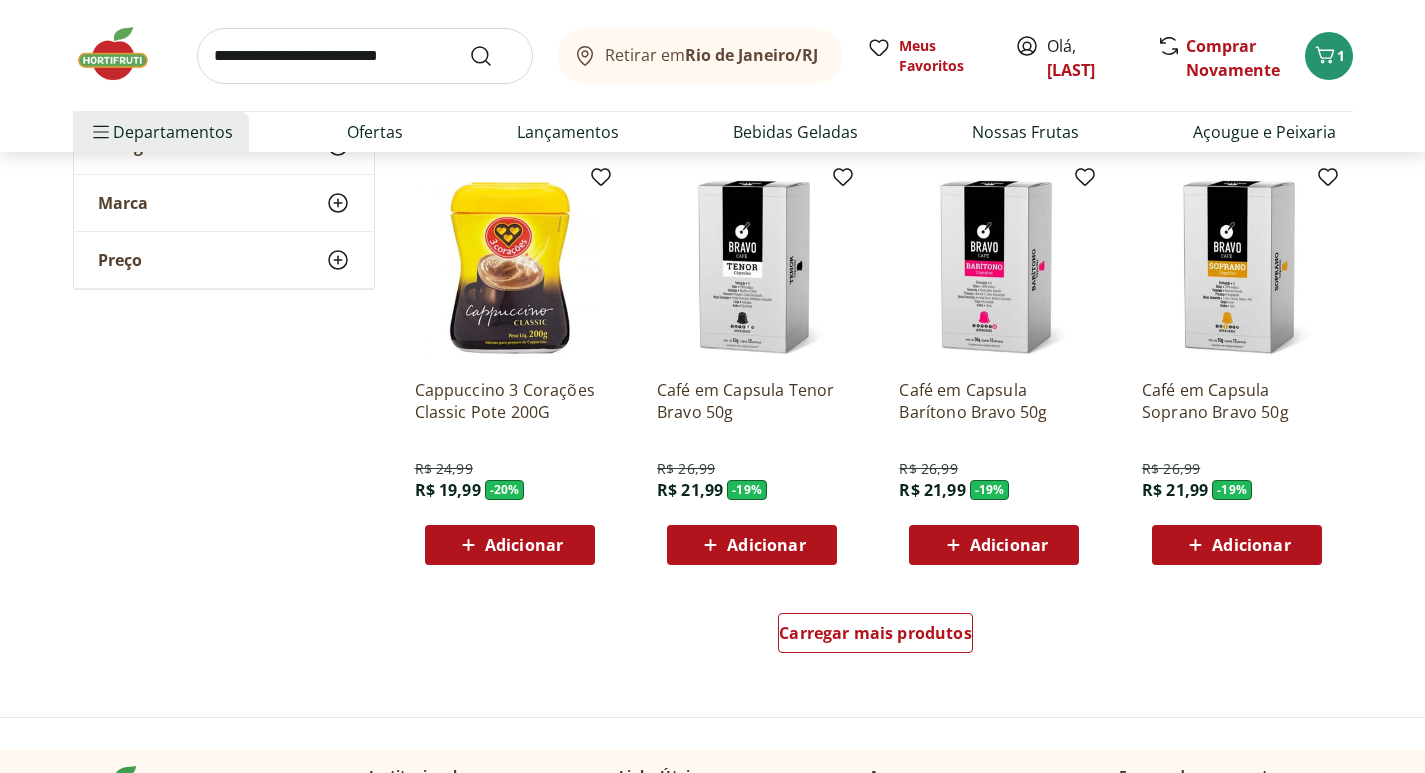 scroll, scrollTop: 3700, scrollLeft: 0, axis: vertical 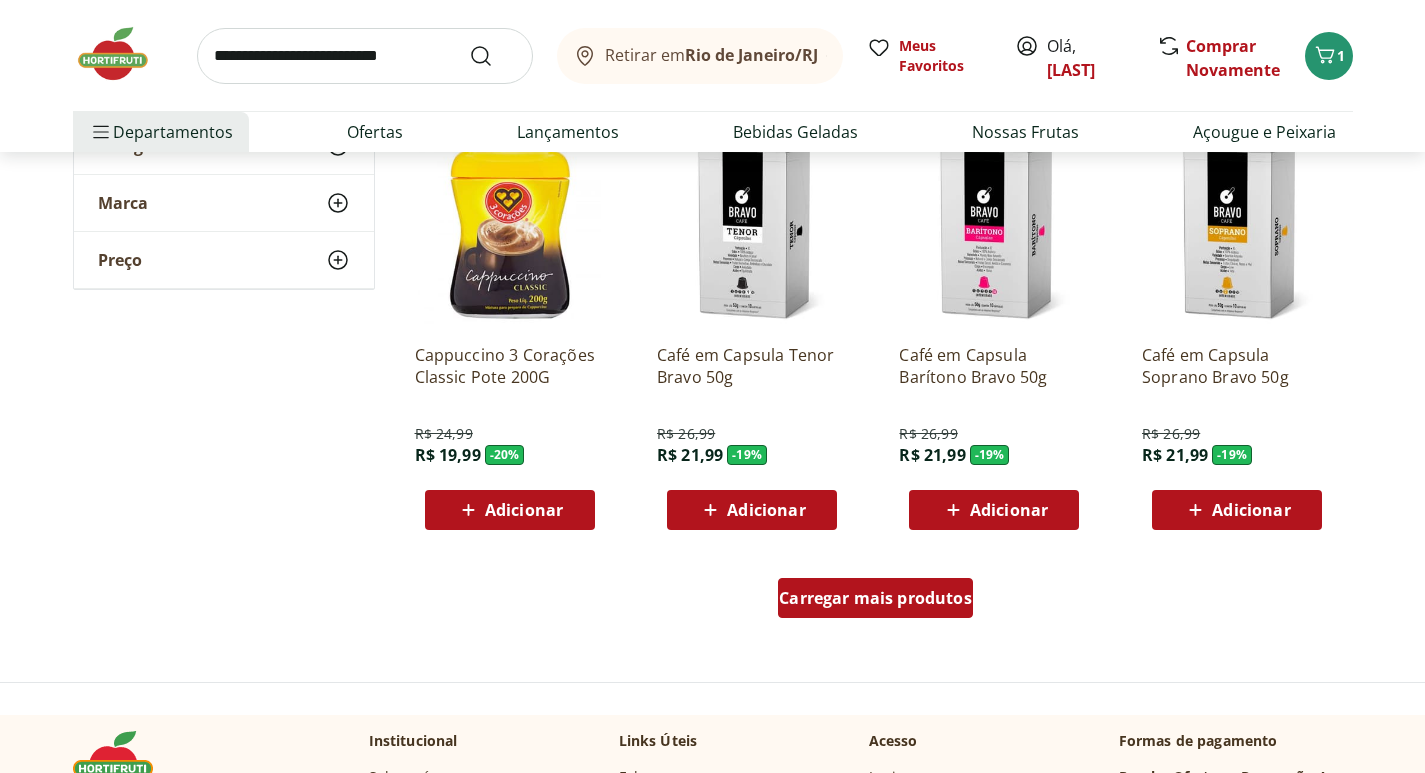 click on "Carregar mais produtos" at bounding box center (875, 598) 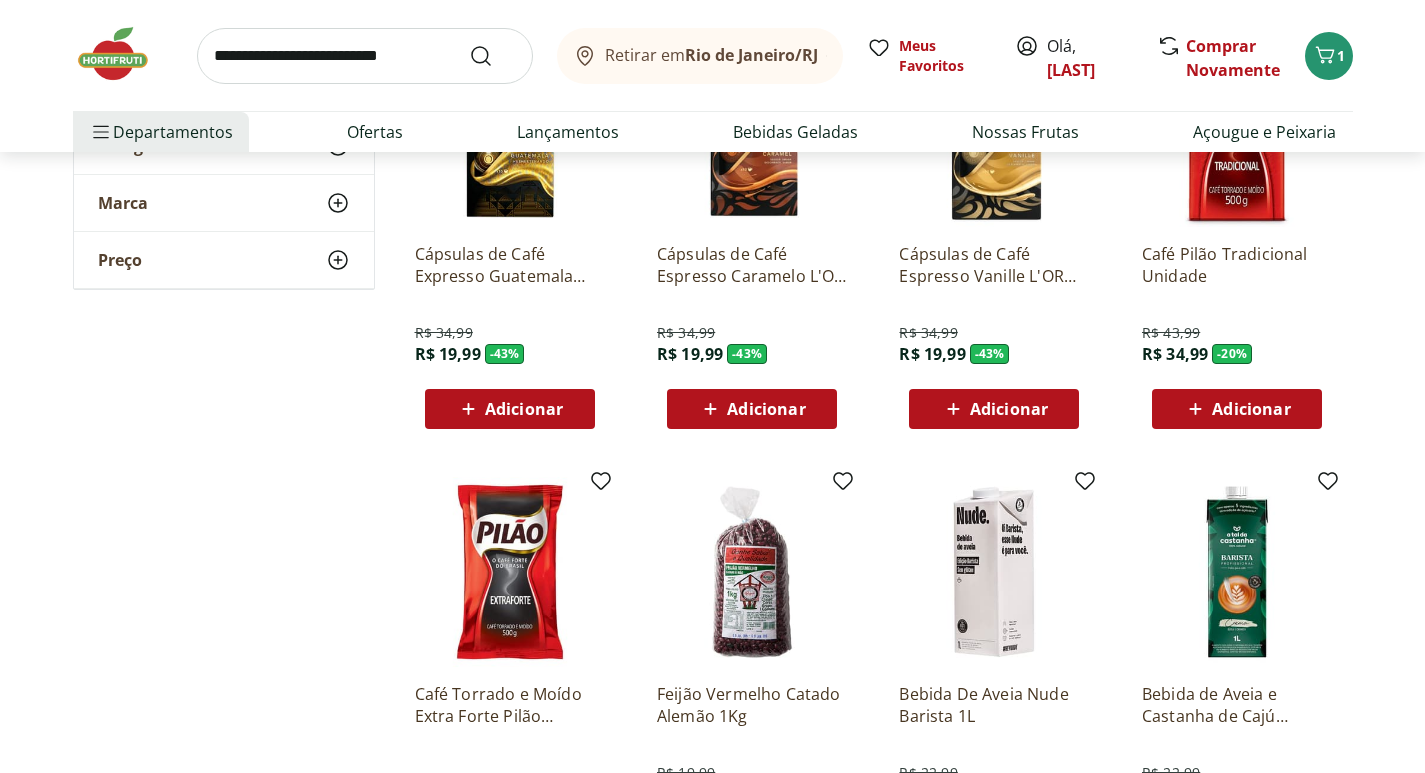 scroll, scrollTop: 4700, scrollLeft: 0, axis: vertical 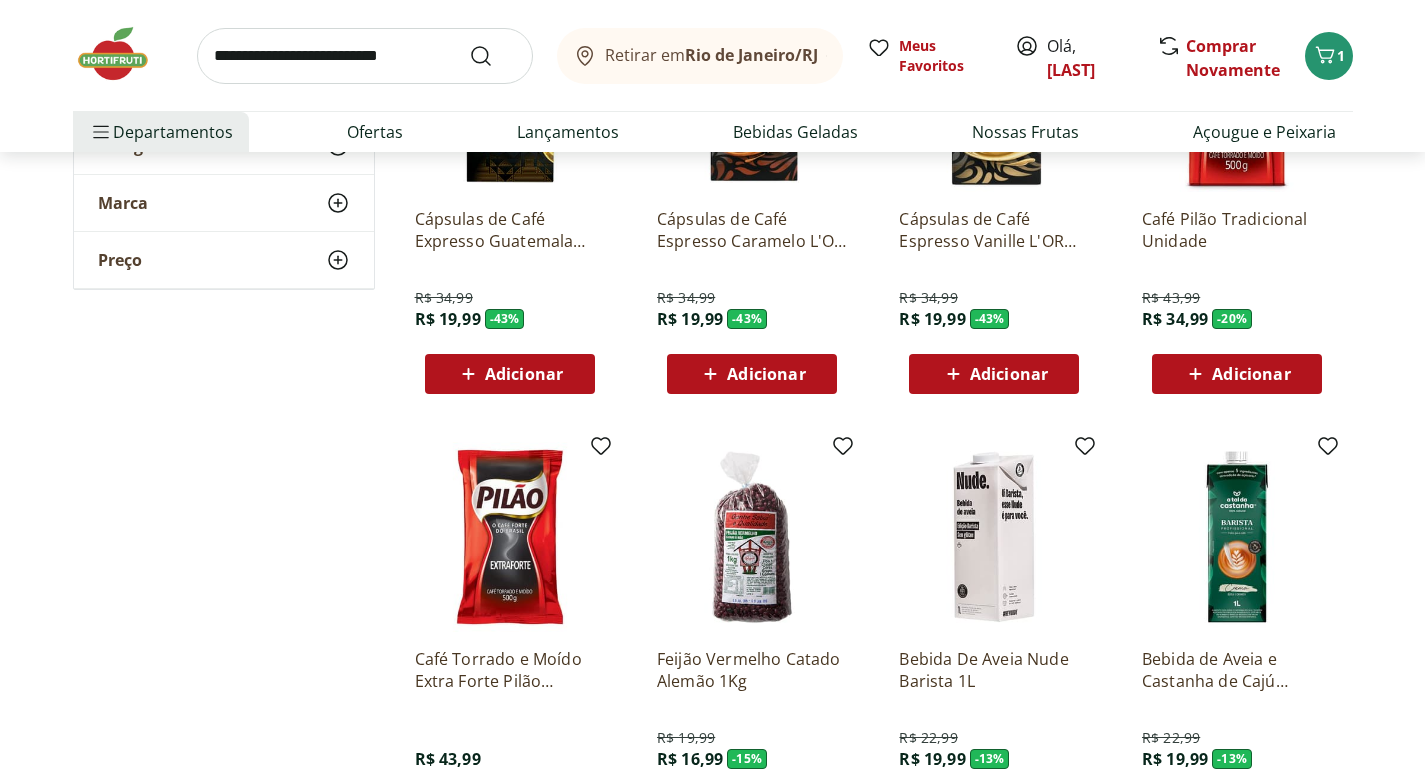 click on "Adicionar" at bounding box center [1236, 374] 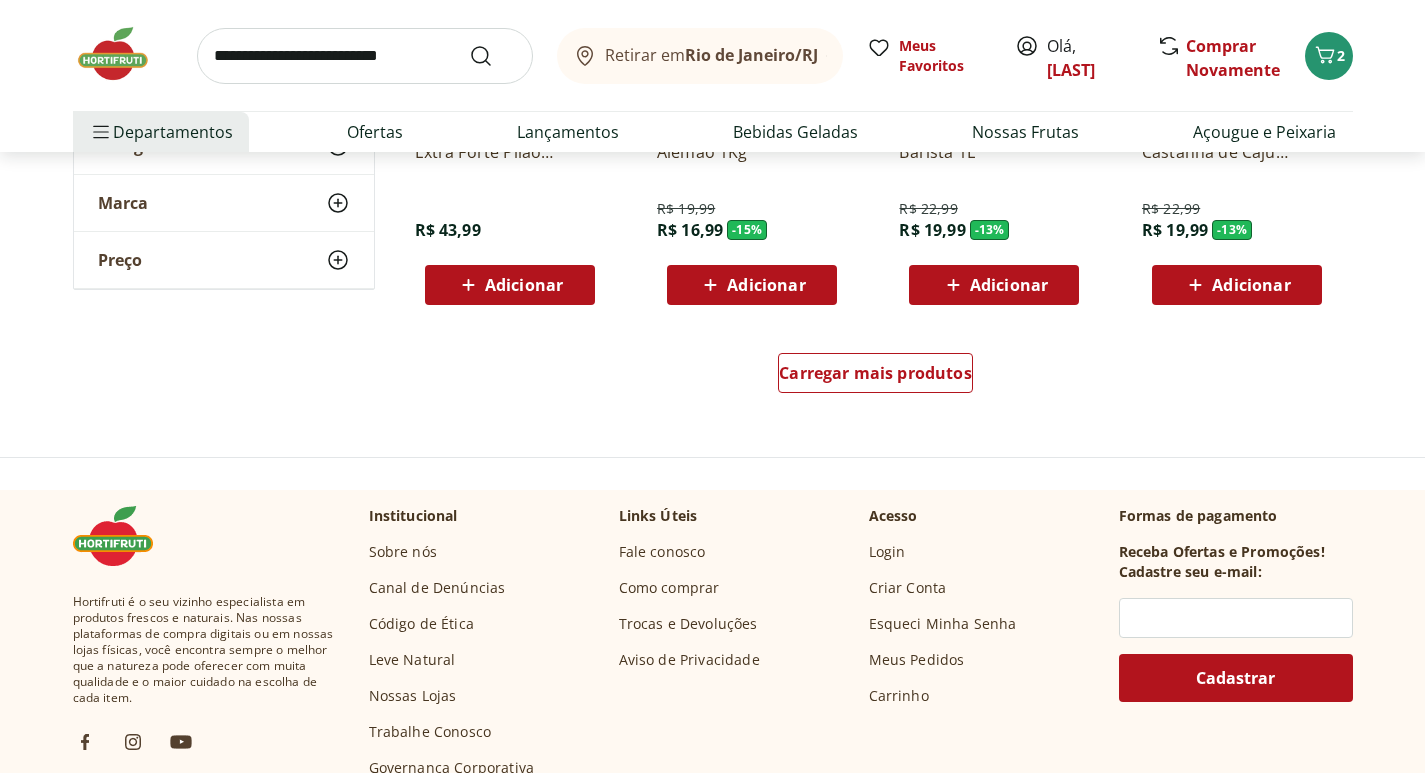 scroll, scrollTop: 5300, scrollLeft: 0, axis: vertical 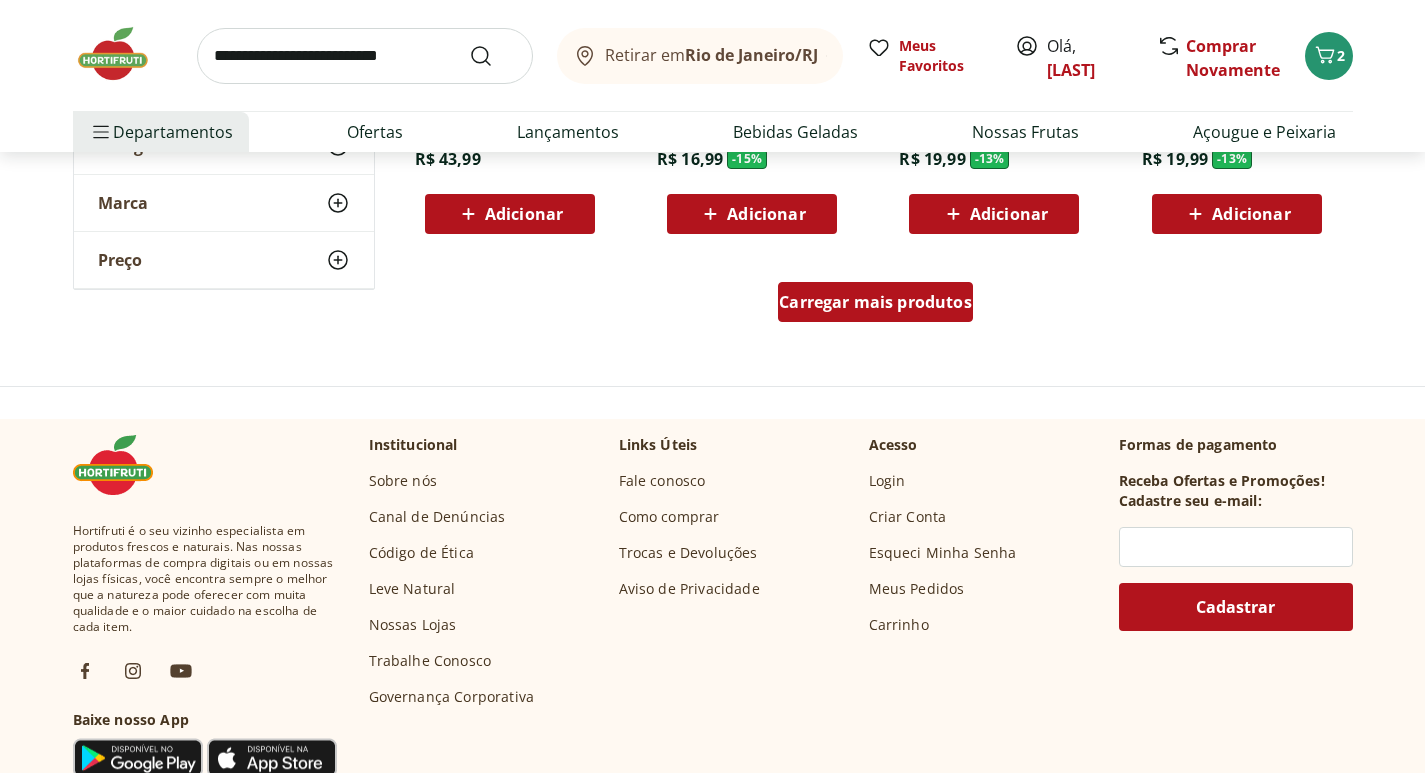 click on "Carregar mais produtos" at bounding box center [875, 302] 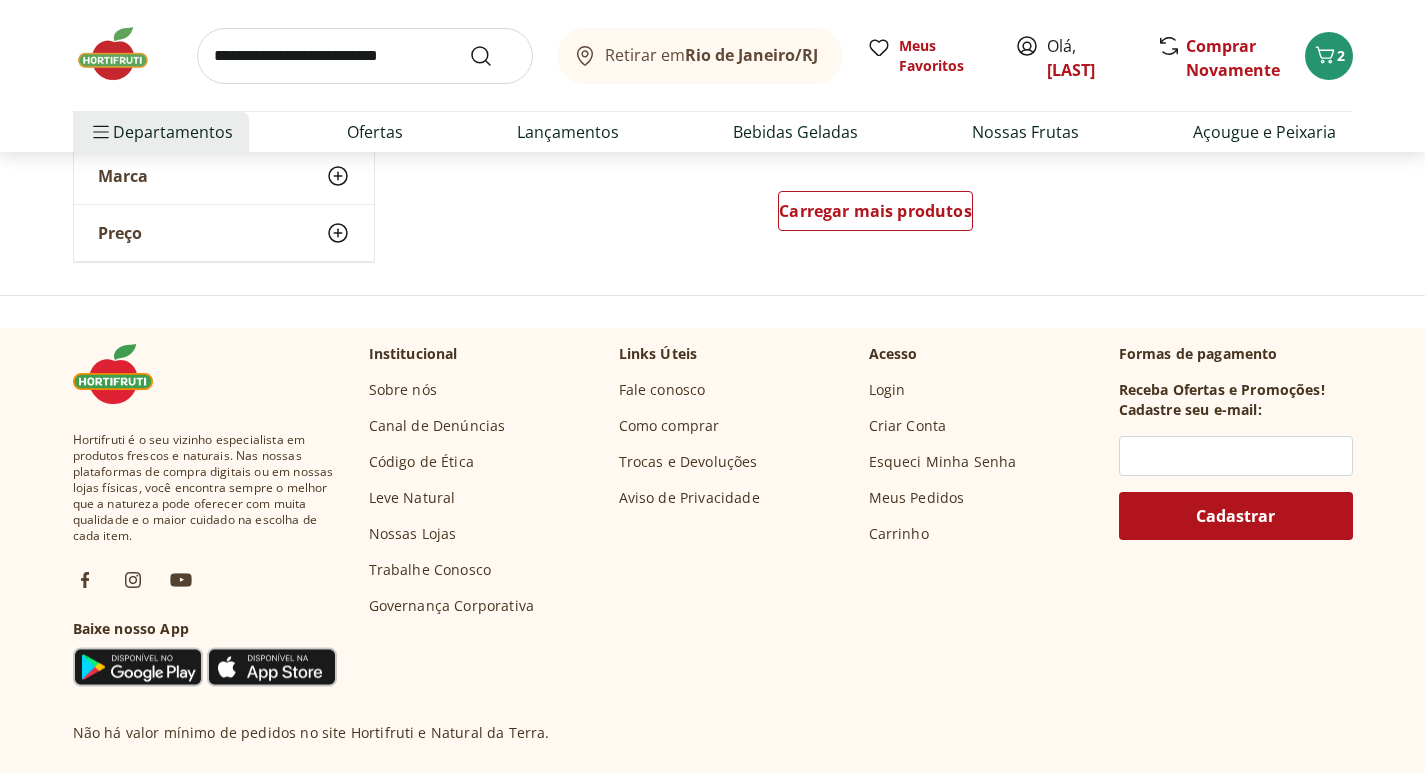 scroll, scrollTop: 6700, scrollLeft: 0, axis: vertical 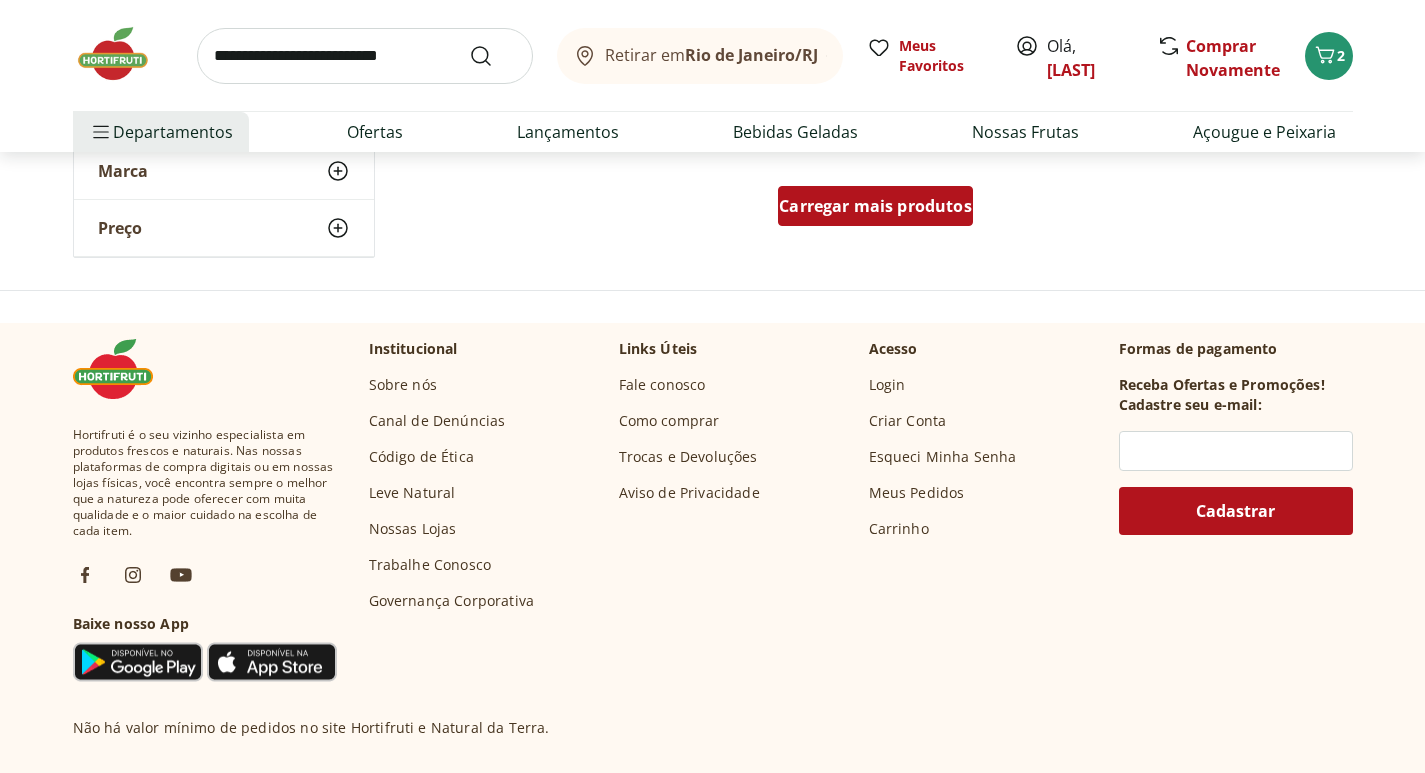 click on "Carregar mais produtos" at bounding box center (875, 206) 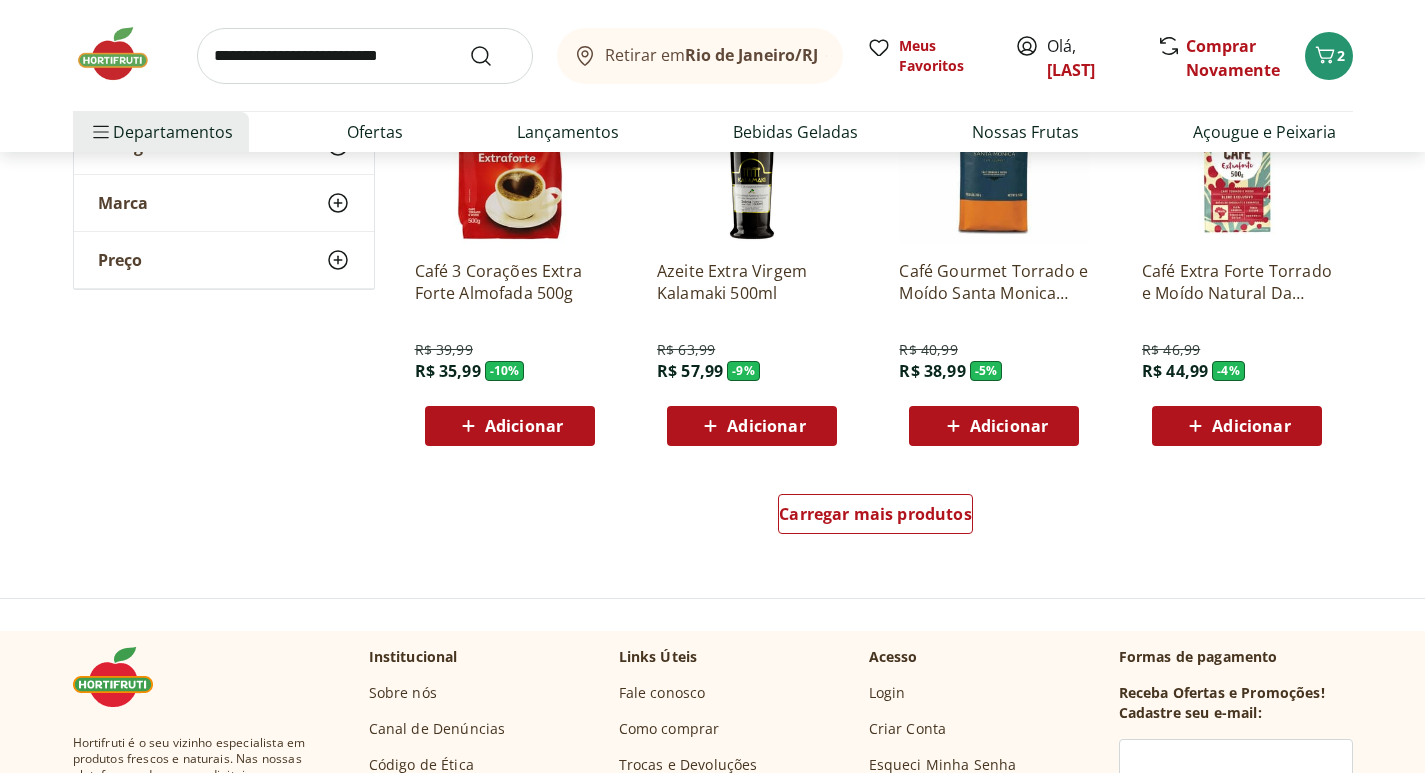 scroll, scrollTop: 7700, scrollLeft: 0, axis: vertical 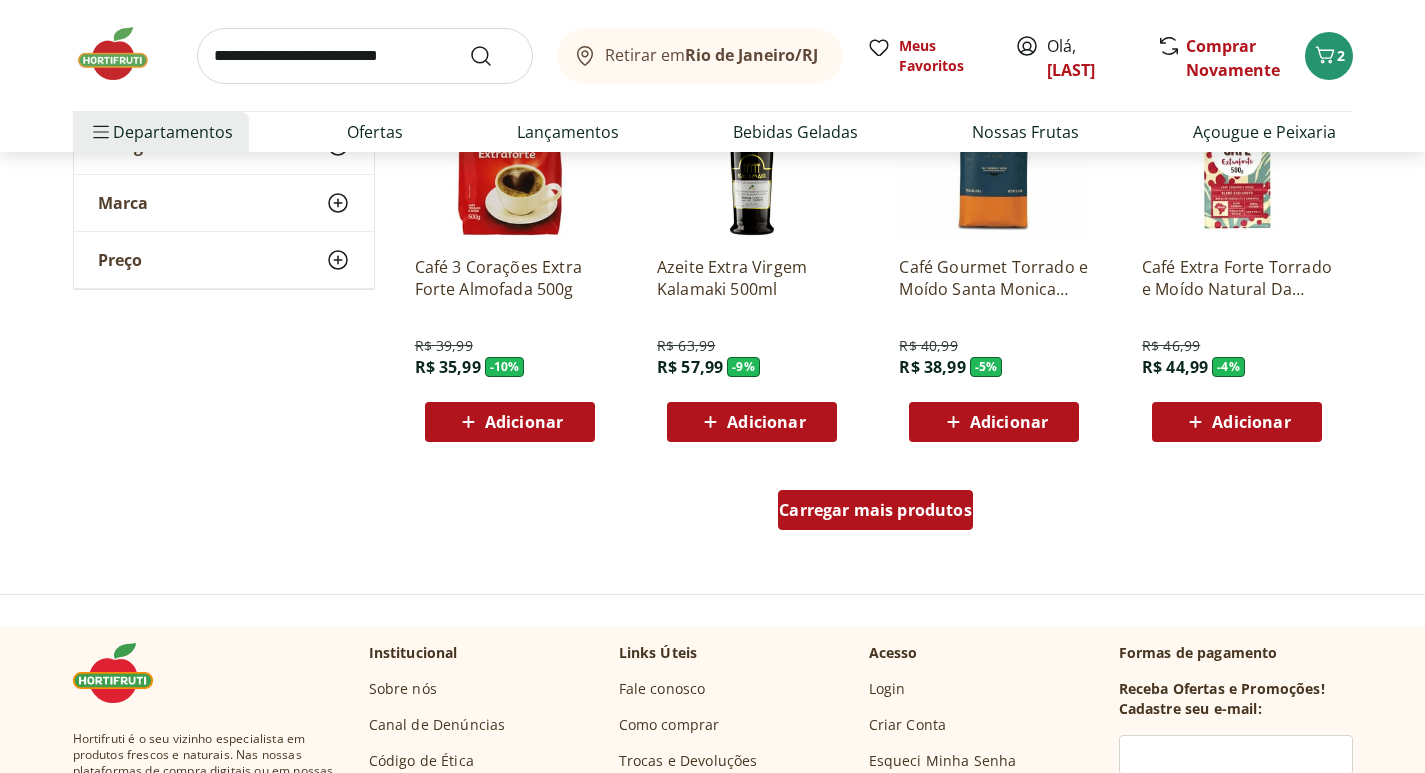 click on "Carregar mais produtos" at bounding box center [875, 510] 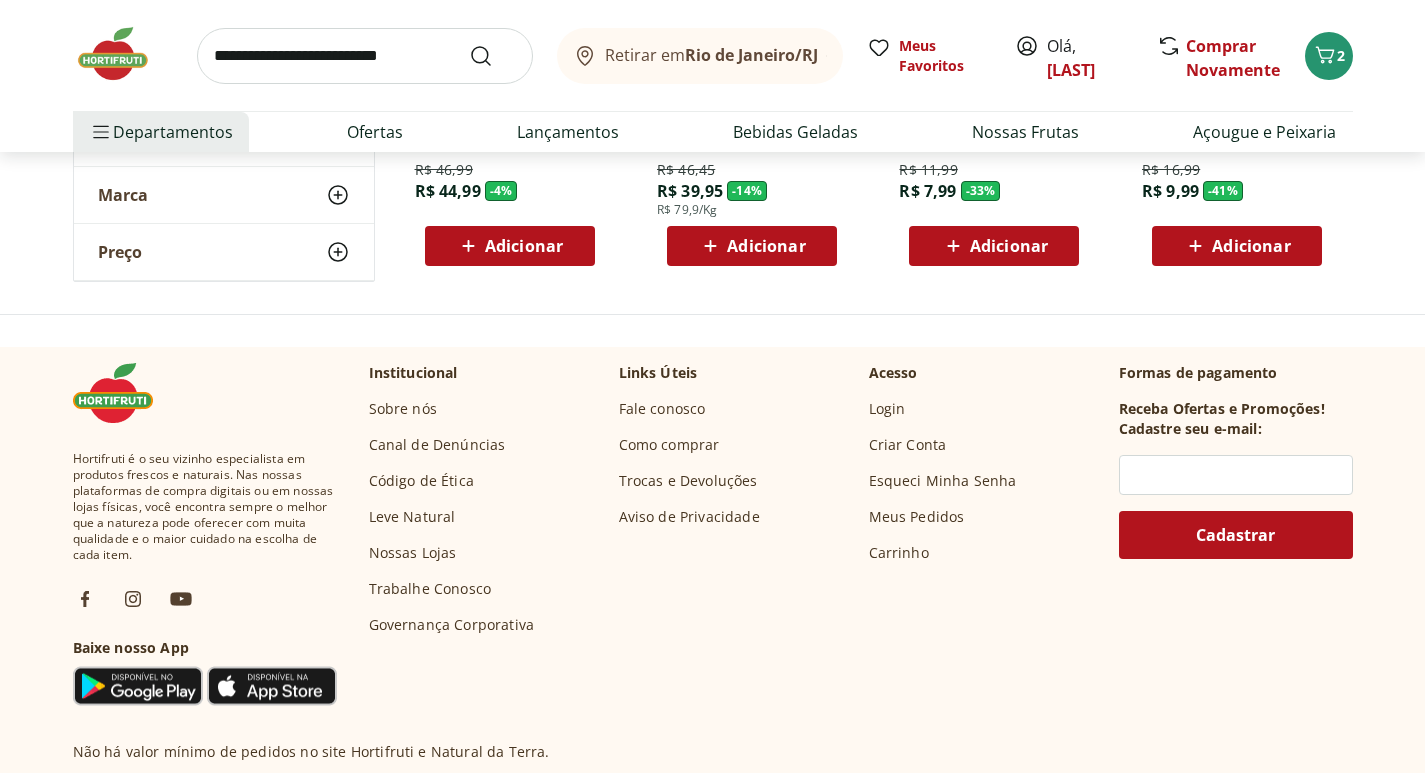 scroll, scrollTop: 7900, scrollLeft: 0, axis: vertical 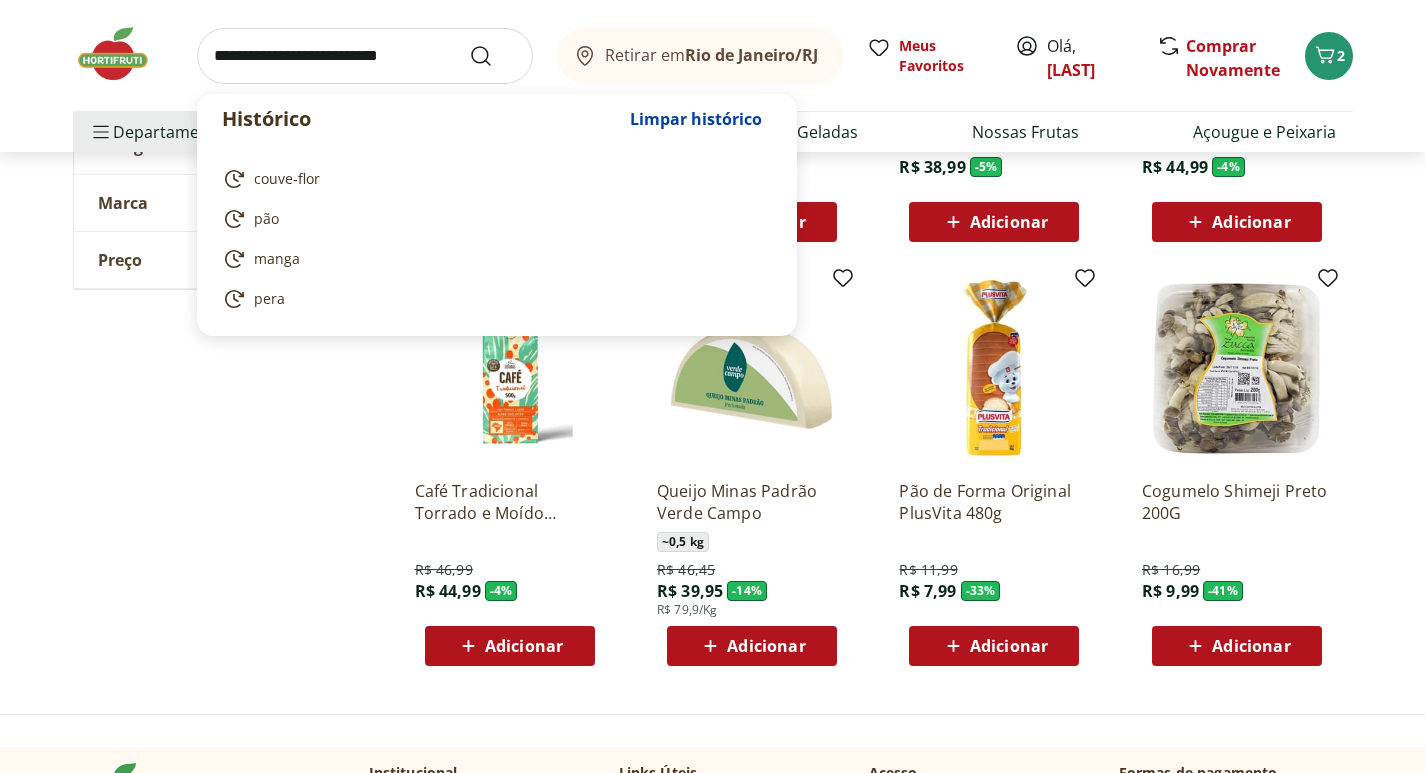 click at bounding box center [365, 56] 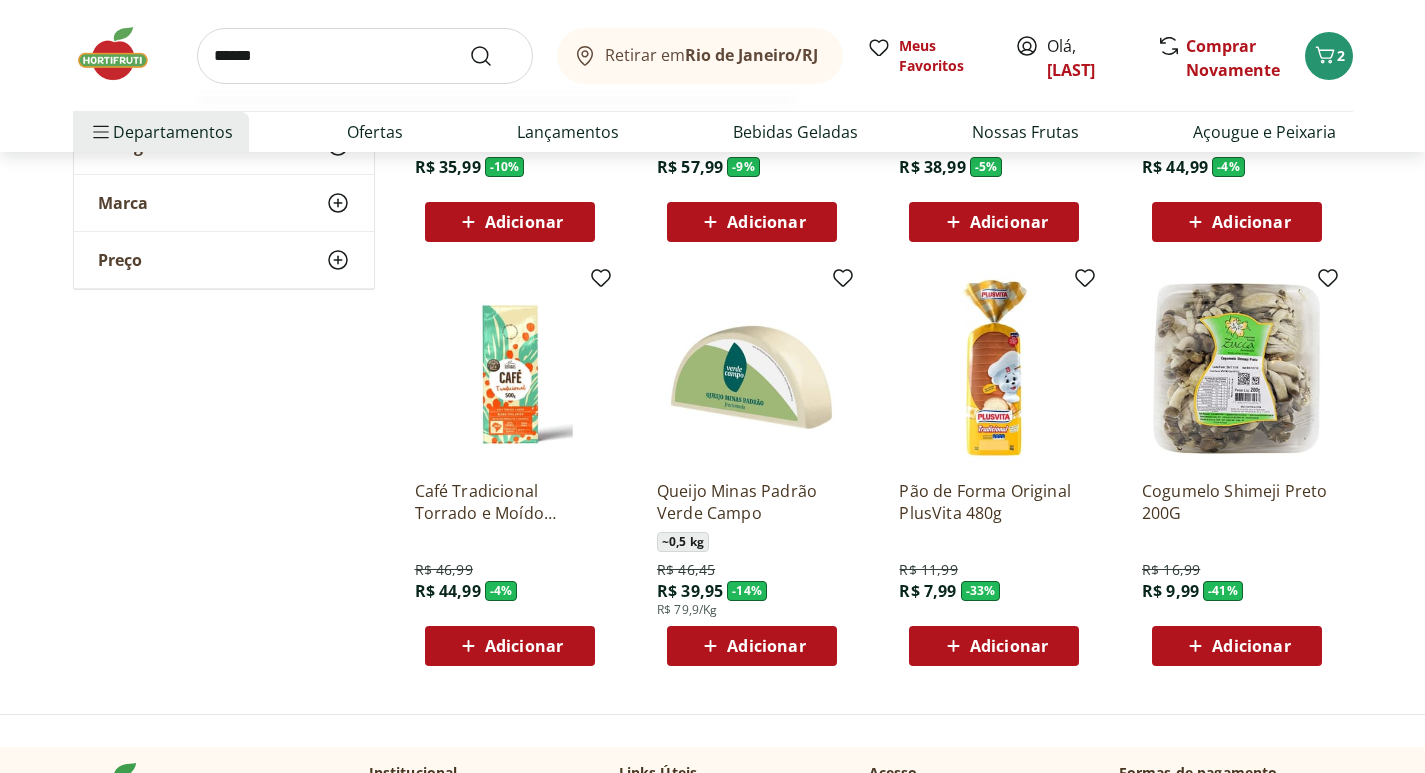 type on "******" 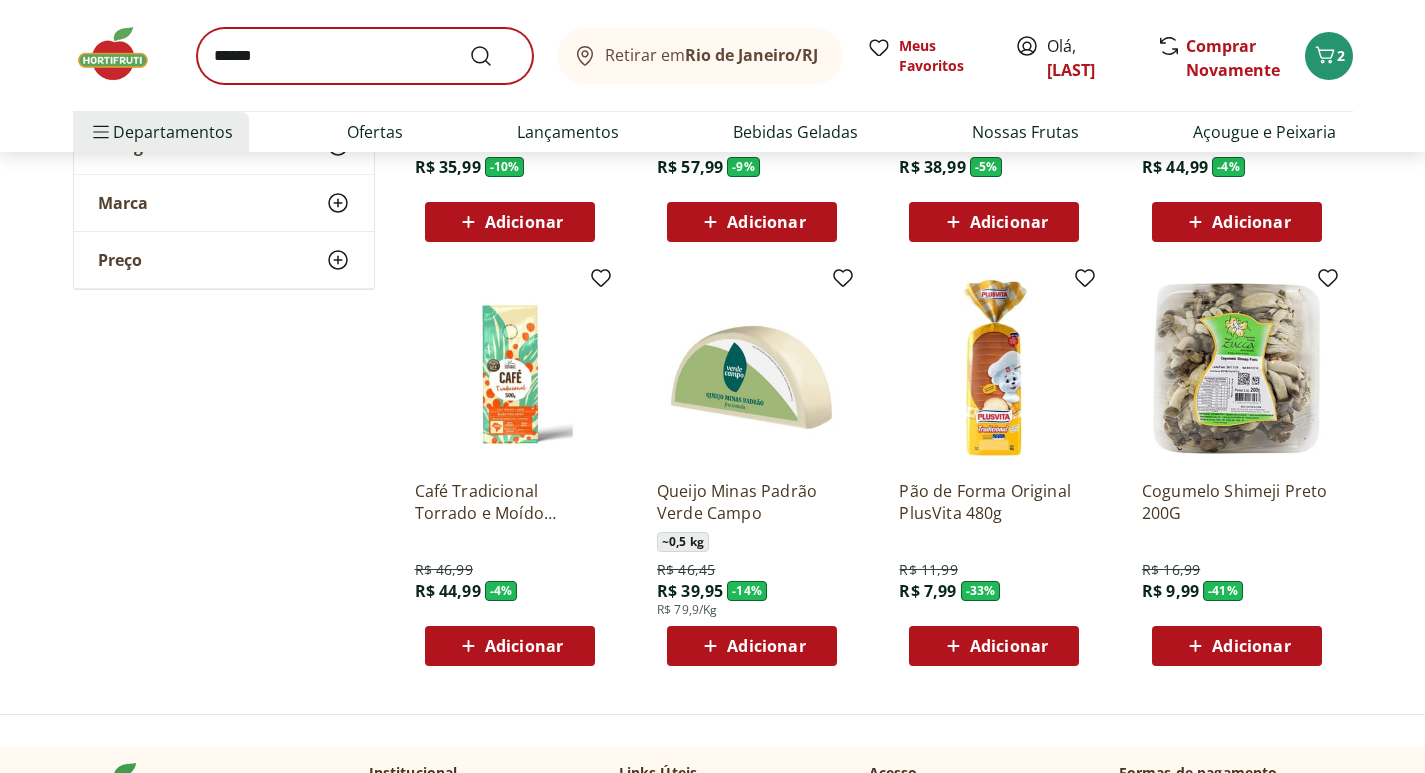 scroll, scrollTop: 0, scrollLeft: 0, axis: both 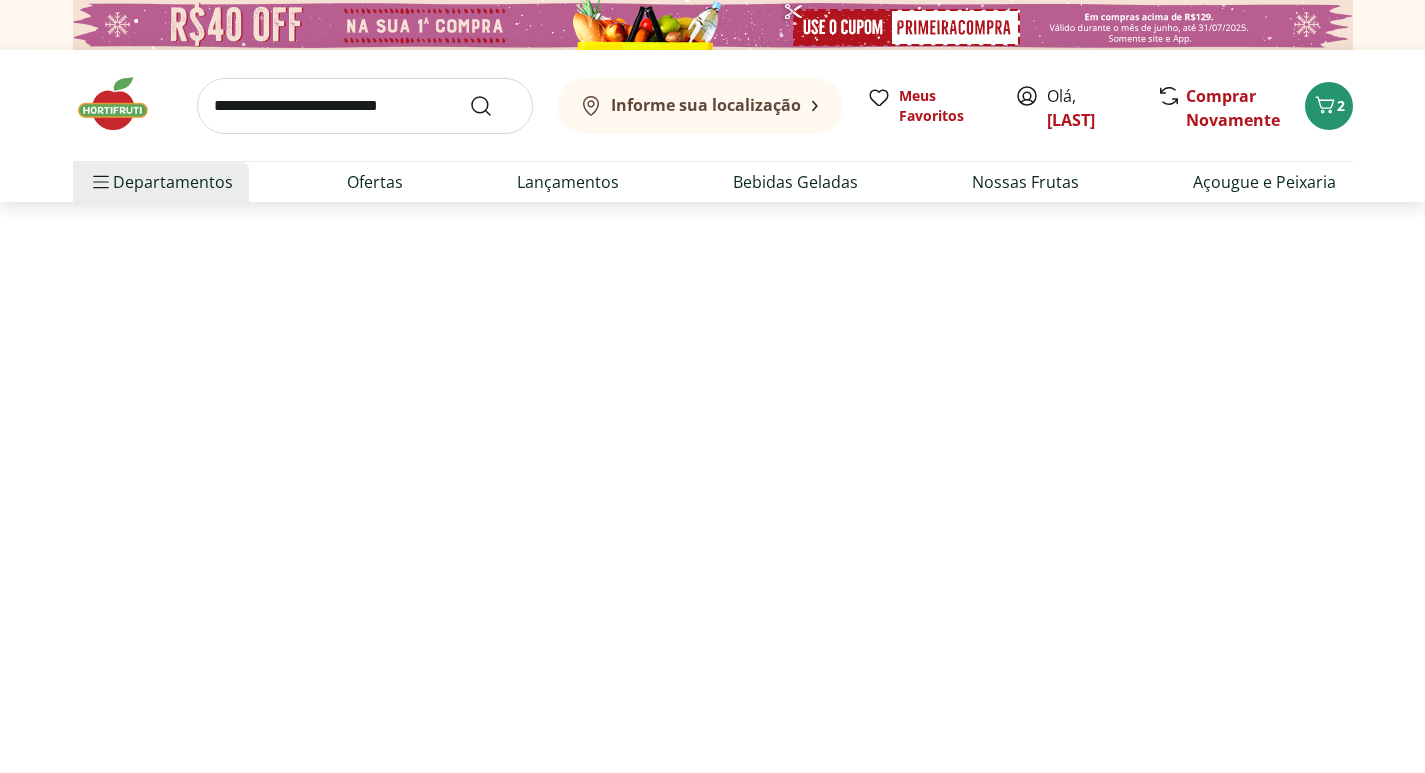 select on "**********" 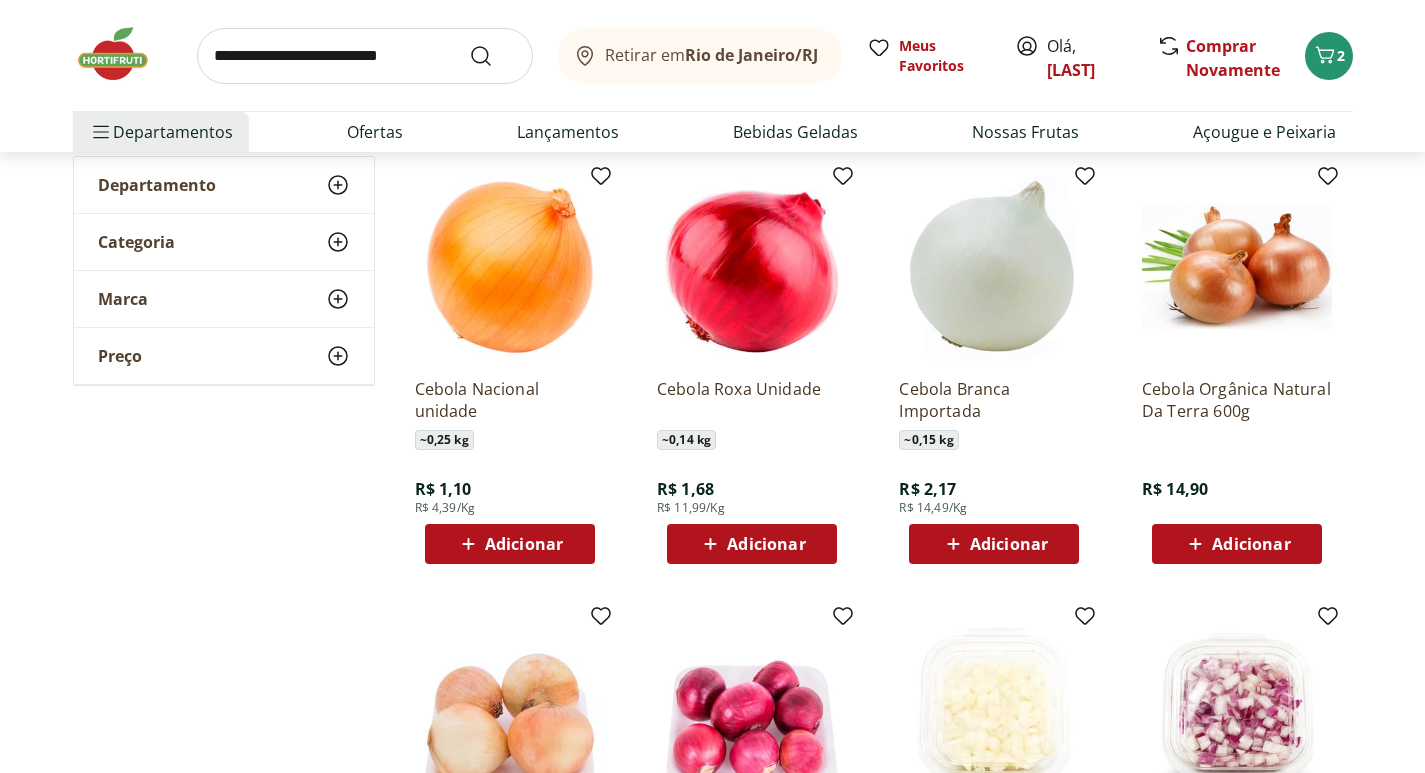 scroll, scrollTop: 300, scrollLeft: 0, axis: vertical 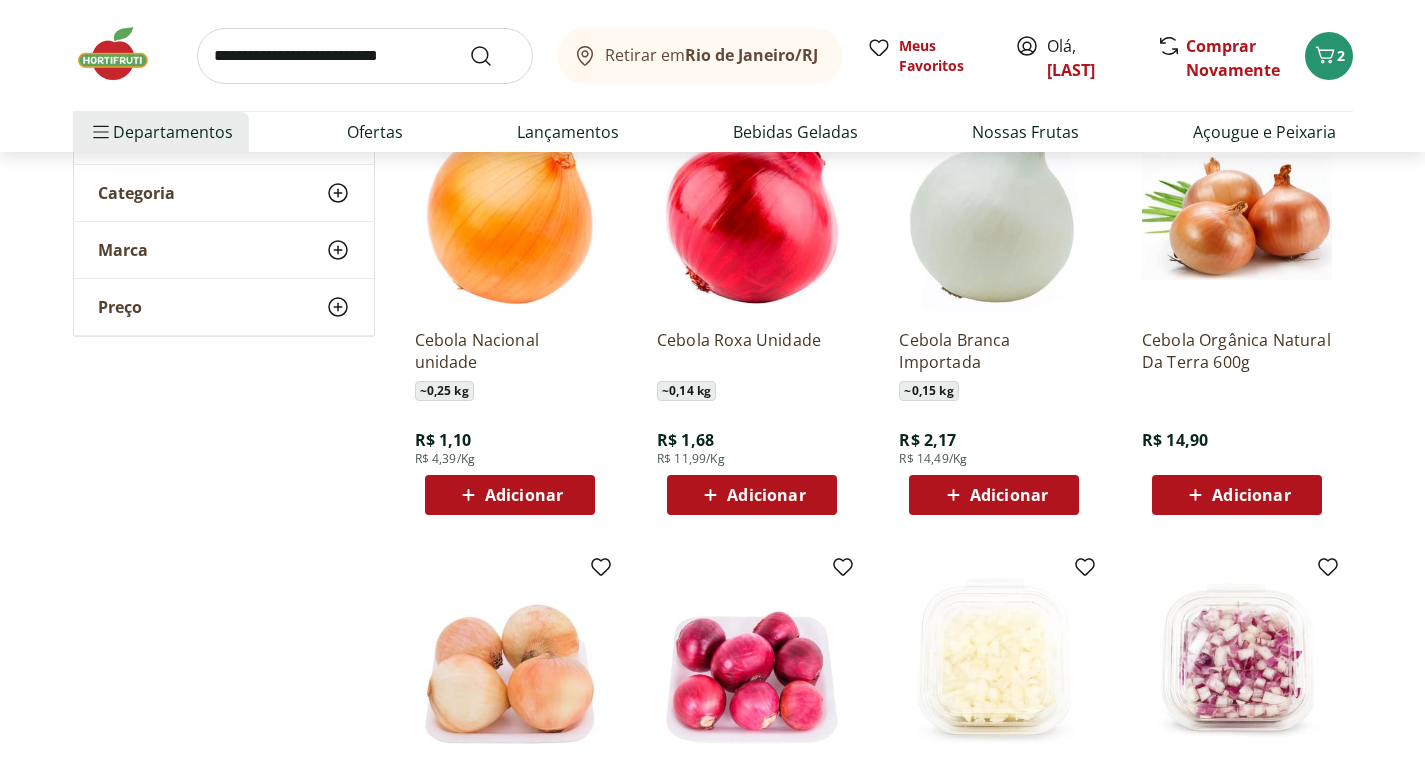 click on "Adicionar" at bounding box center [524, 495] 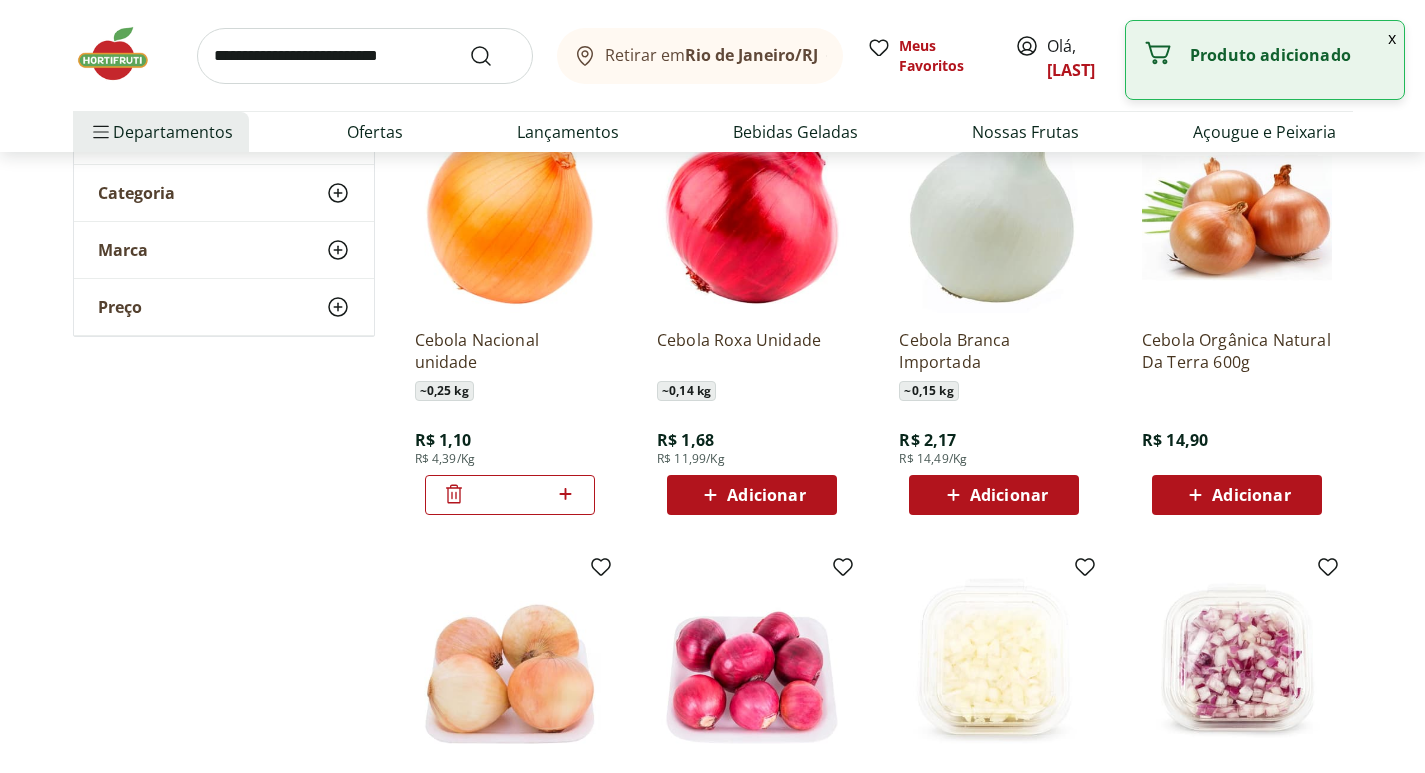click 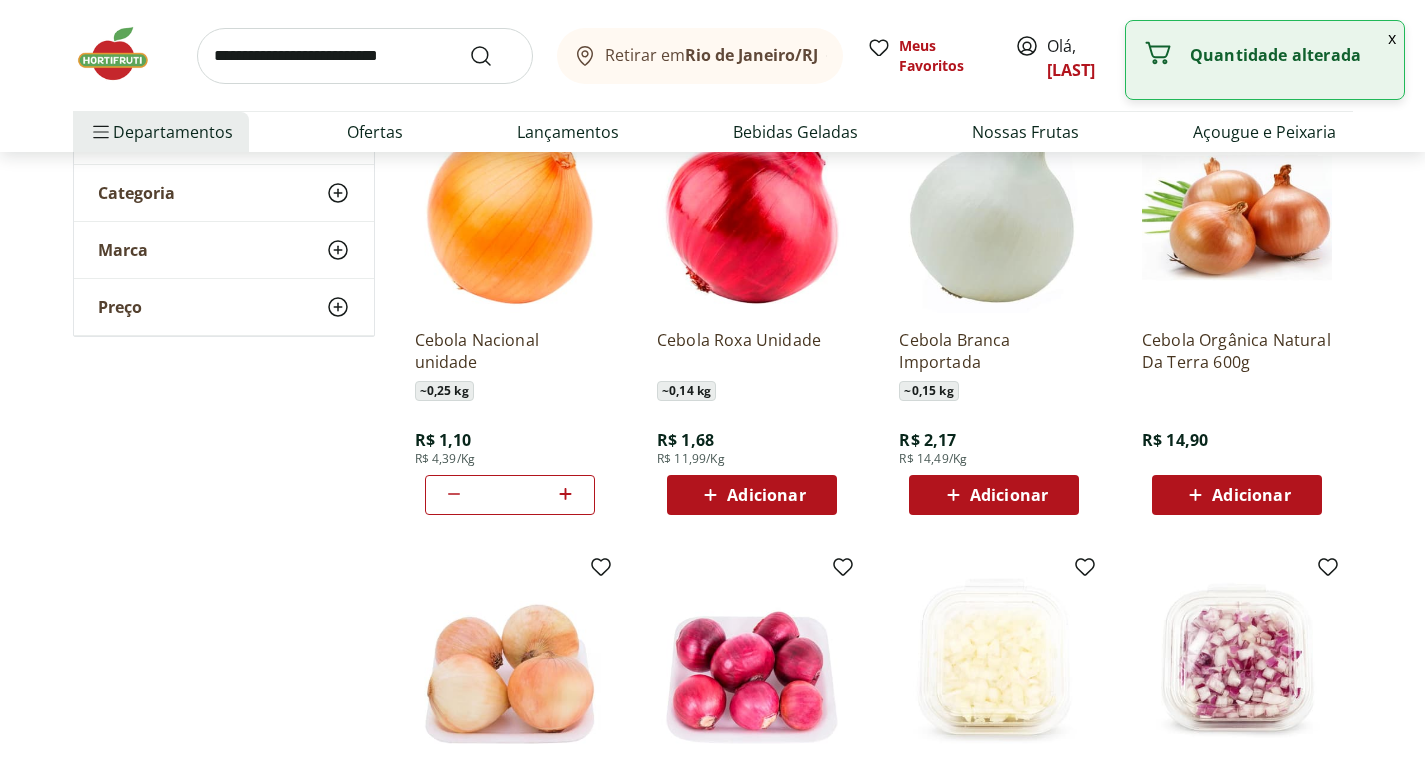click 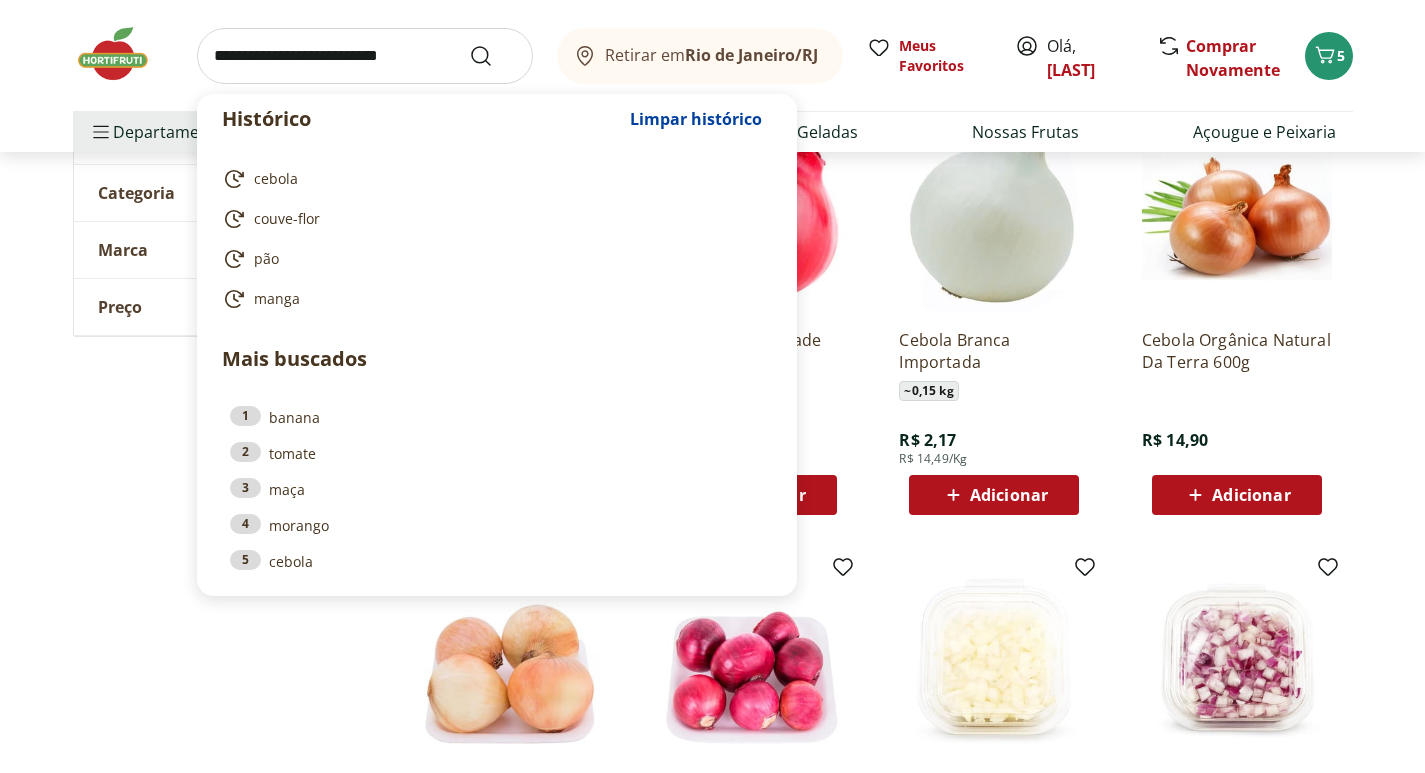 click at bounding box center (365, 56) 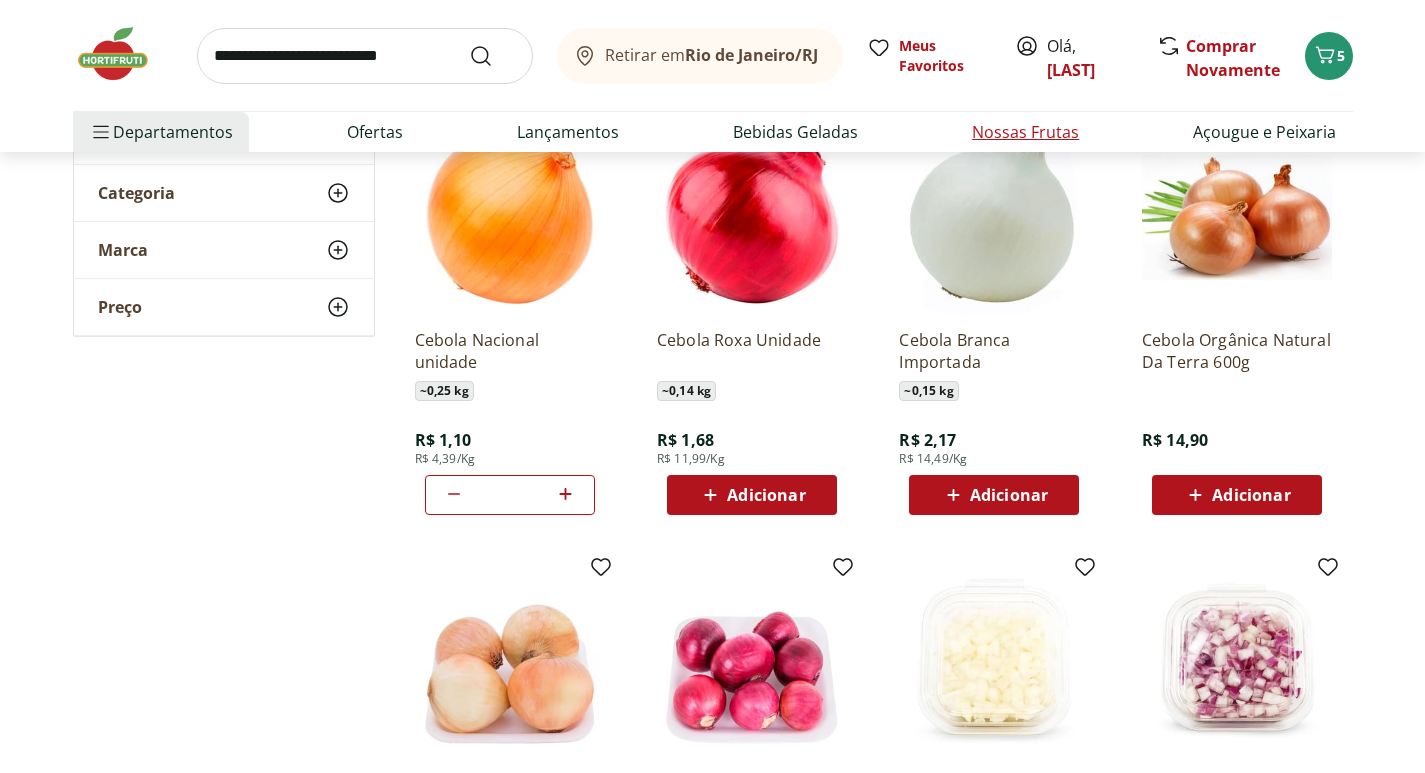 click on "Nossas Frutas" at bounding box center [1025, 132] 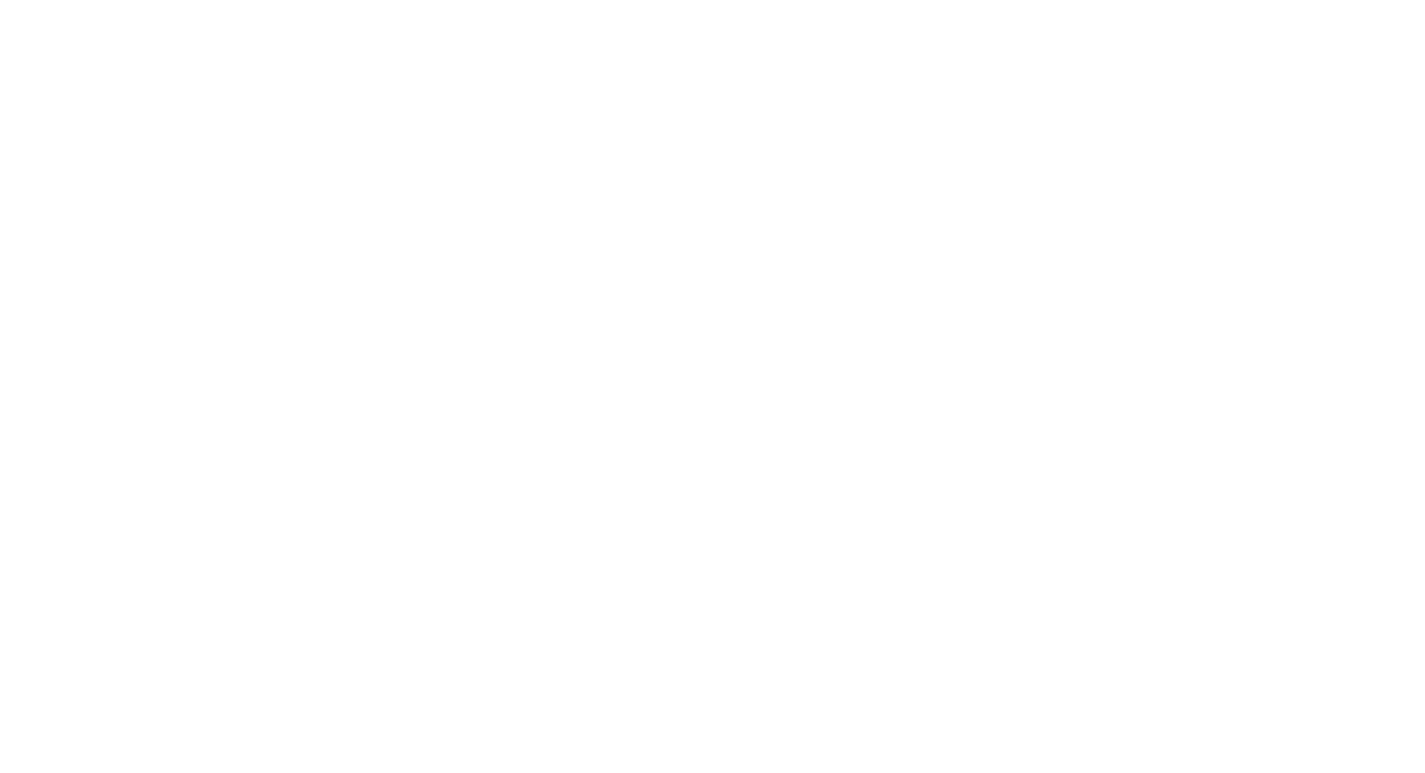 scroll, scrollTop: 0, scrollLeft: 0, axis: both 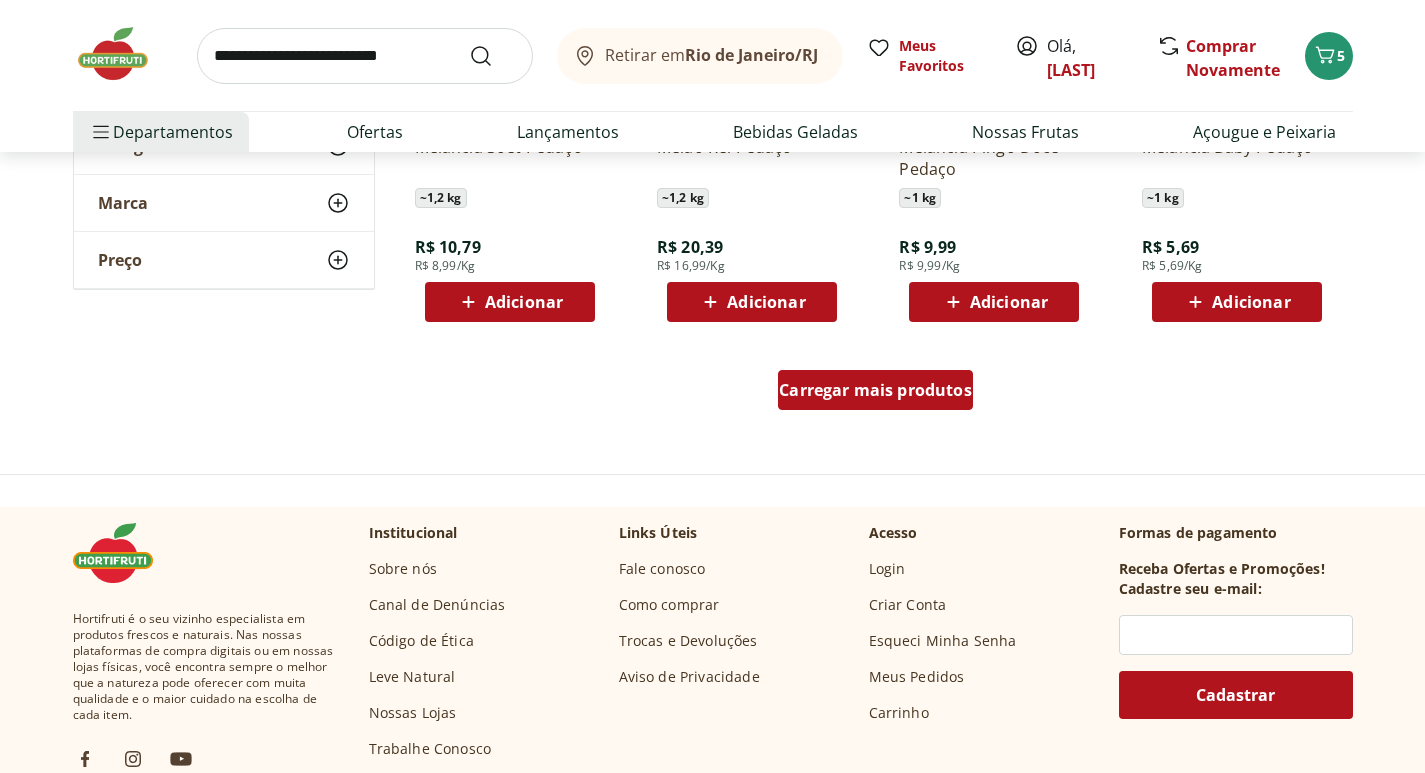 click on "Carregar mais produtos" at bounding box center [875, 390] 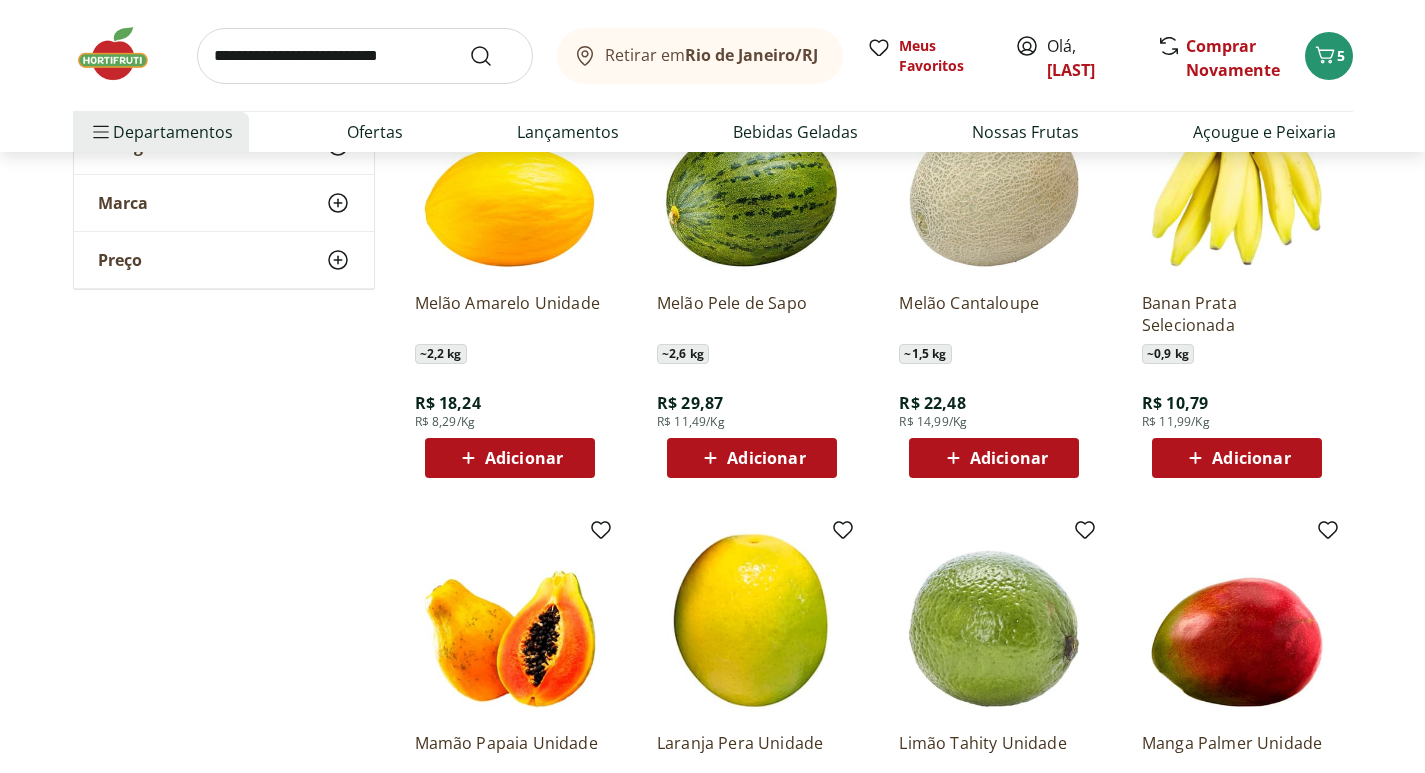 scroll, scrollTop: 1600, scrollLeft: 0, axis: vertical 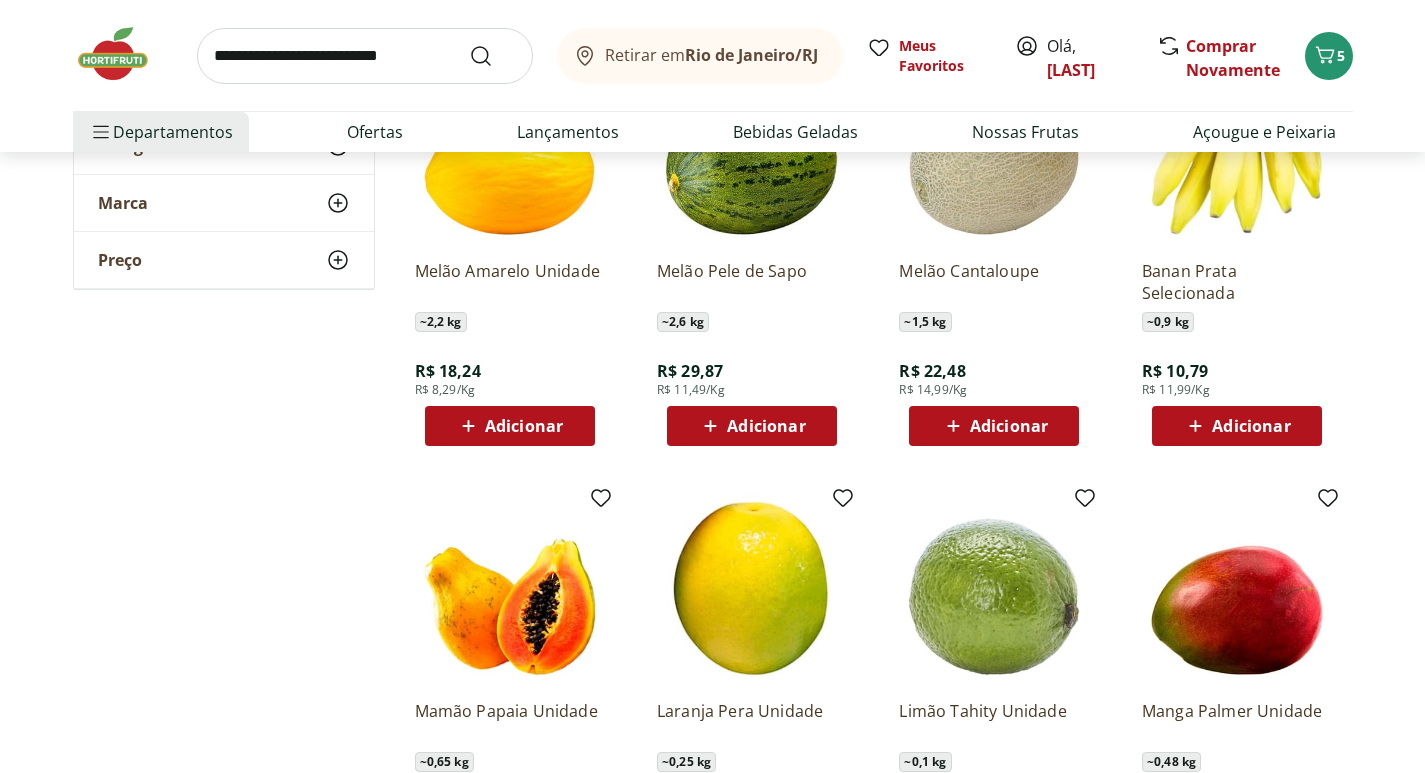 click on "Adicionar" at bounding box center (1251, 426) 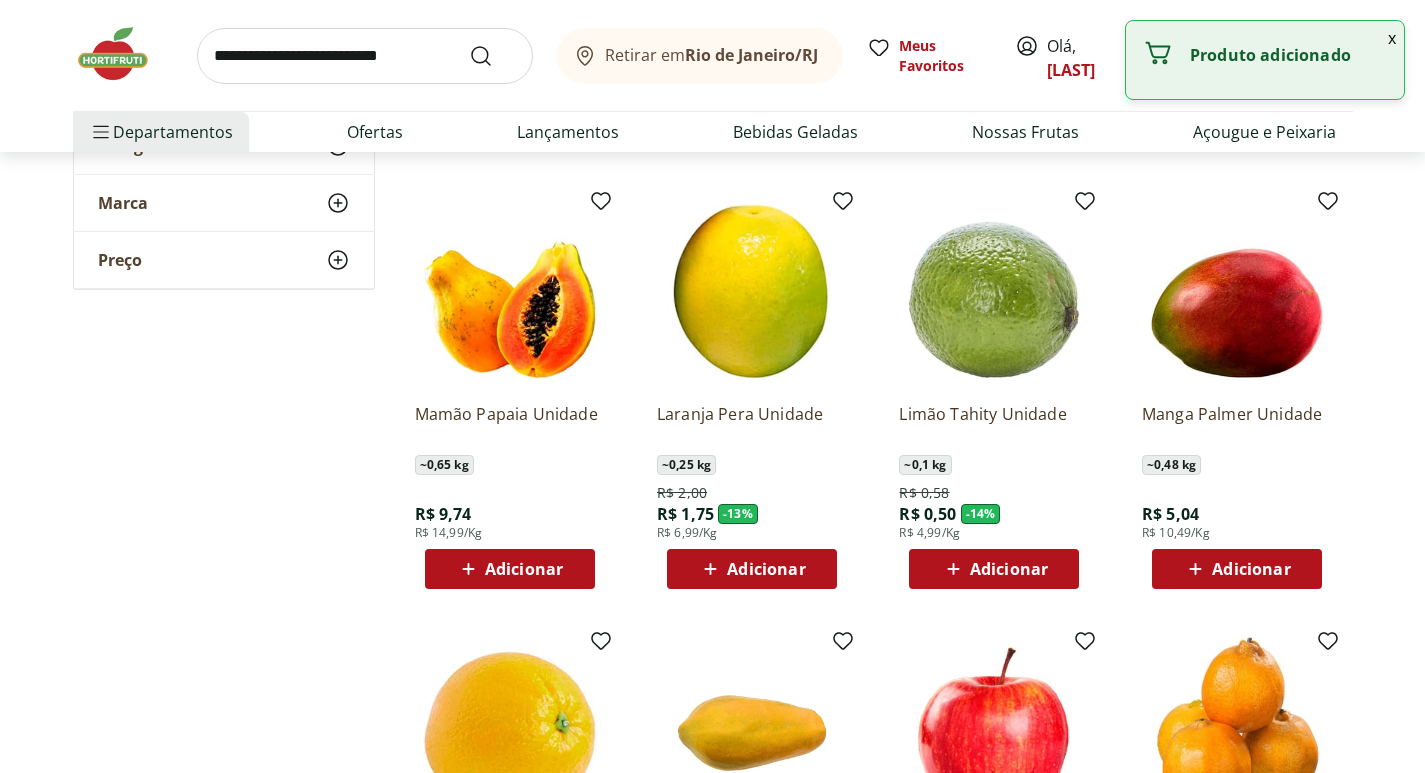 scroll, scrollTop: 1900, scrollLeft: 0, axis: vertical 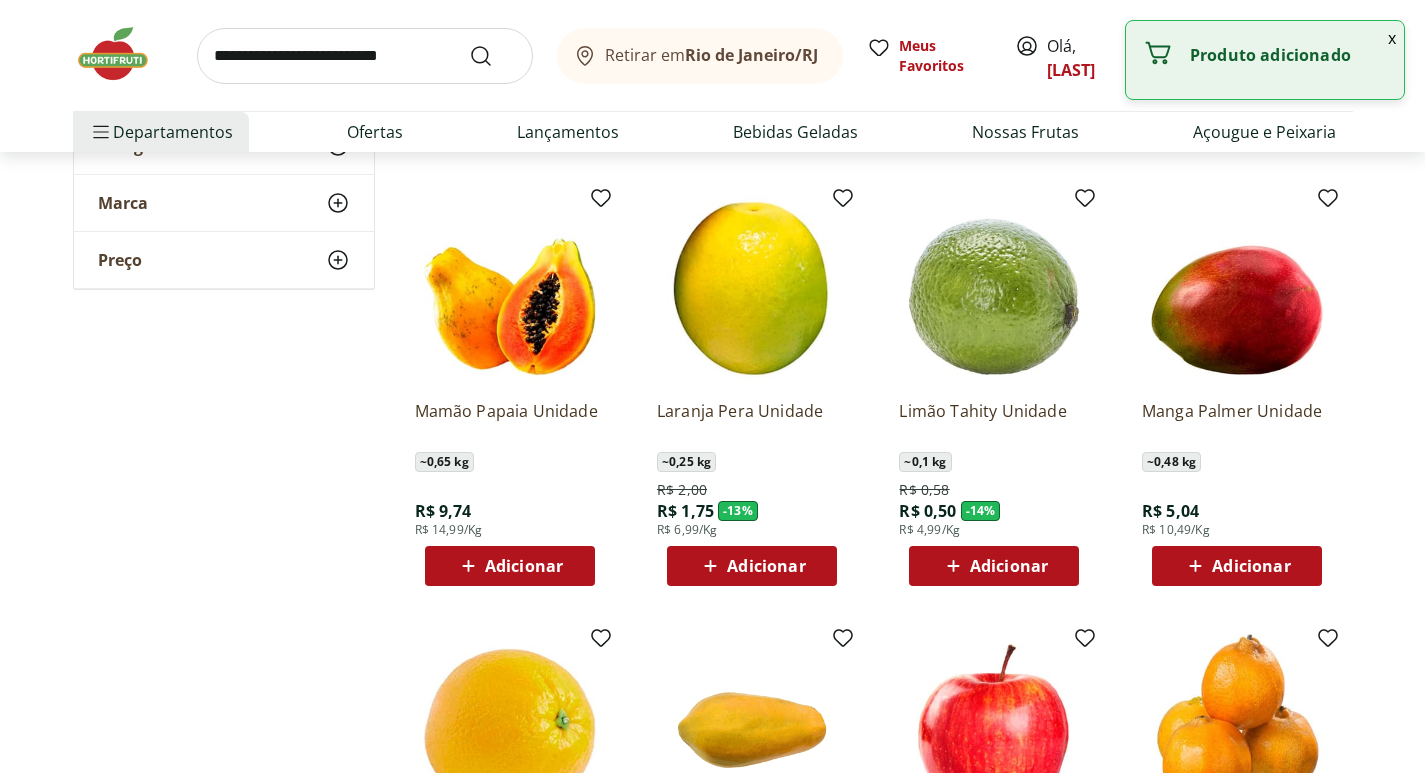 click on "Adicionar" at bounding box center [509, 566] 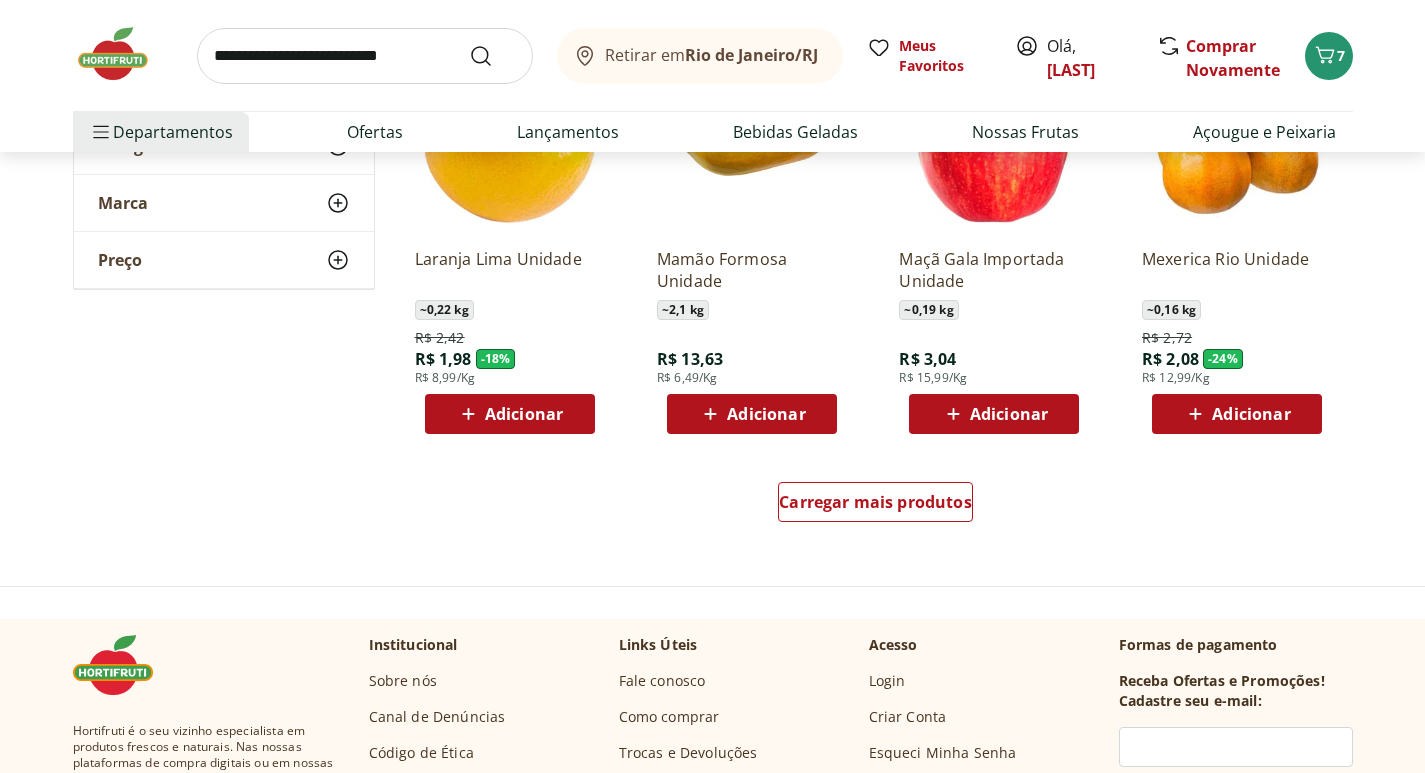 scroll, scrollTop: 2500, scrollLeft: 0, axis: vertical 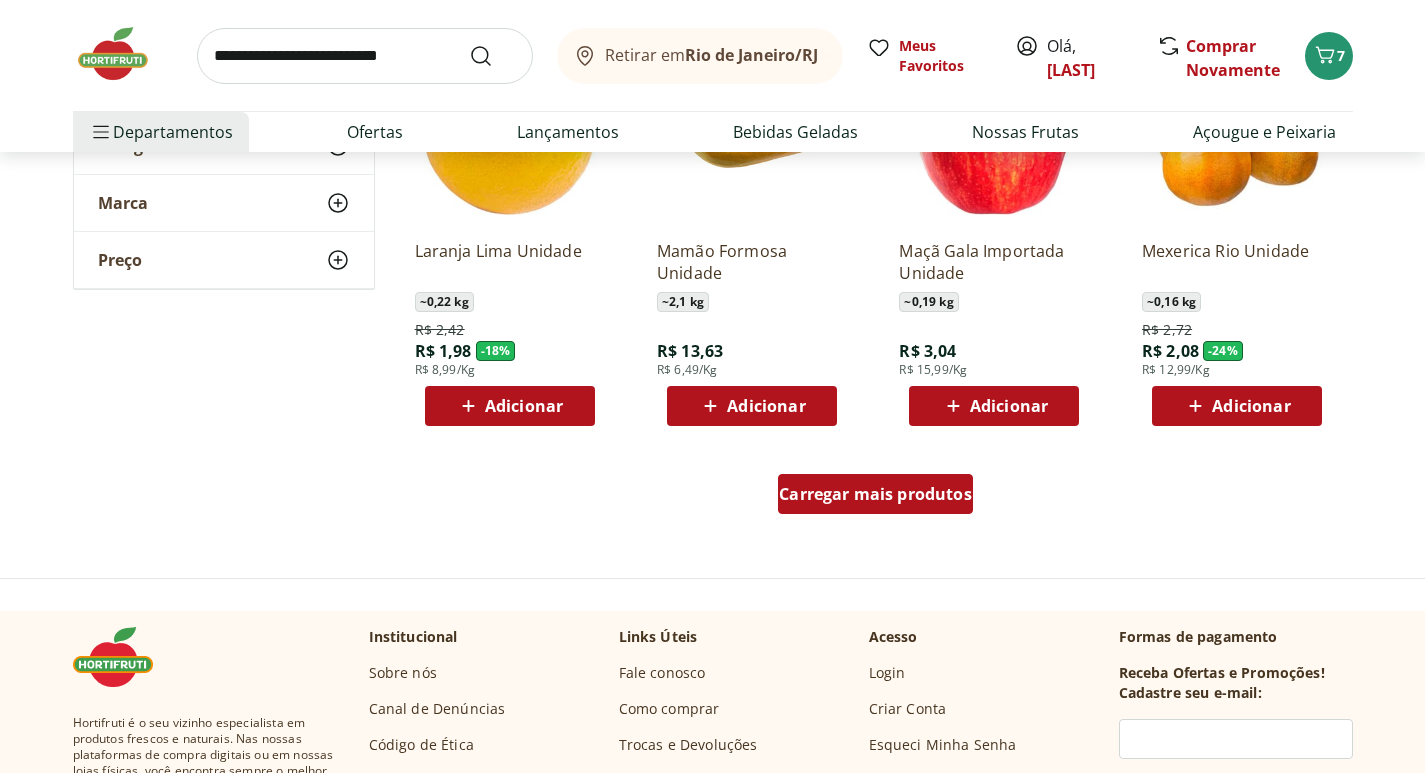 click on "Carregar mais produtos" at bounding box center (875, 494) 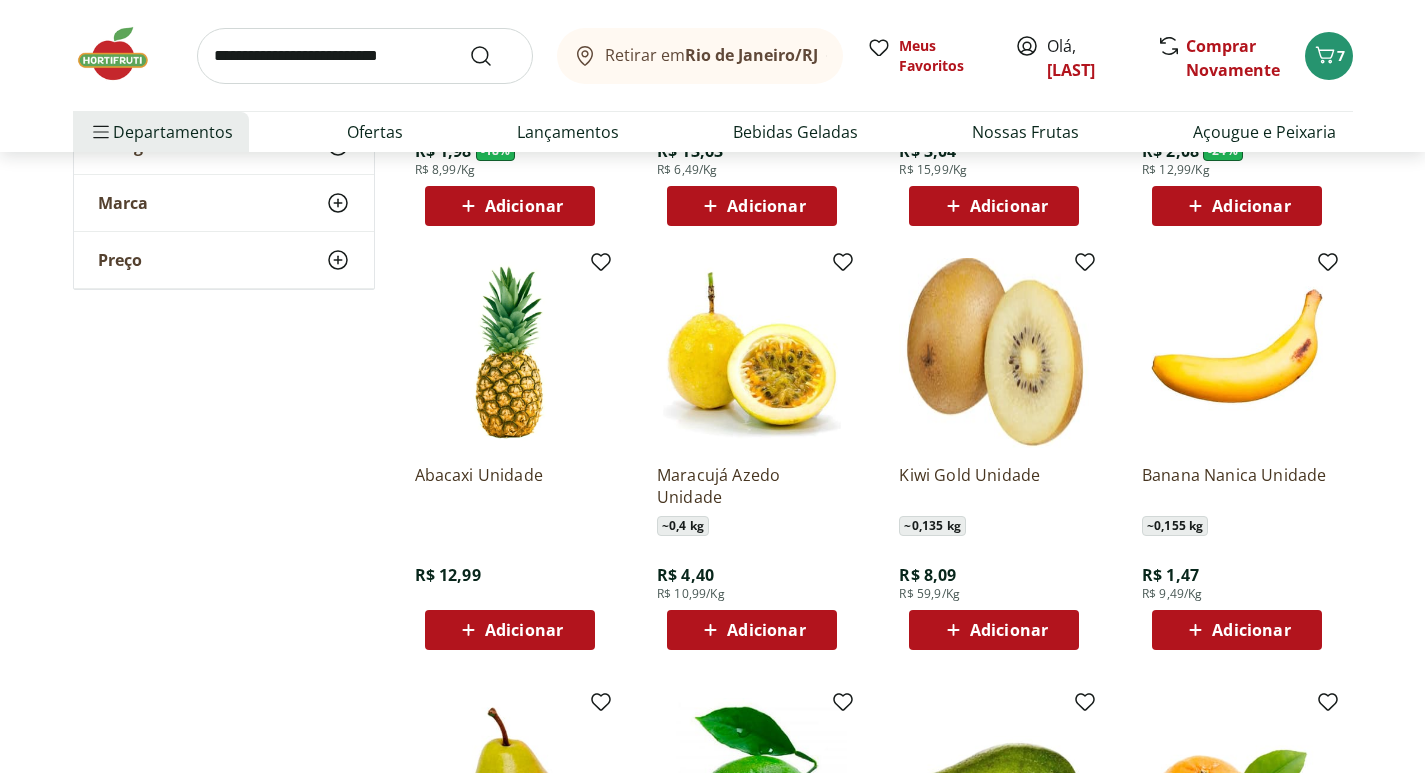 scroll, scrollTop: 2800, scrollLeft: 0, axis: vertical 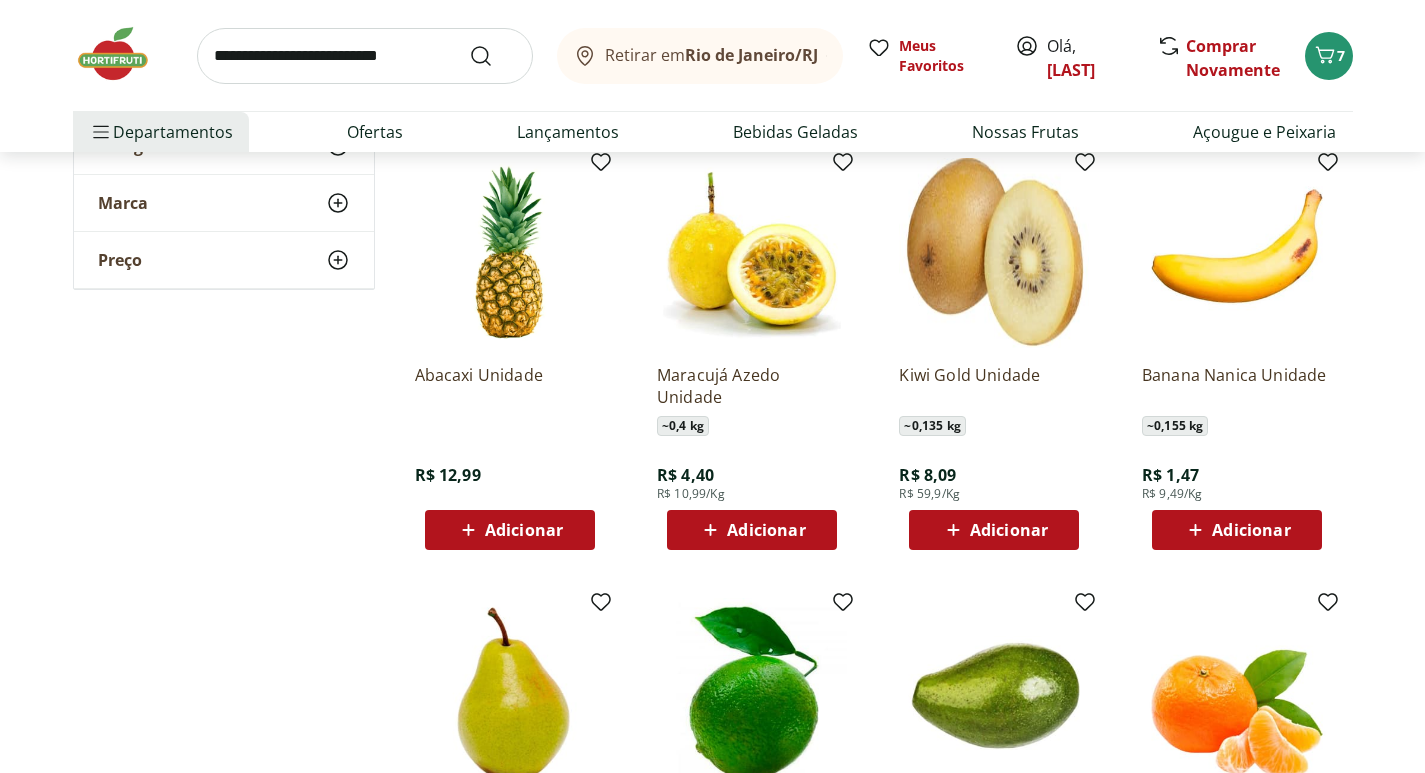 click on "Adicionar" at bounding box center (1009, 530) 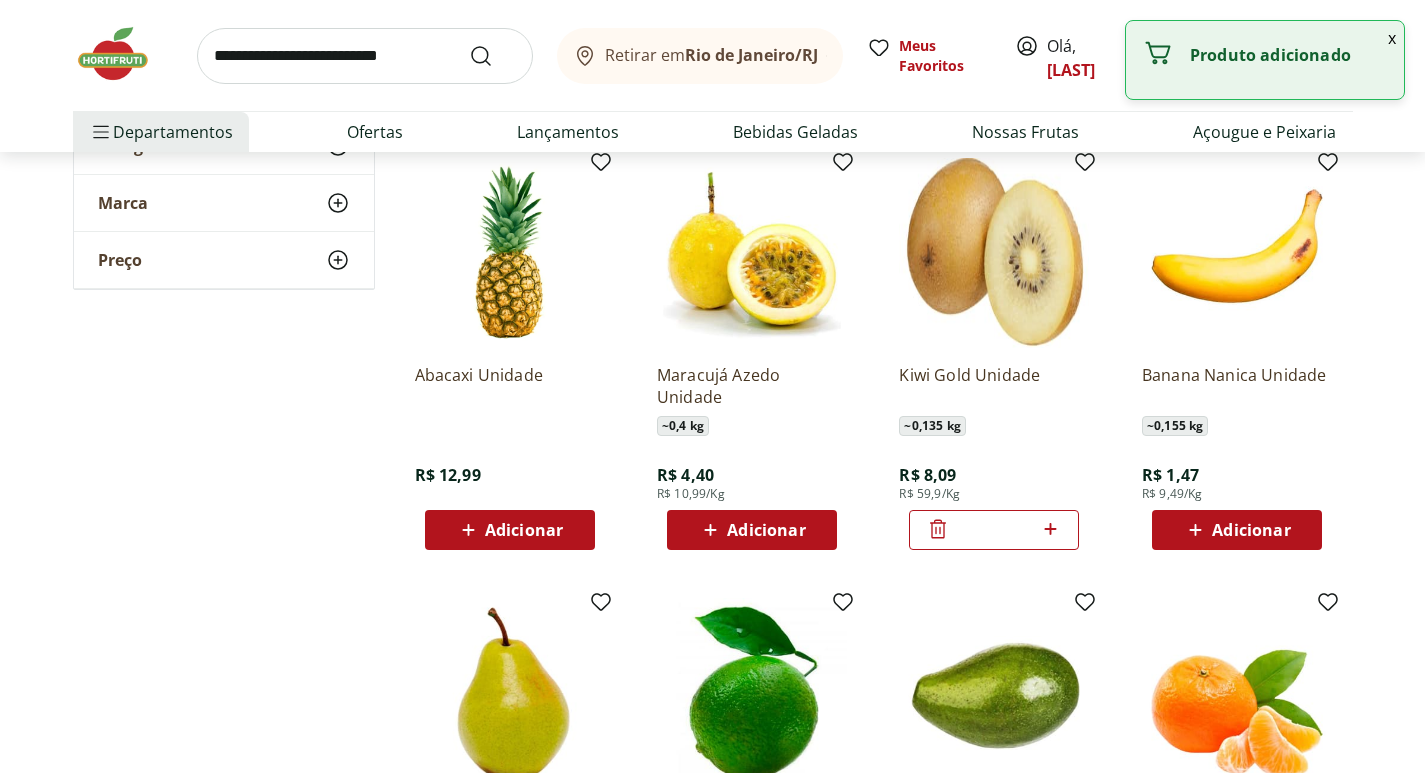 click 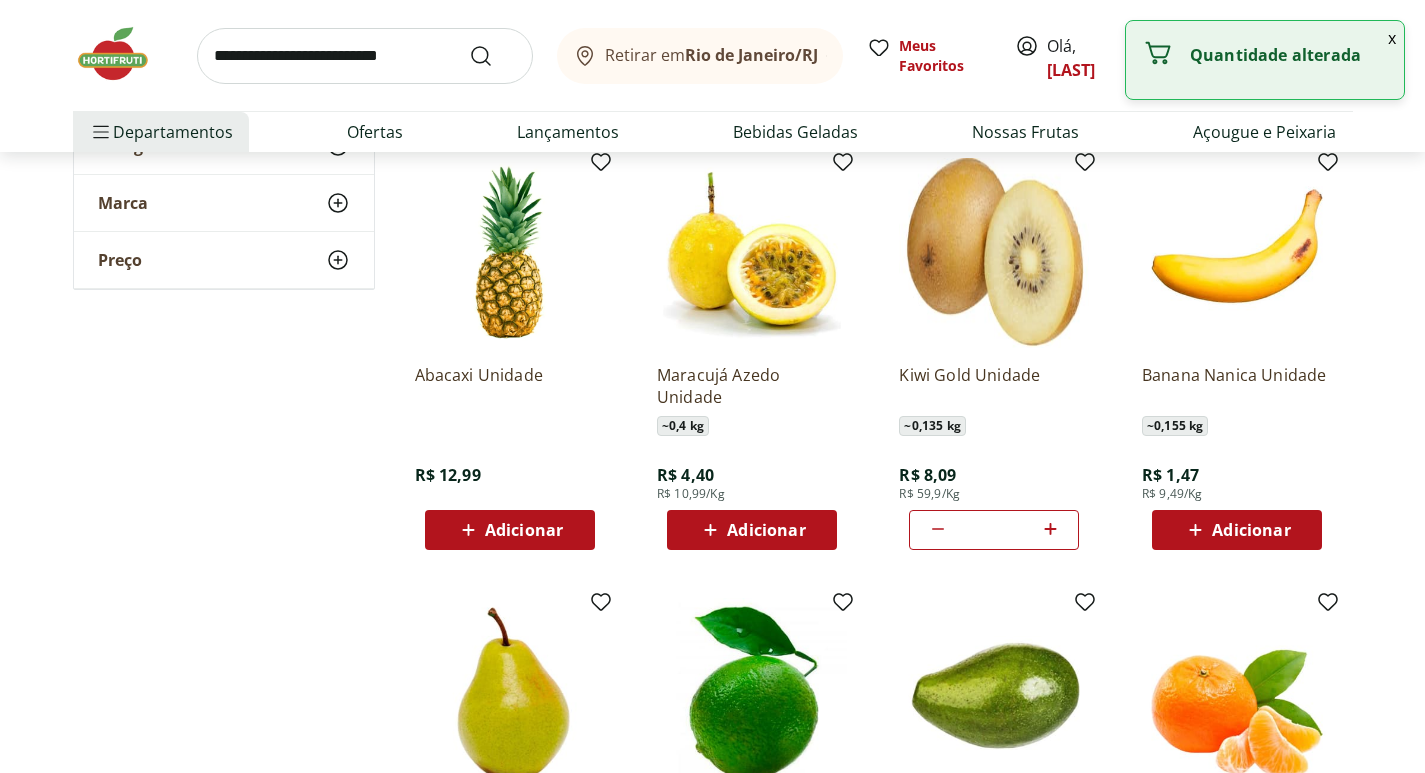 click 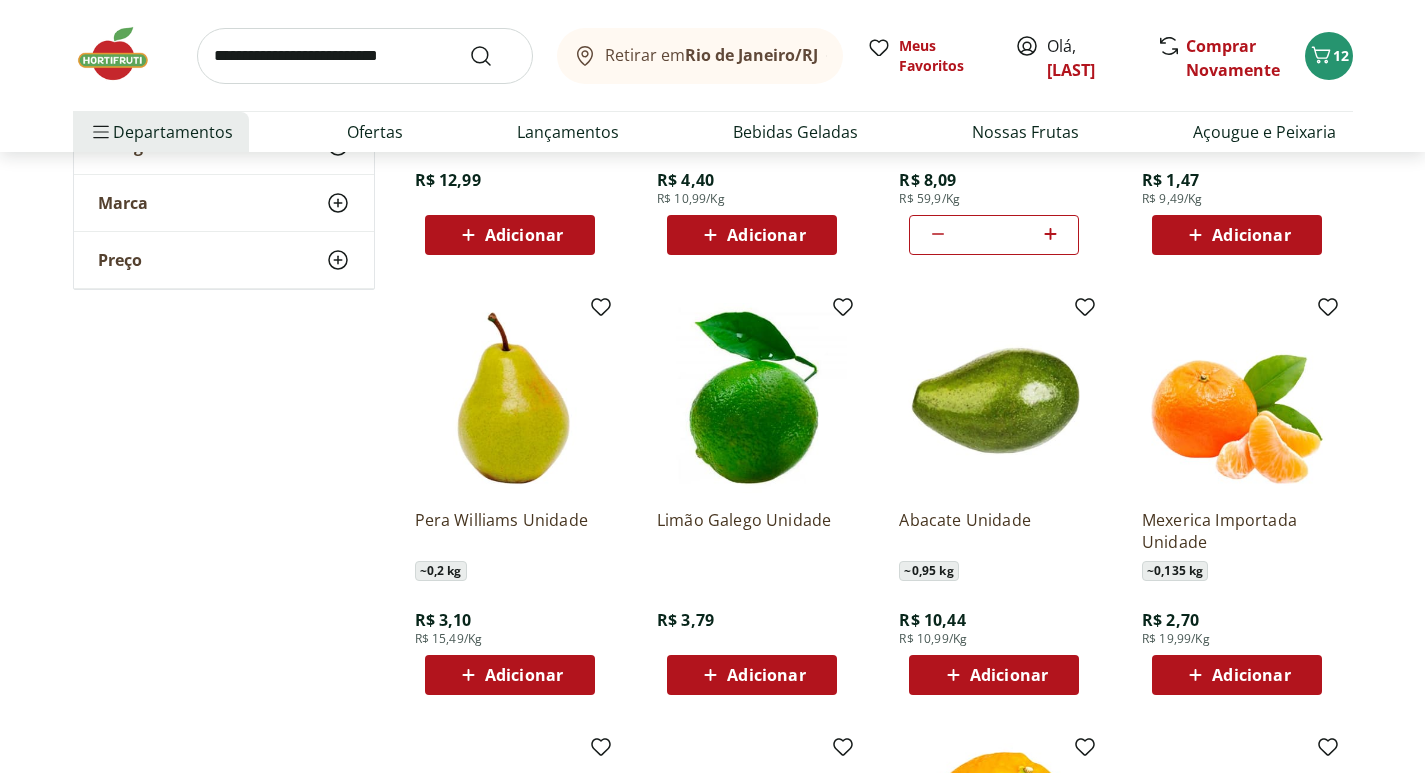 scroll, scrollTop: 3200, scrollLeft: 0, axis: vertical 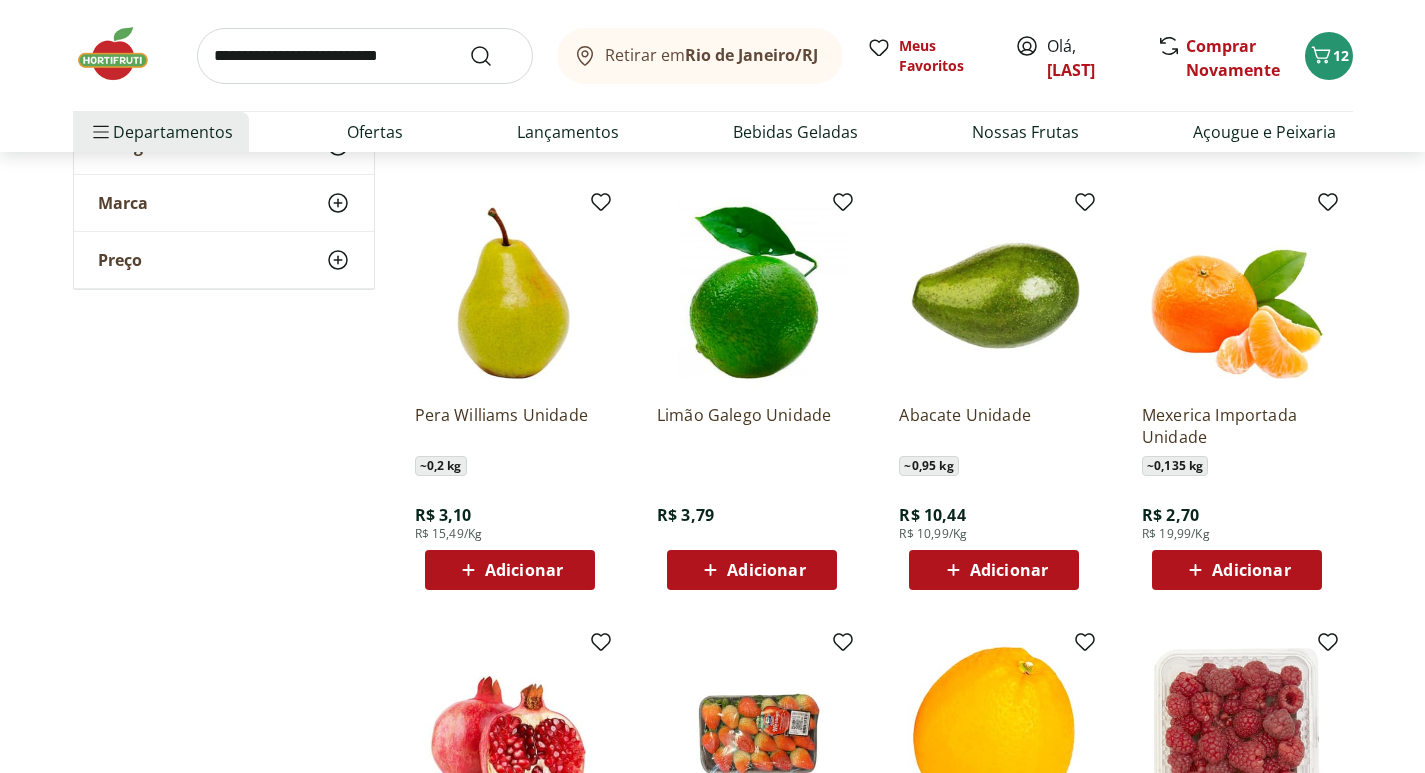 click on "Adicionar" at bounding box center (509, 570) 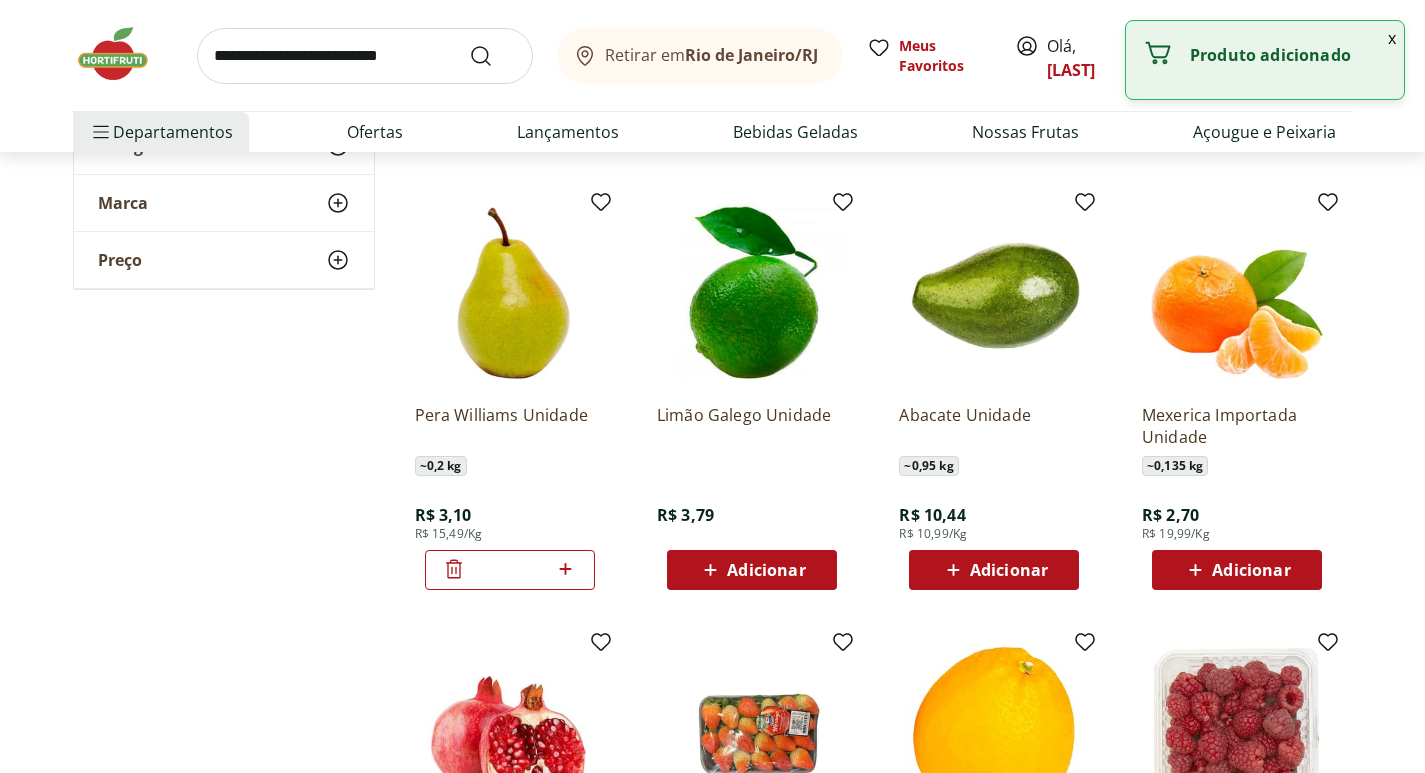 click 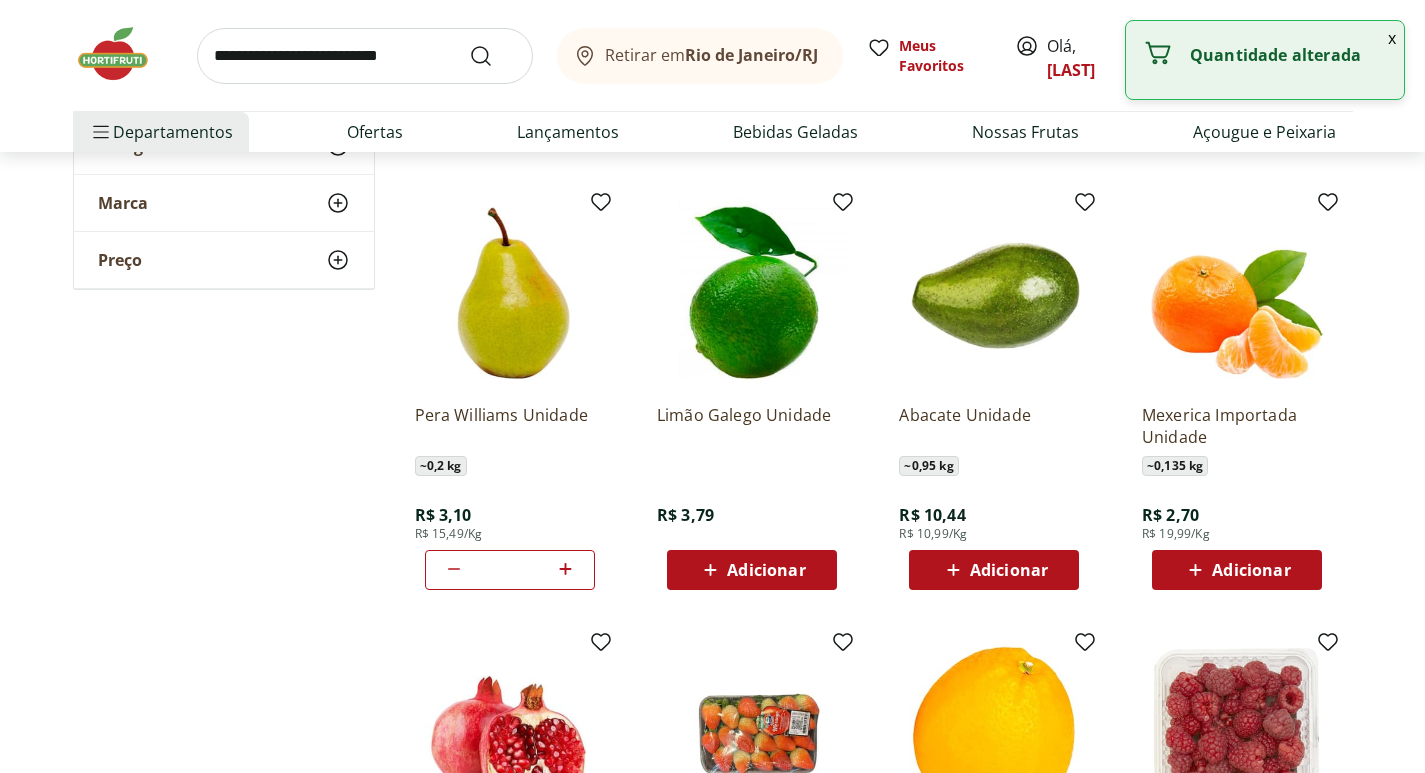 click 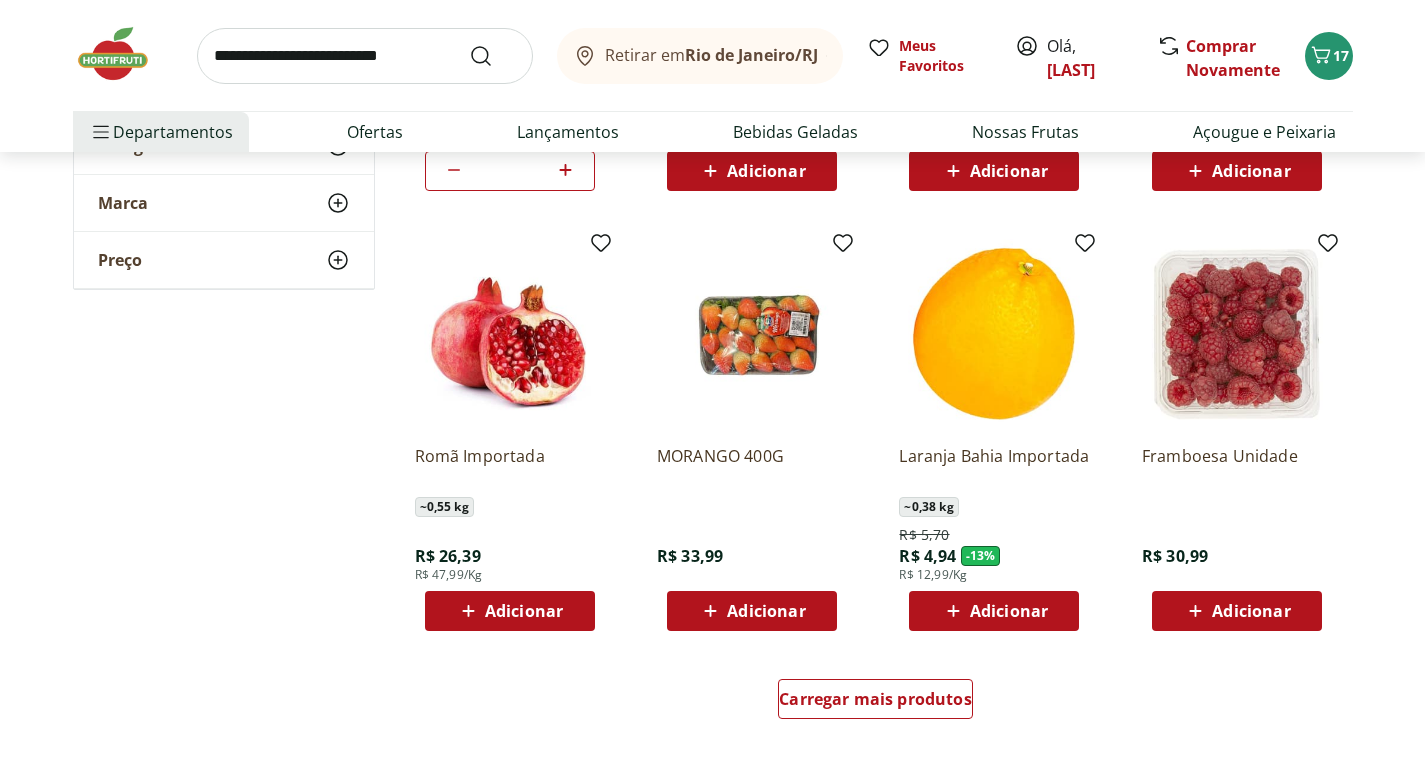 scroll, scrollTop: 3600, scrollLeft: 0, axis: vertical 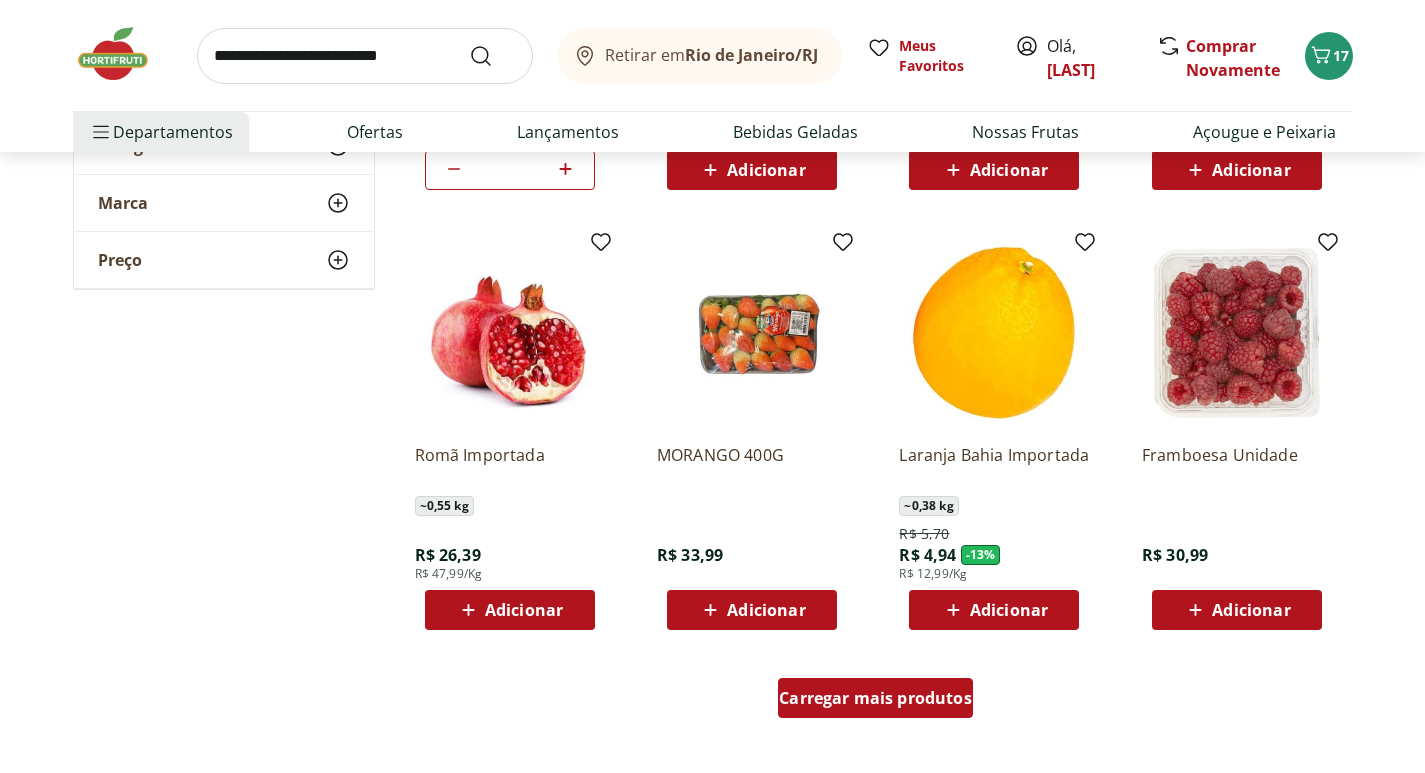 click on "Carregar mais produtos" at bounding box center (875, 698) 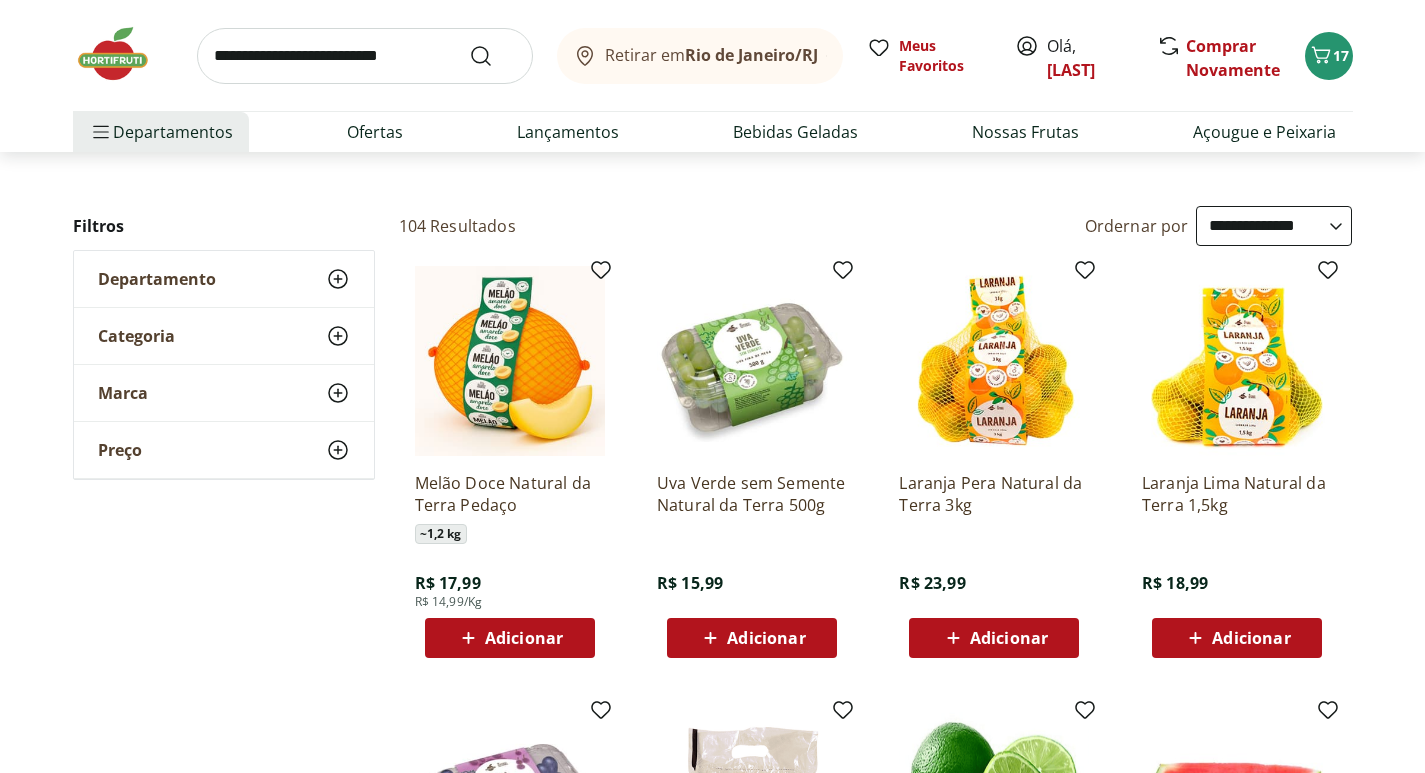 scroll, scrollTop: 0, scrollLeft: 0, axis: both 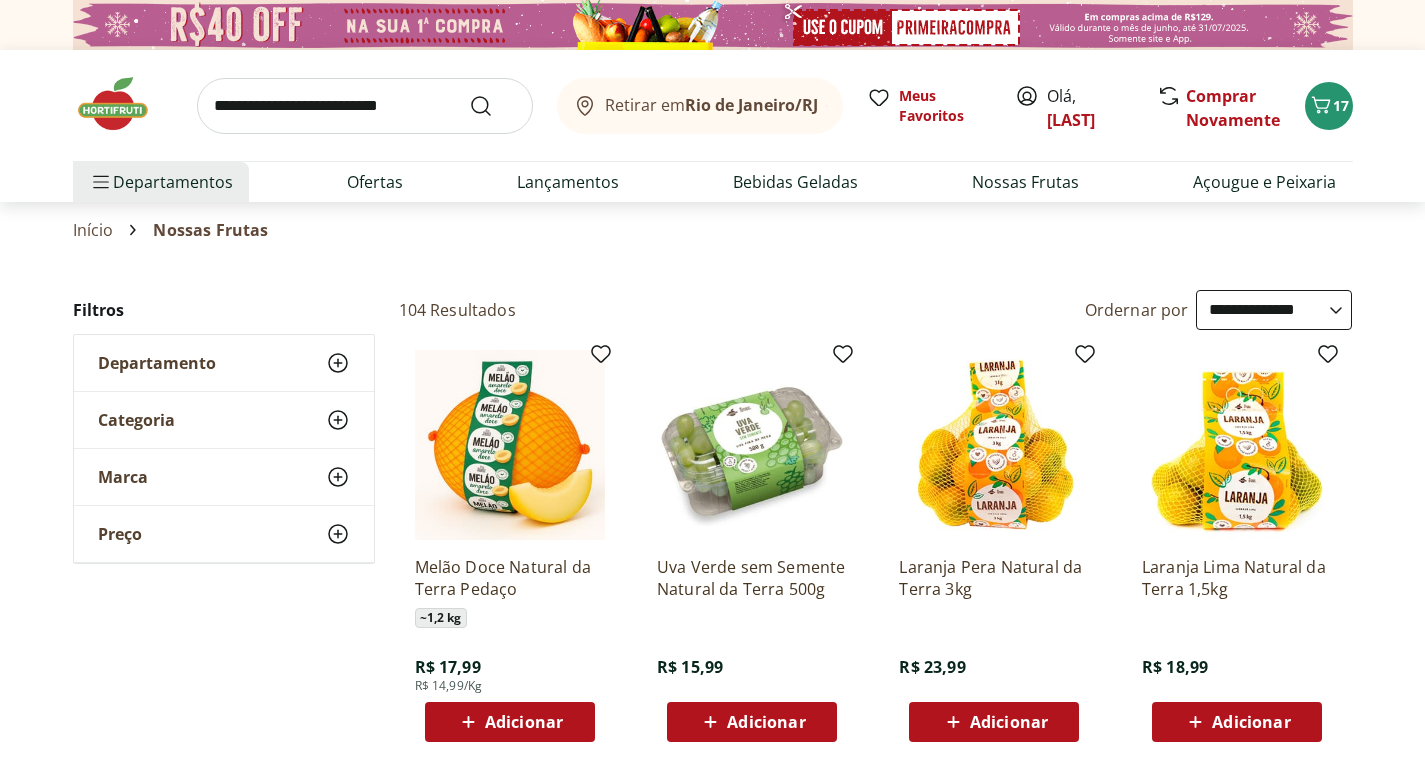 click at bounding box center [365, 106] 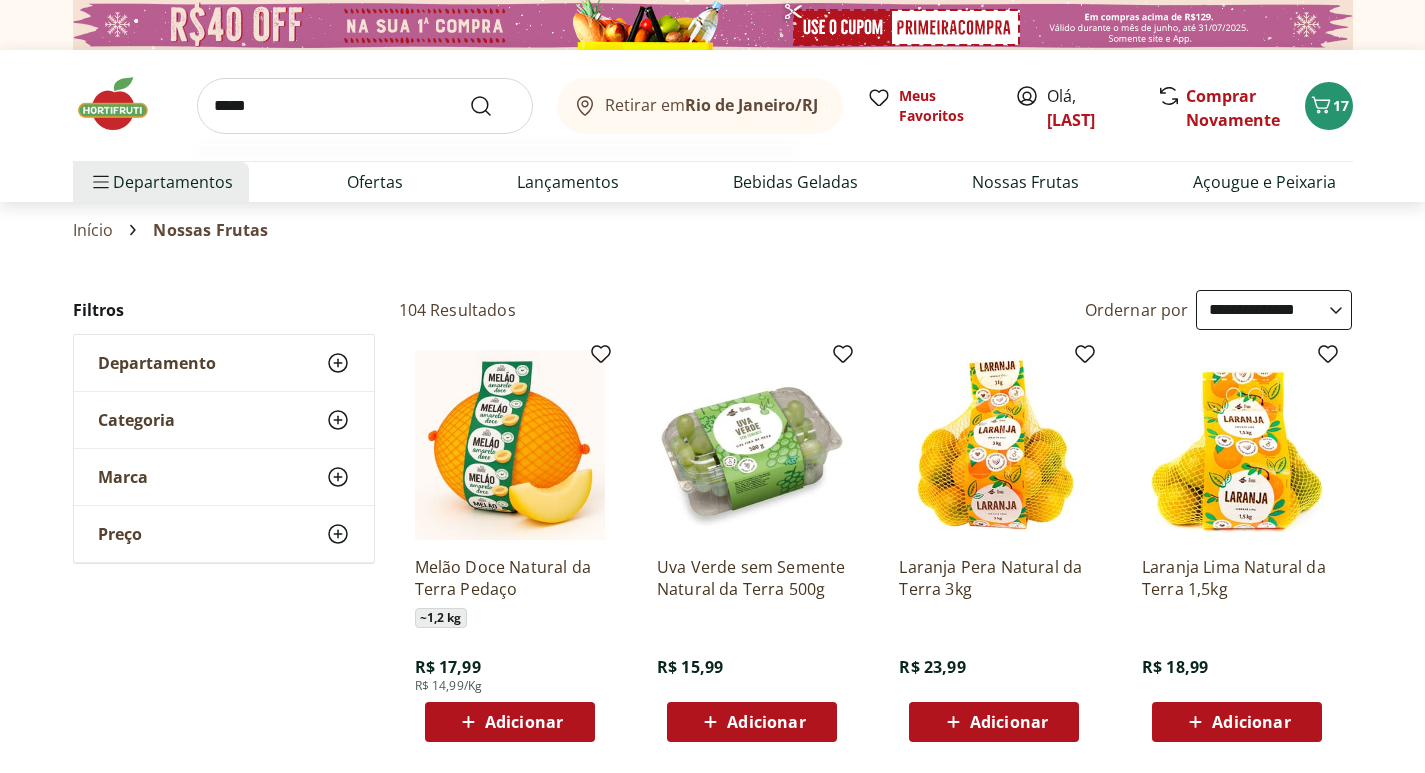 type on "*****" 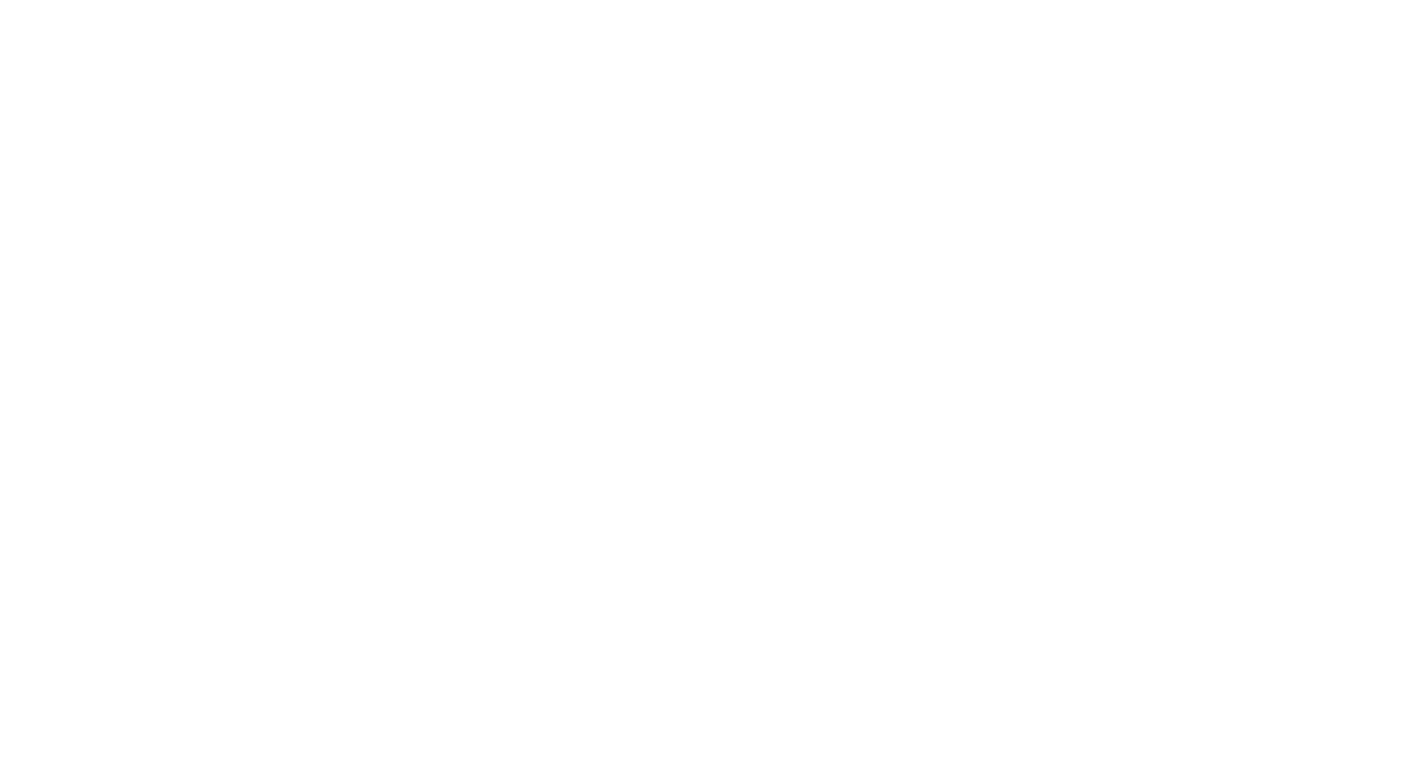 select on "**********" 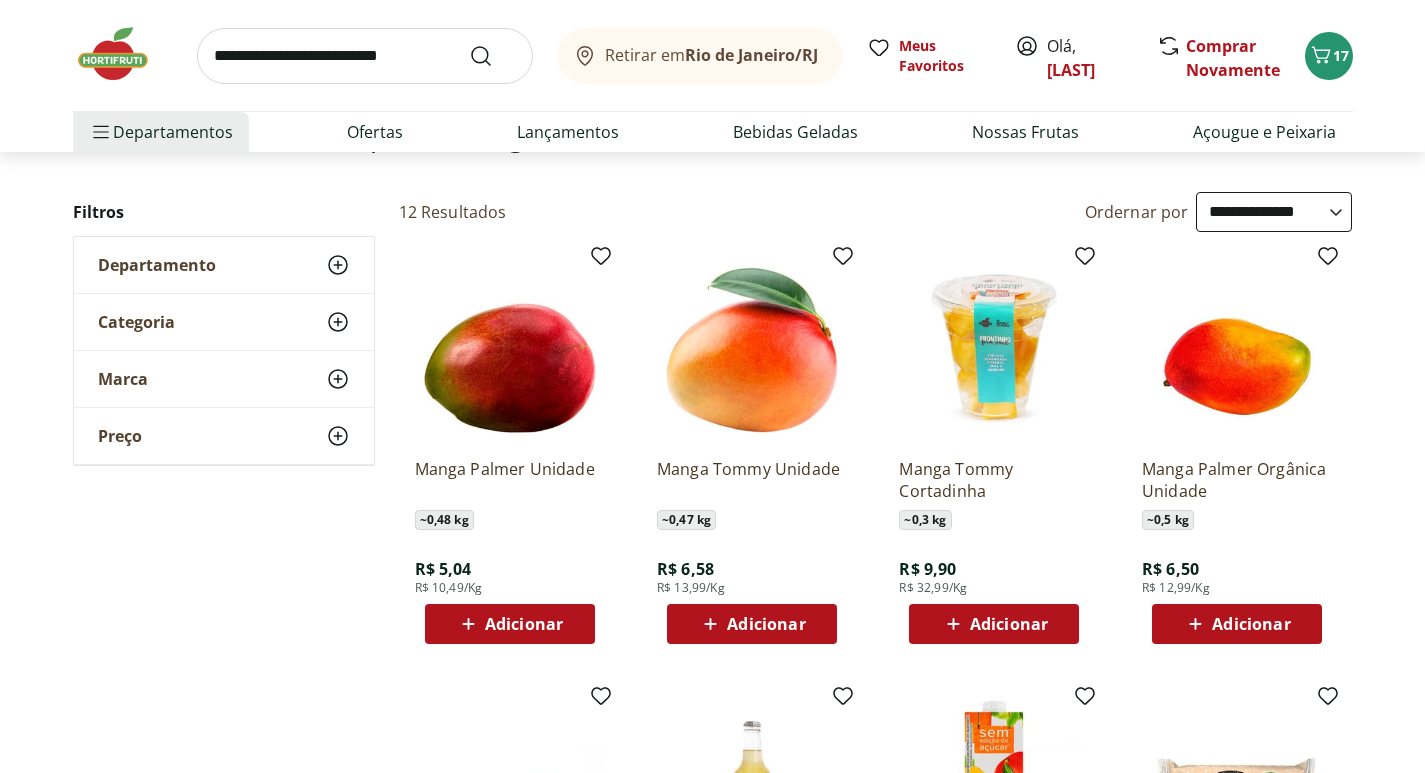 scroll, scrollTop: 300, scrollLeft: 0, axis: vertical 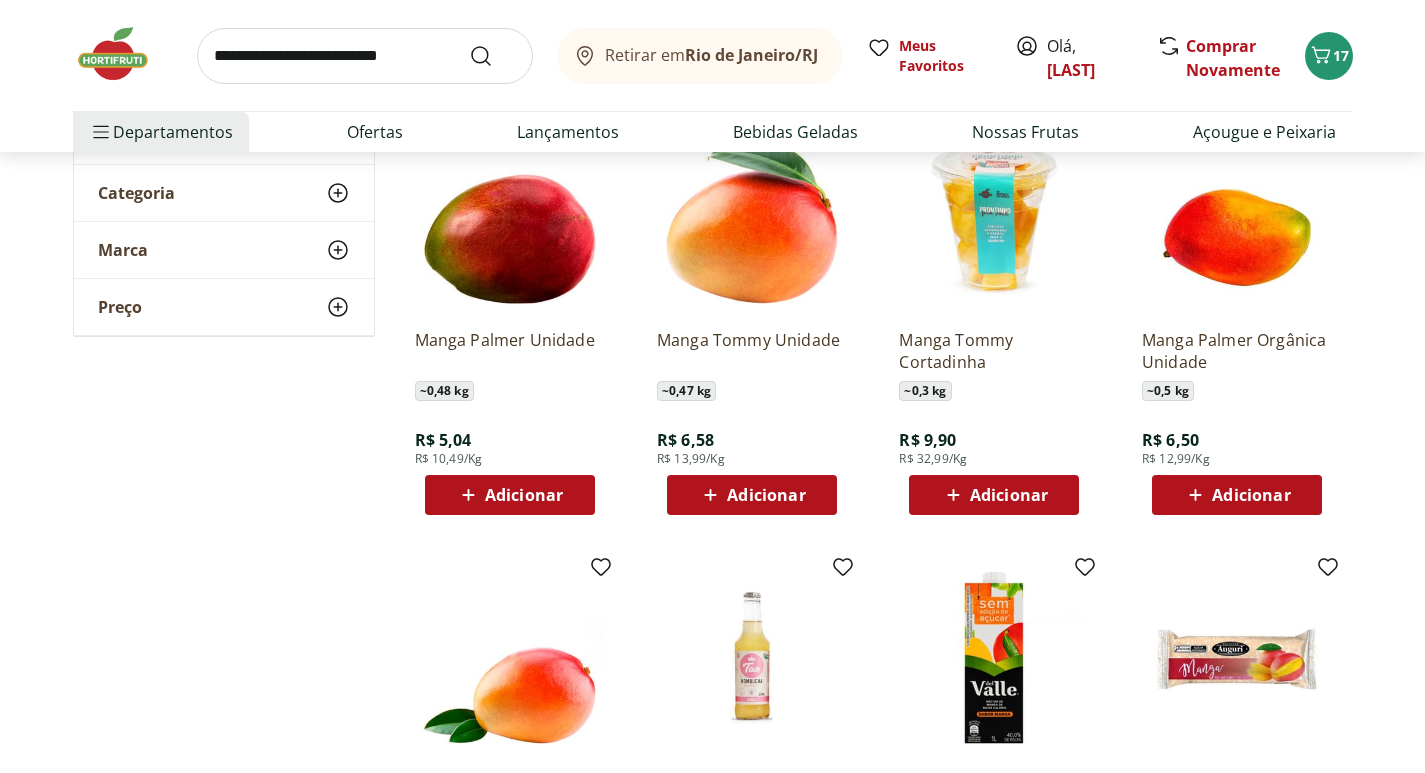 click on "Adicionar" at bounding box center [524, 495] 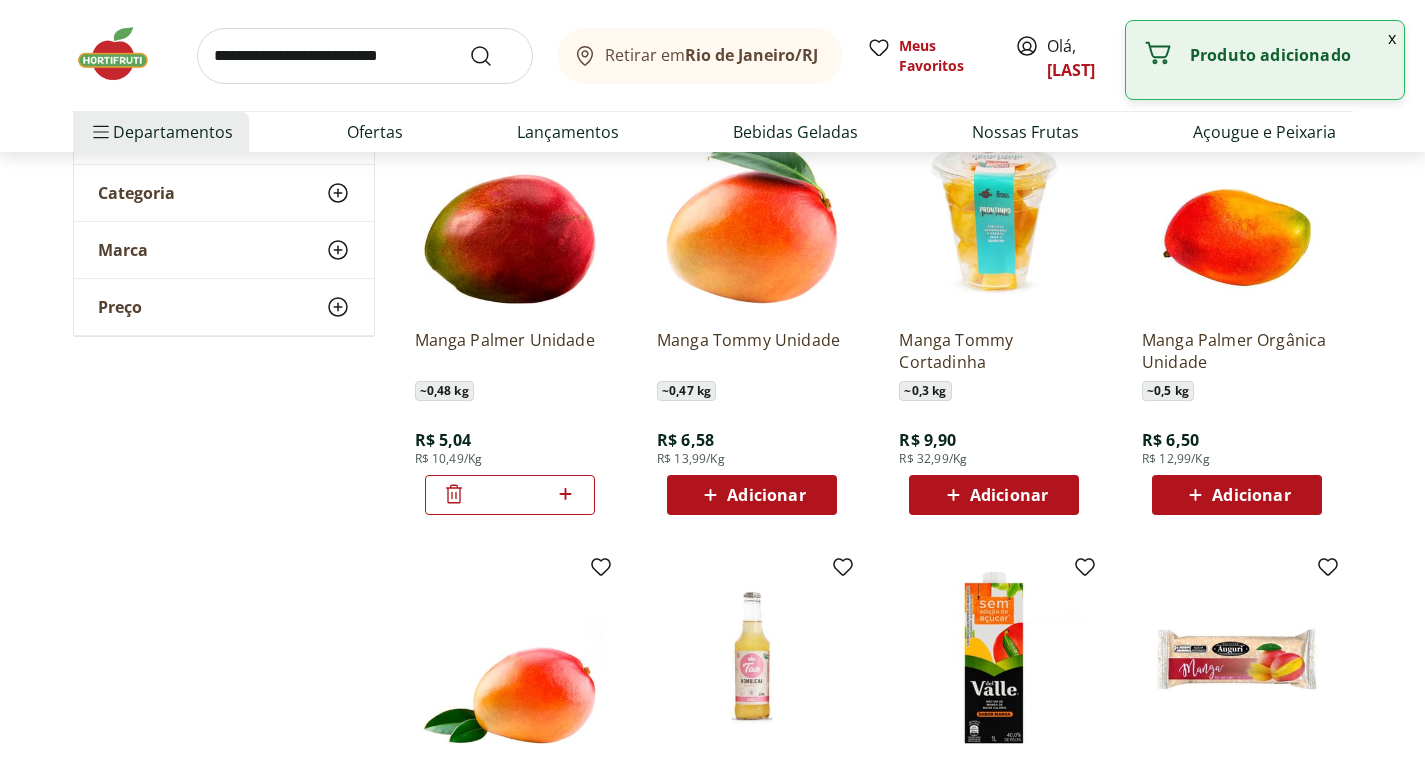 click 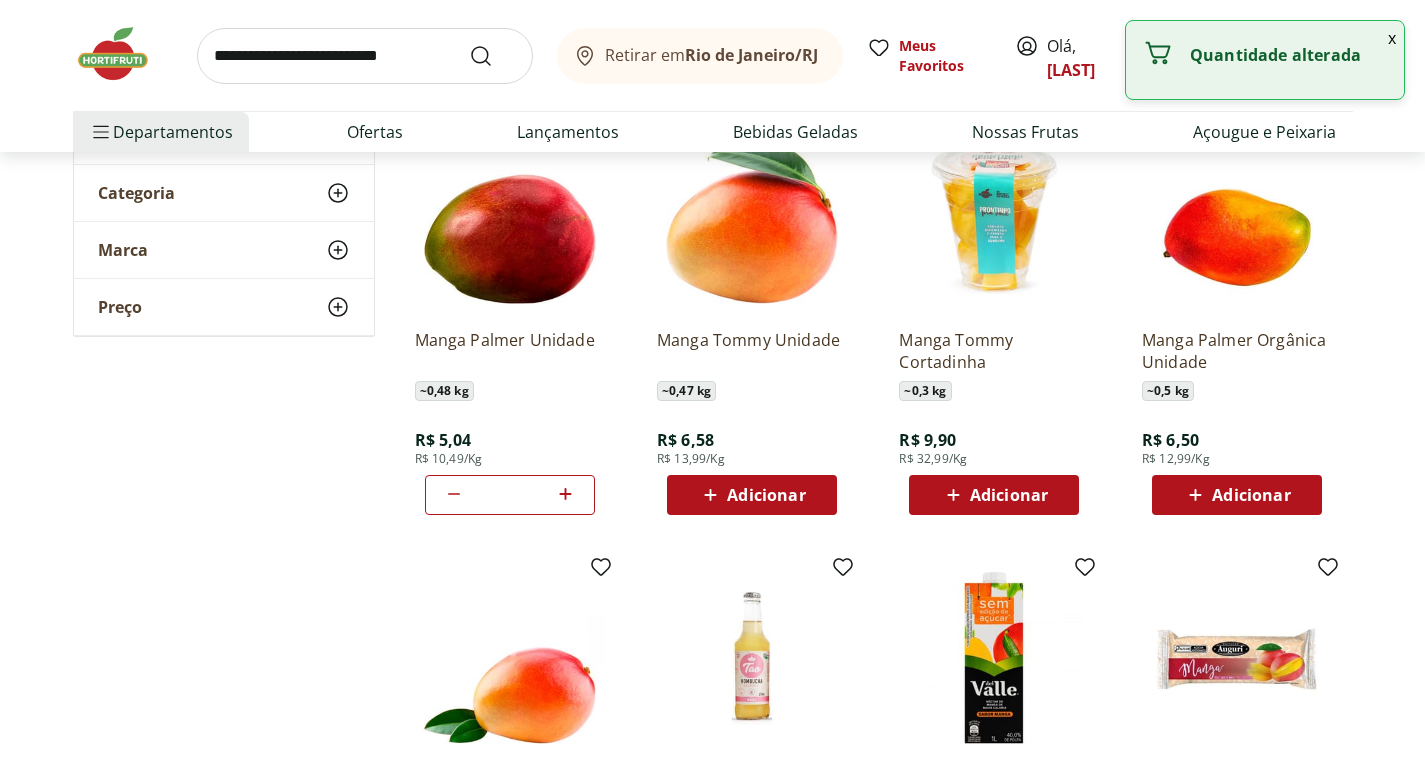 click 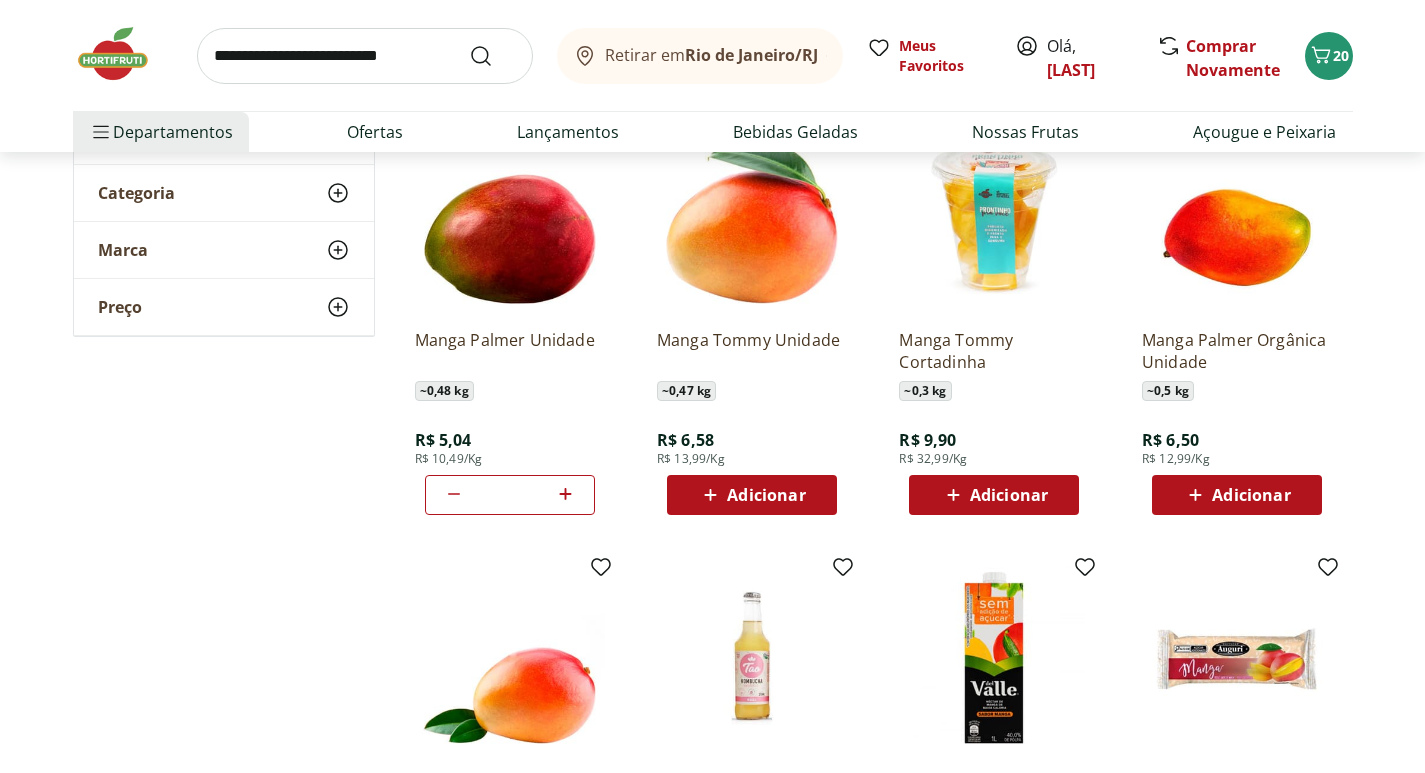 click 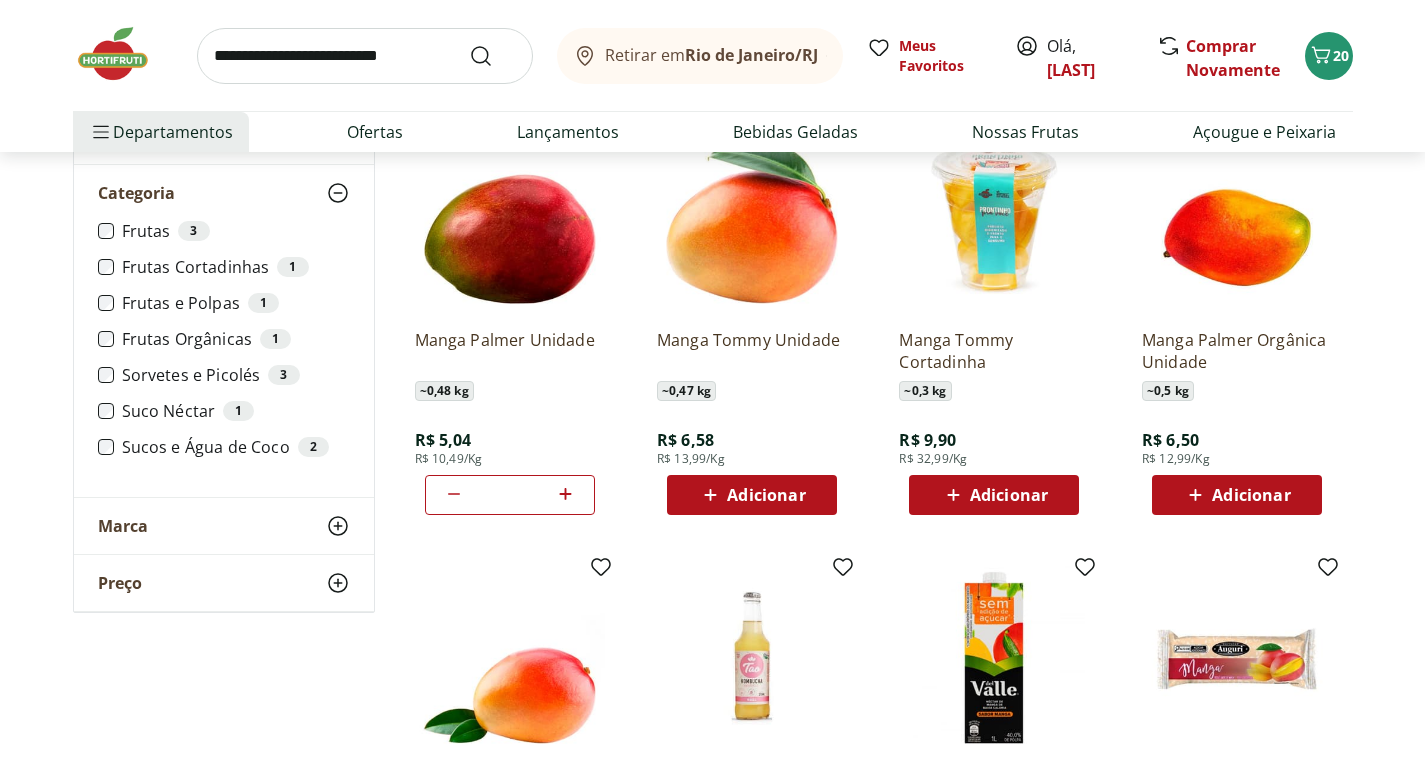 click 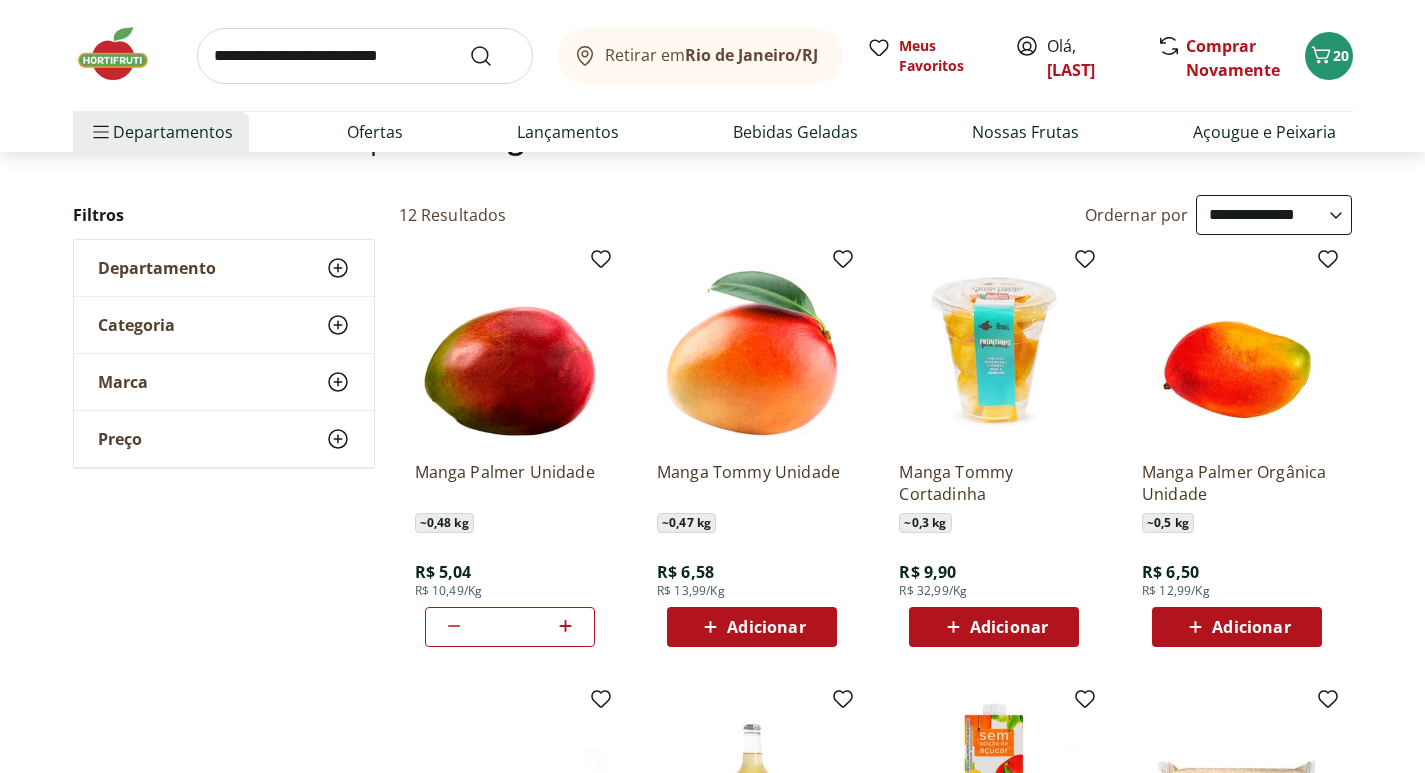 scroll, scrollTop: 0, scrollLeft: 0, axis: both 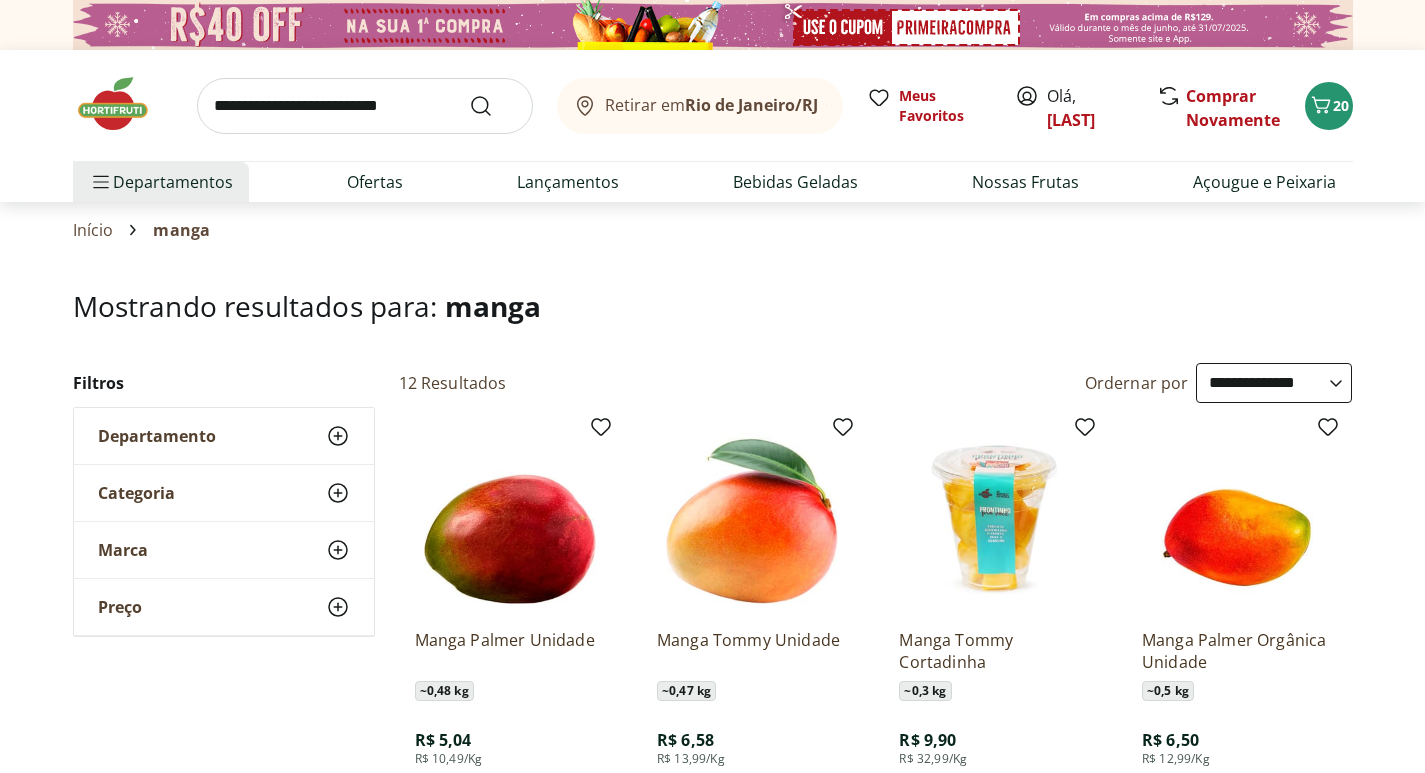 click 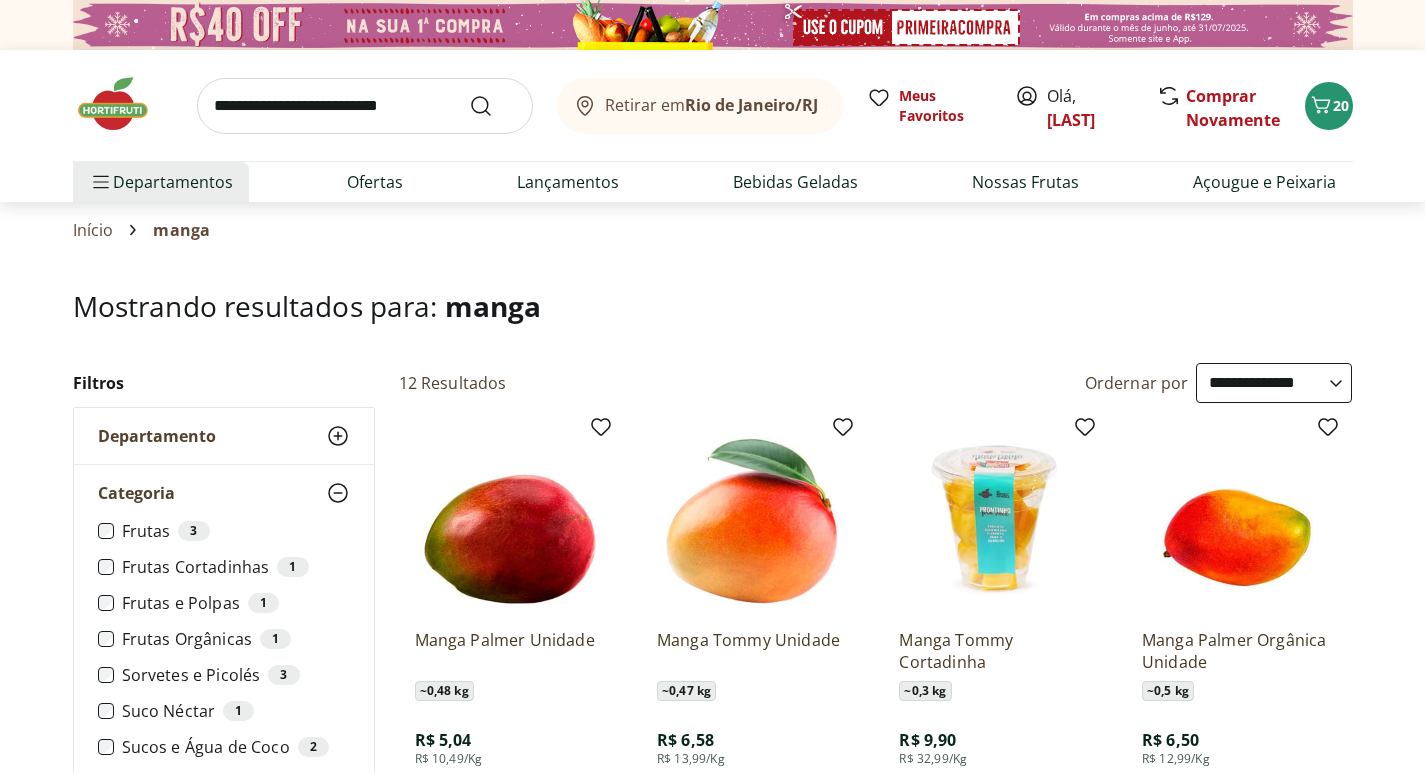 click 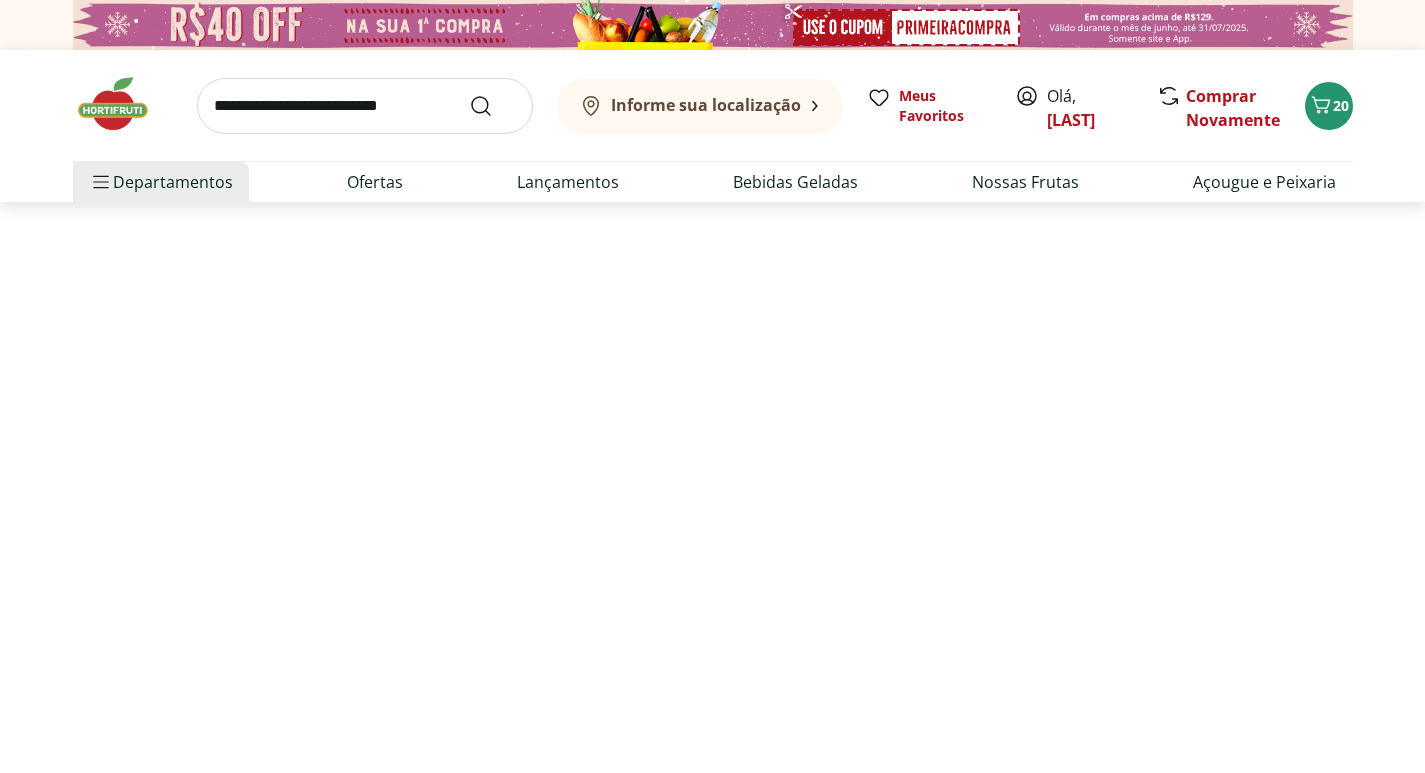 select on "**********" 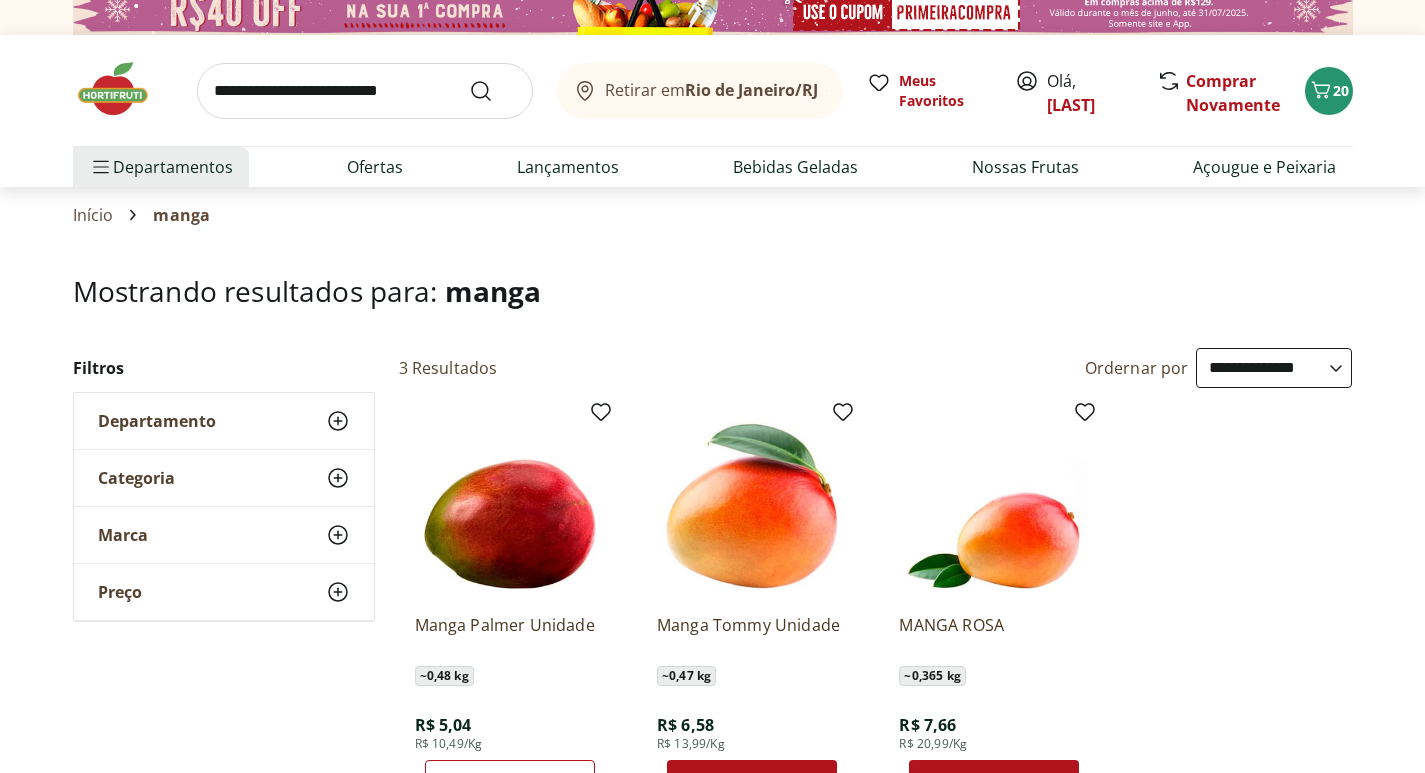 scroll, scrollTop: 100, scrollLeft: 0, axis: vertical 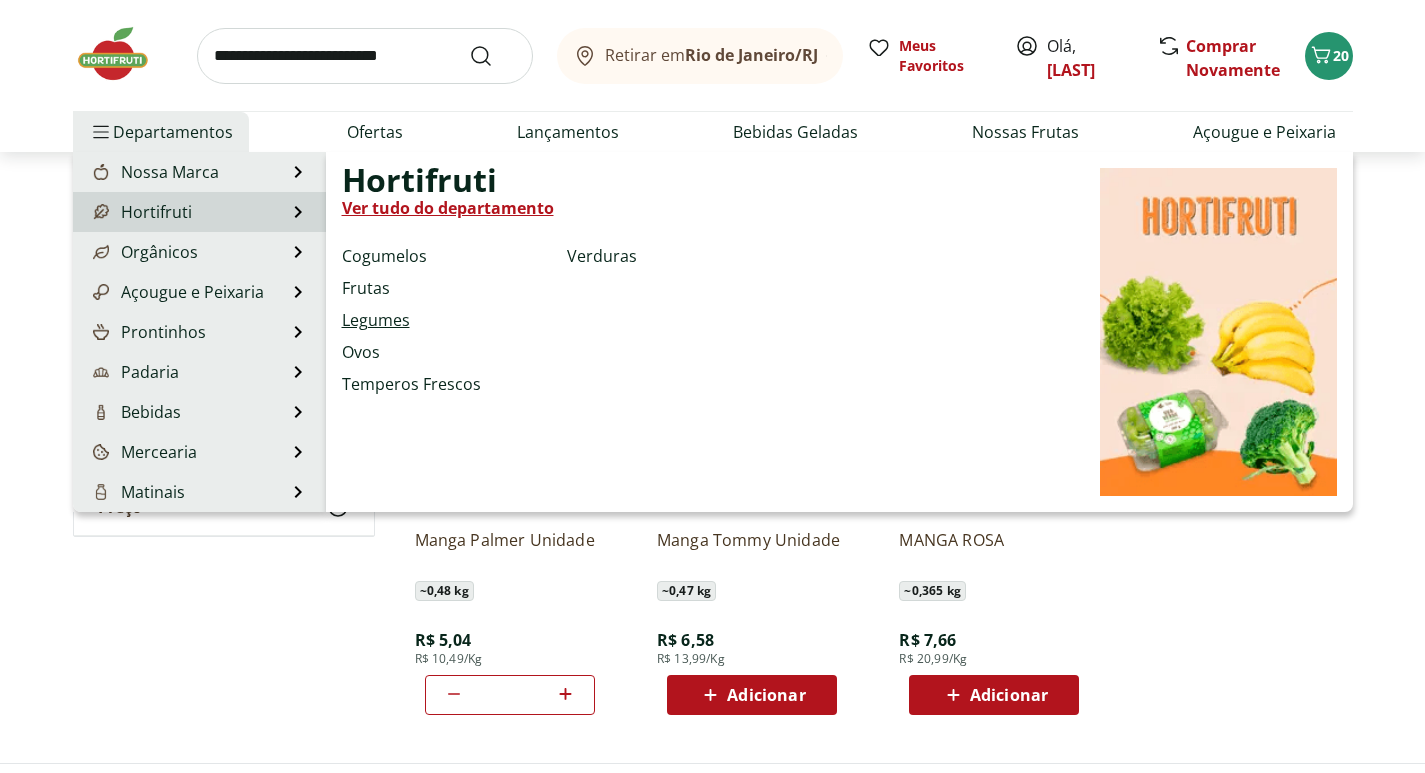 click on "Legumes" at bounding box center (376, 320) 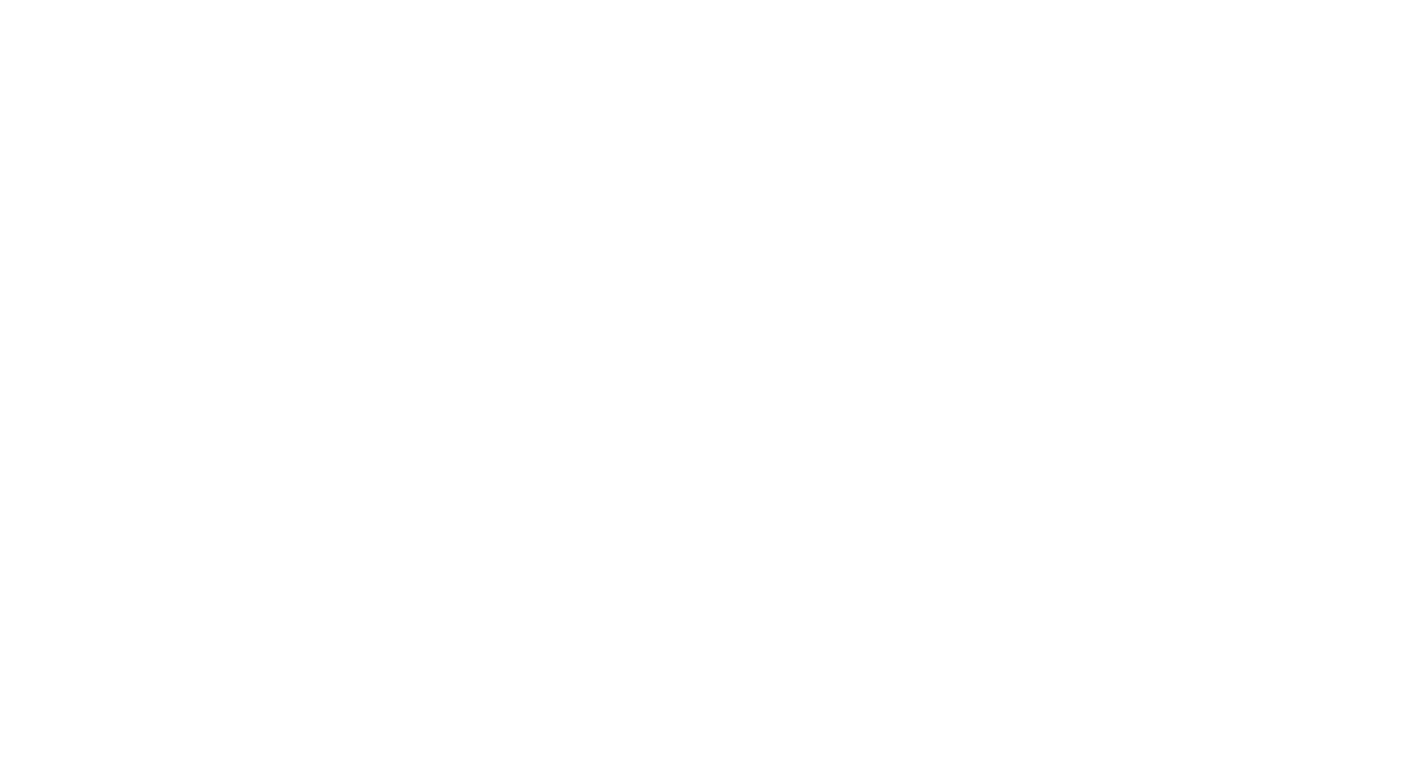 scroll, scrollTop: 0, scrollLeft: 0, axis: both 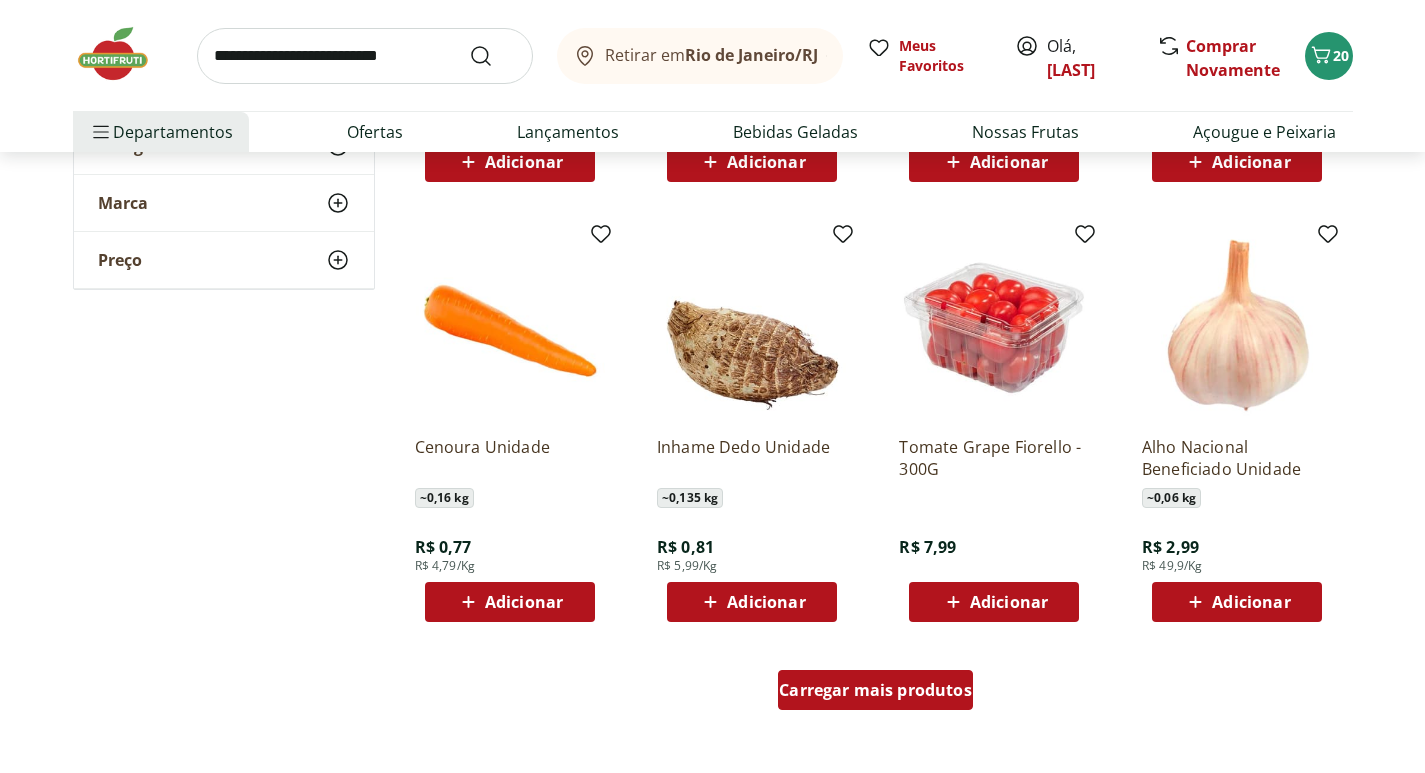 click on "Carregar mais produtos" at bounding box center [875, 690] 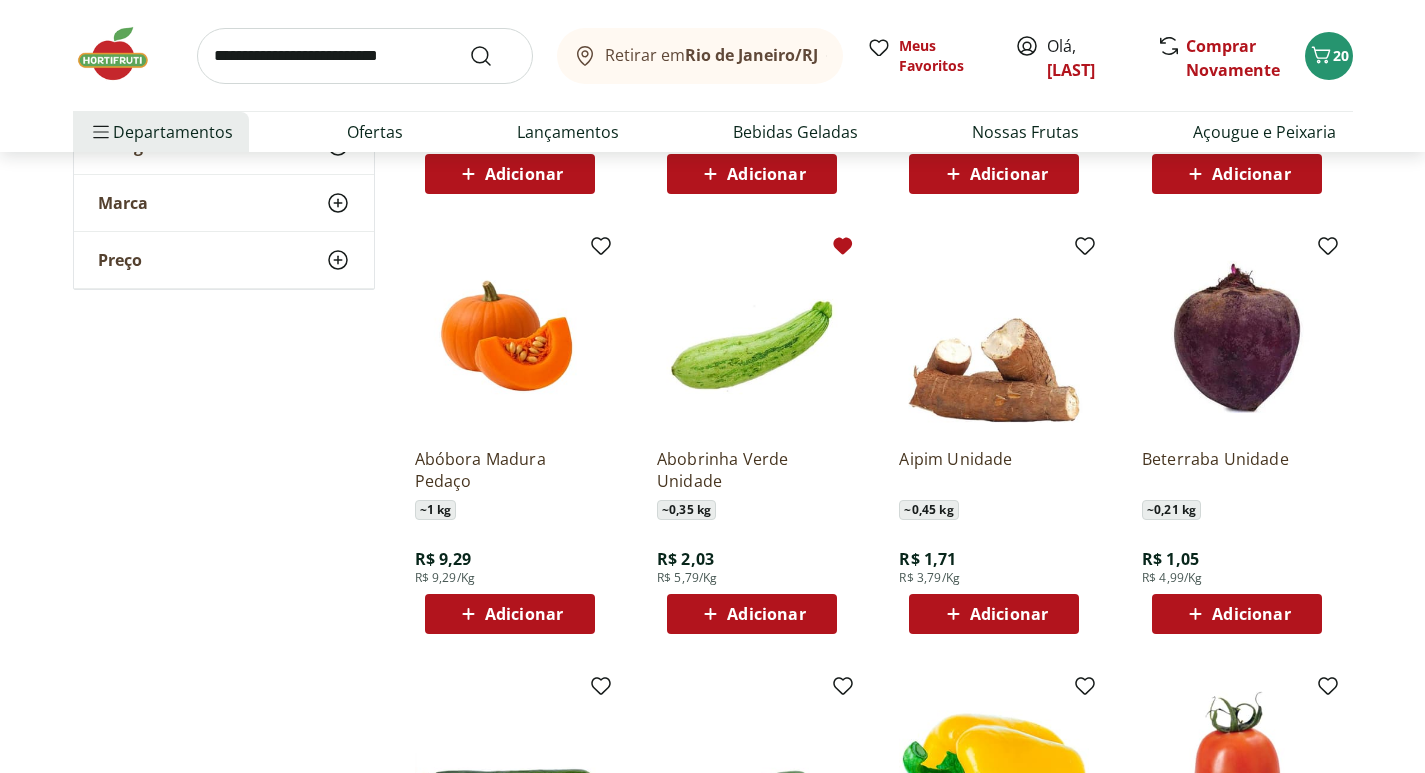 scroll, scrollTop: 1900, scrollLeft: 0, axis: vertical 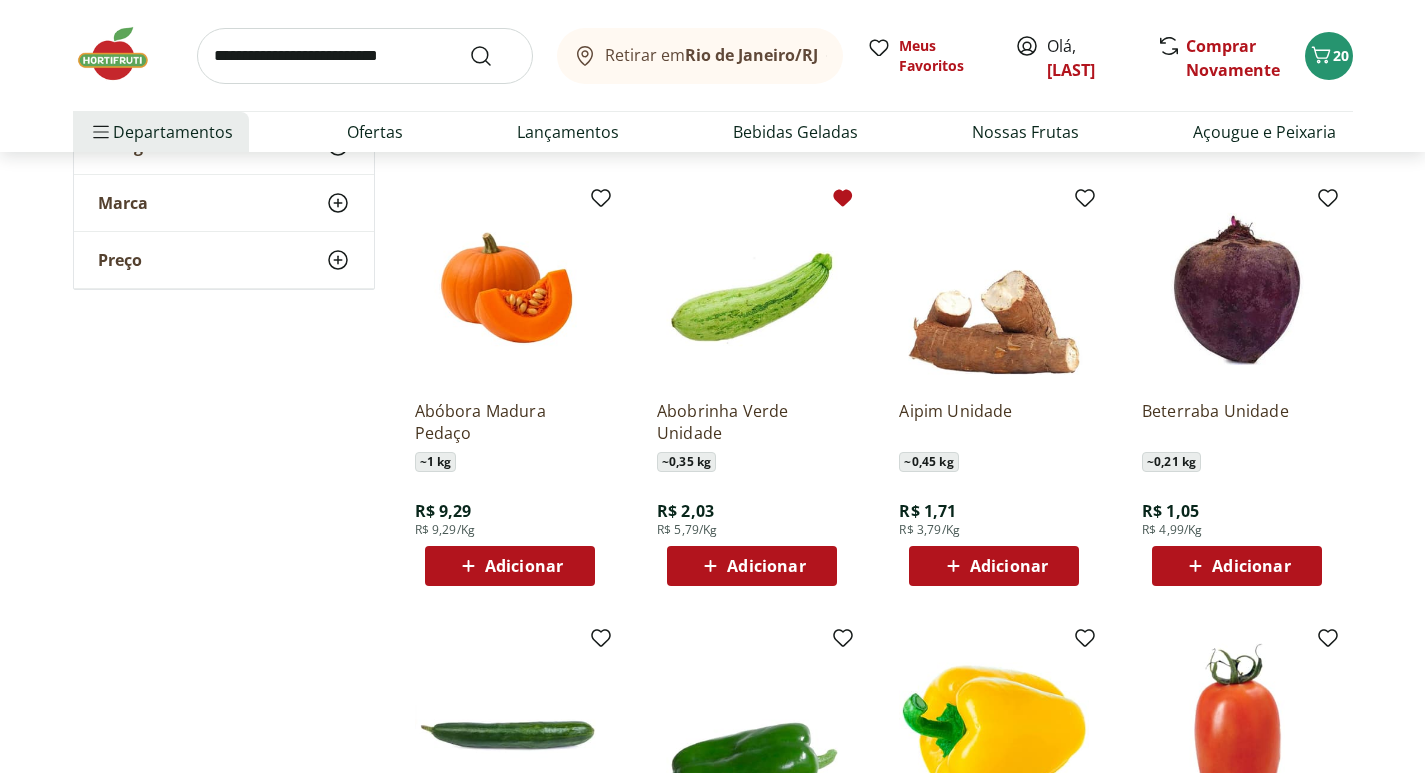 click on "Adicionar" at bounding box center (524, 566) 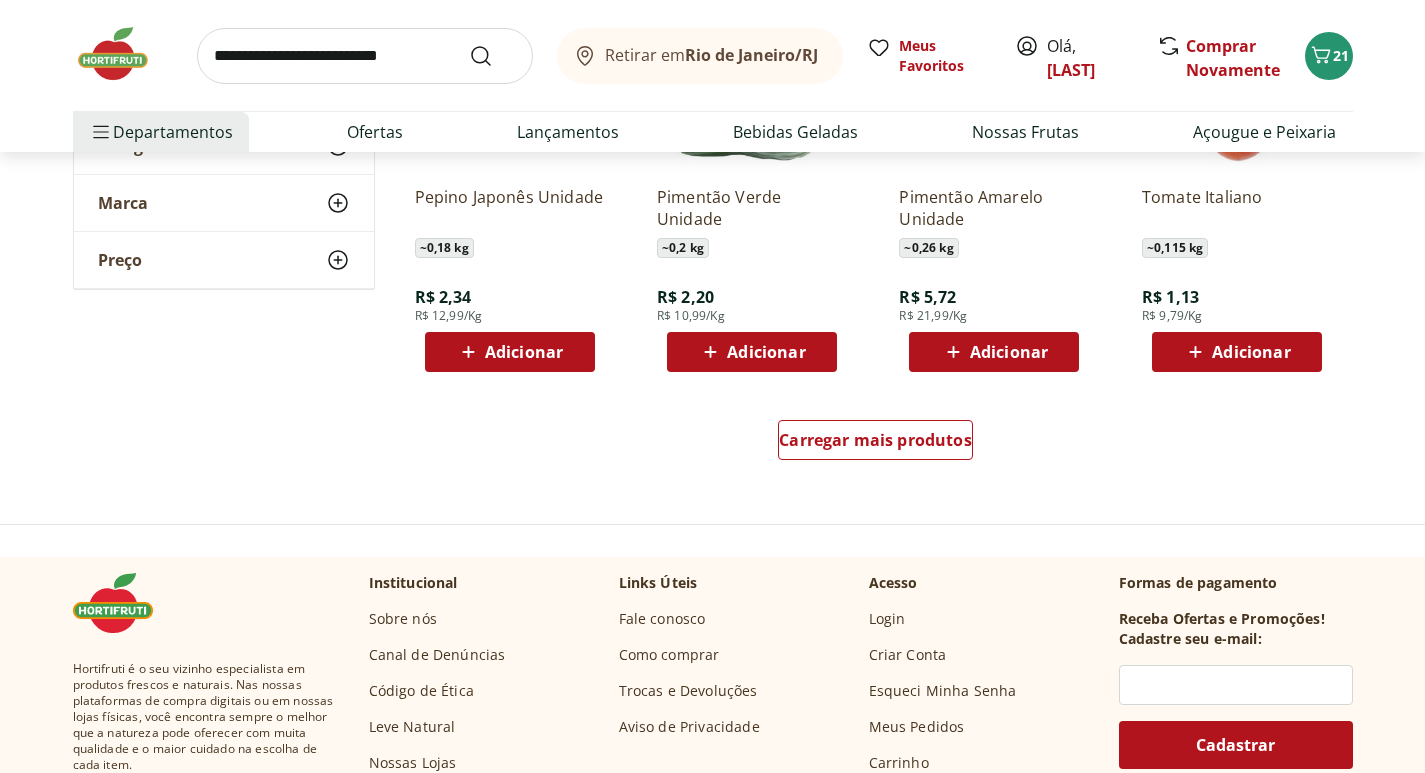 scroll, scrollTop: 2600, scrollLeft: 0, axis: vertical 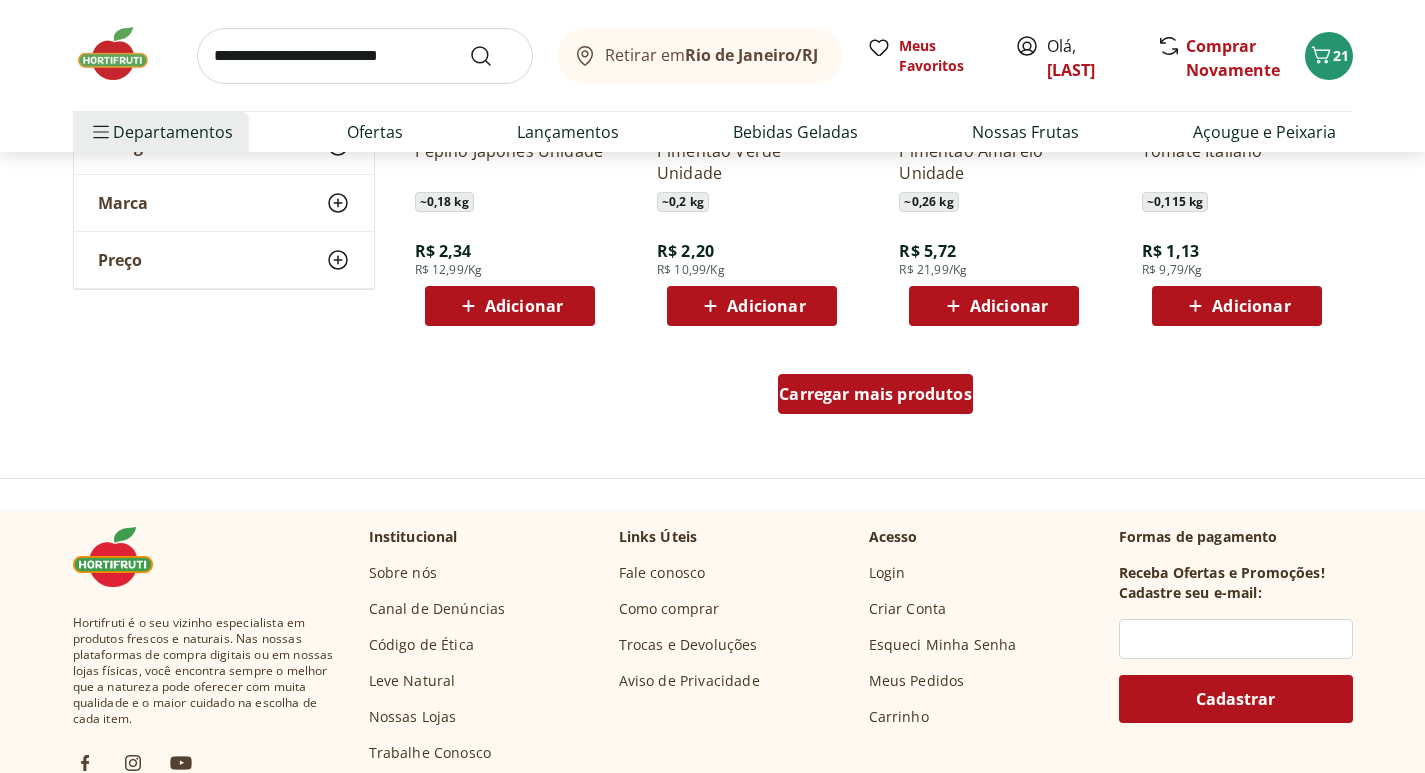 click on "Carregar mais produtos" at bounding box center [875, 394] 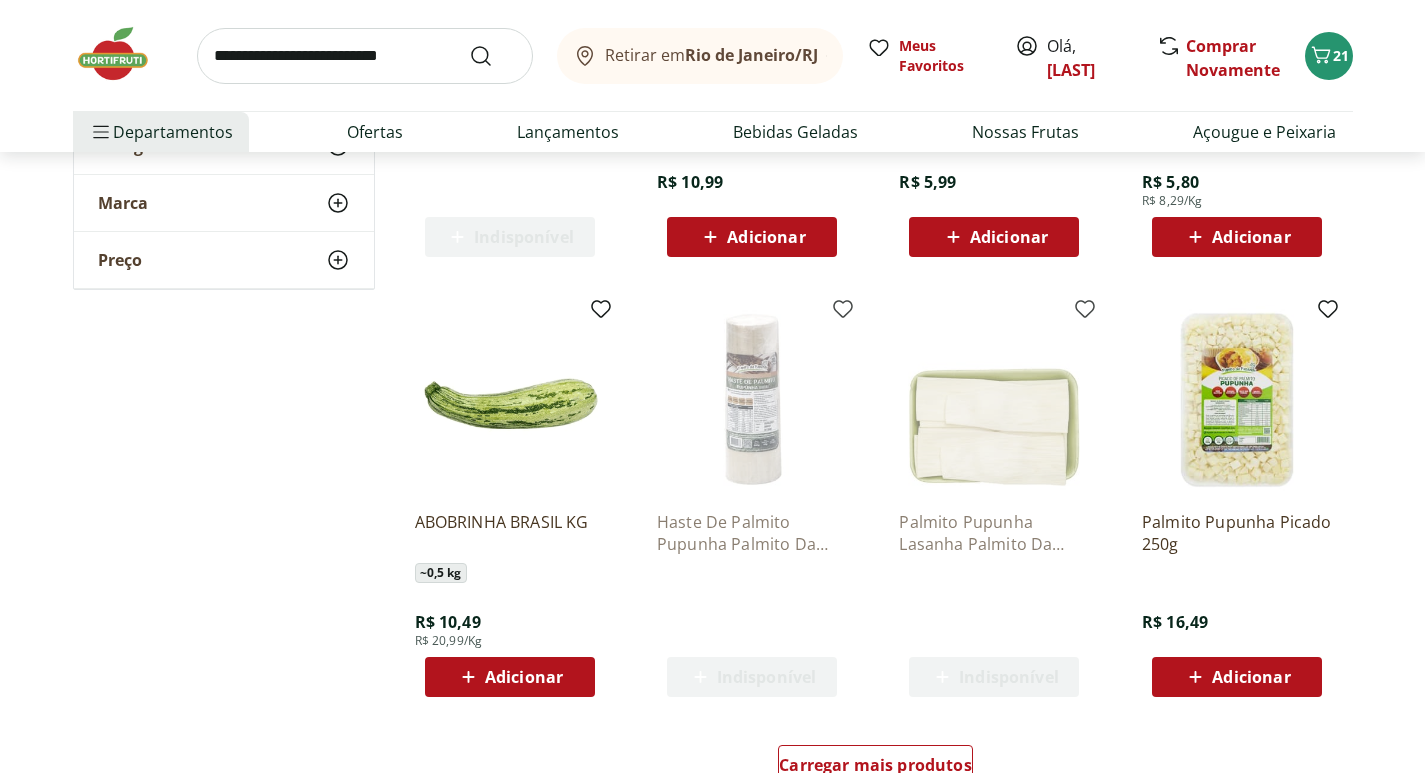 scroll, scrollTop: 3600, scrollLeft: 0, axis: vertical 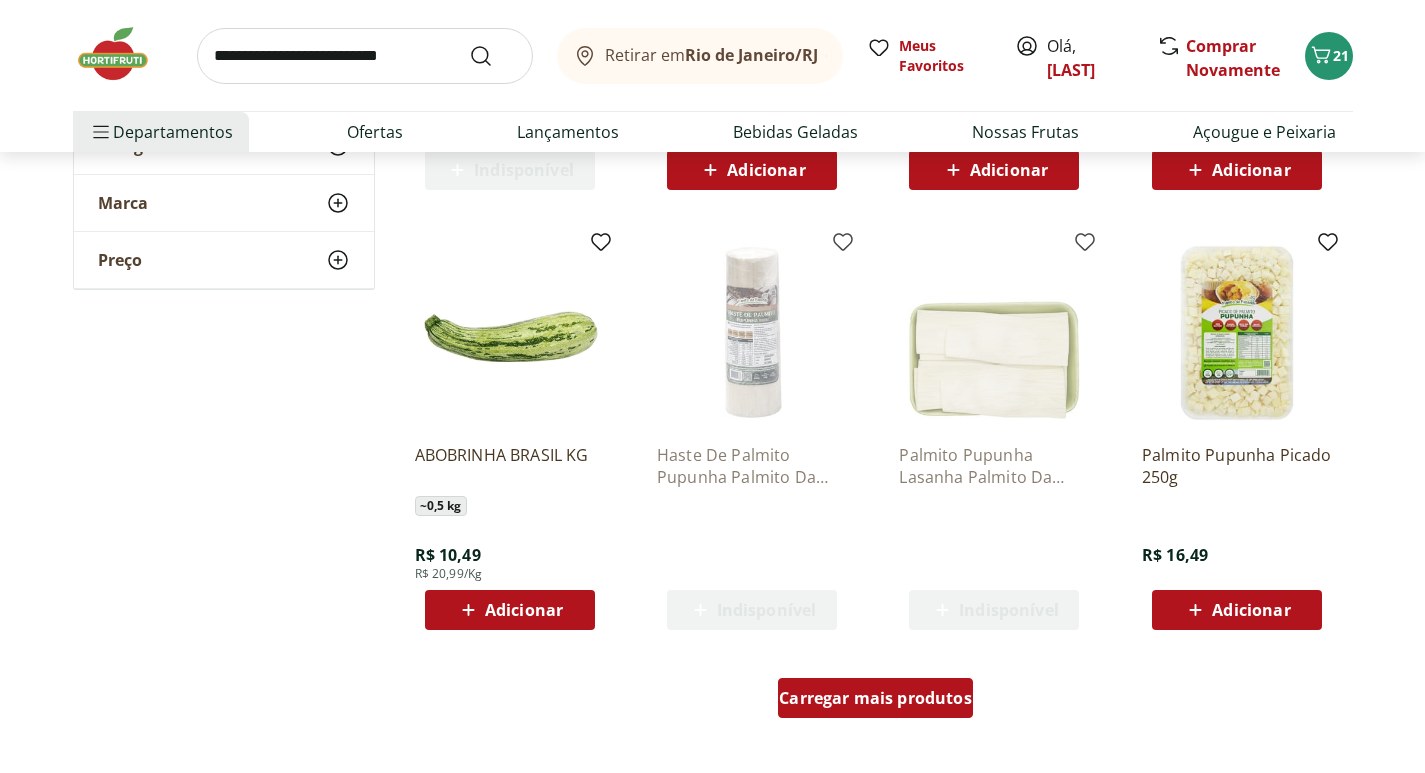 click on "Carregar mais produtos" at bounding box center (875, 698) 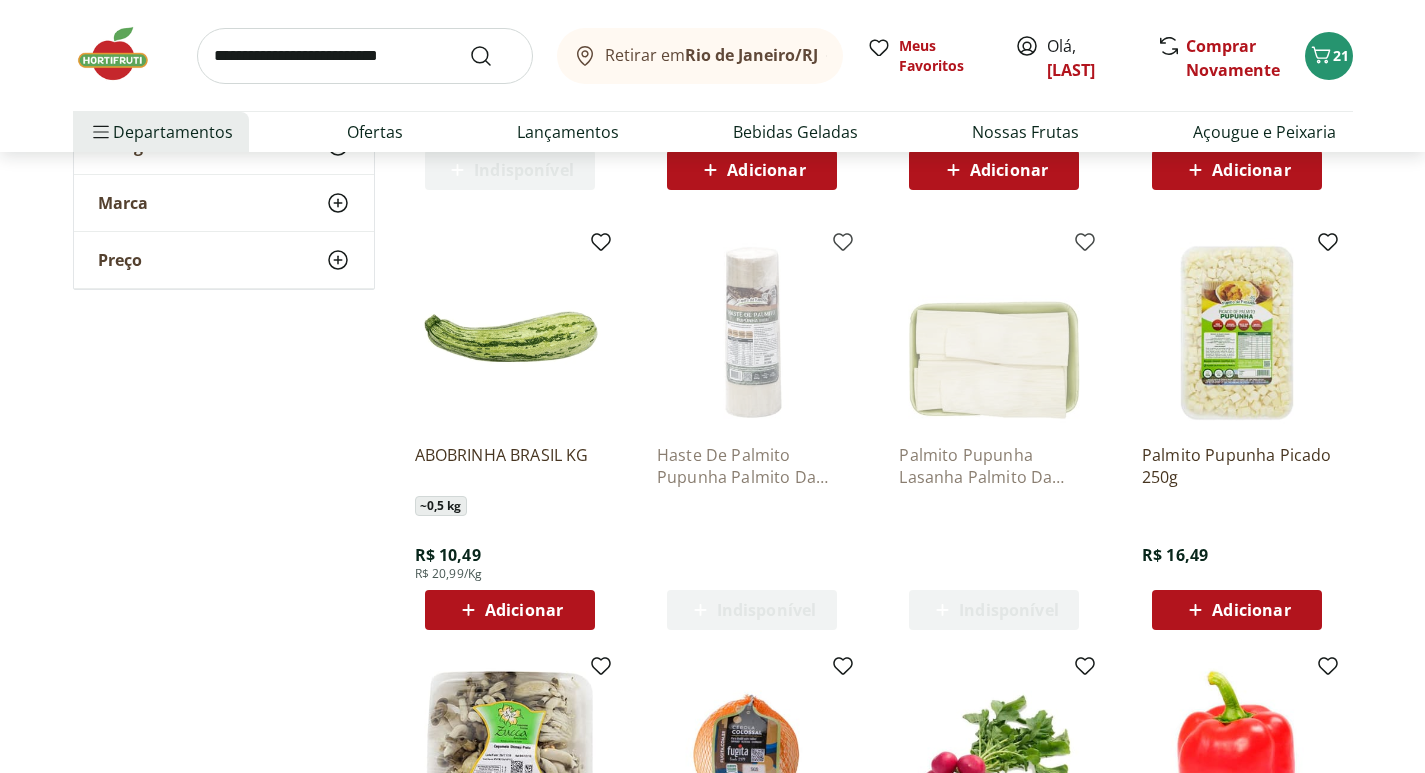 click 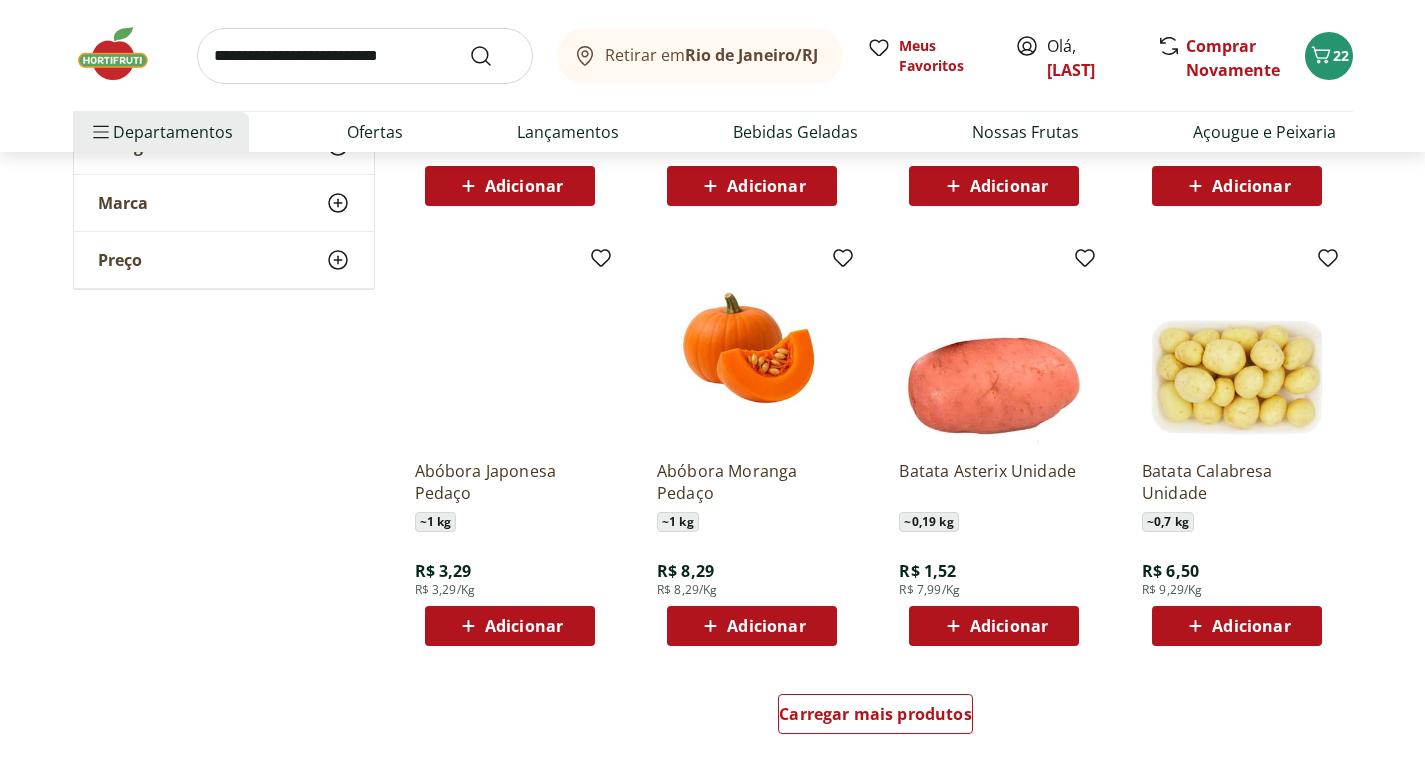 scroll, scrollTop: 5000, scrollLeft: 0, axis: vertical 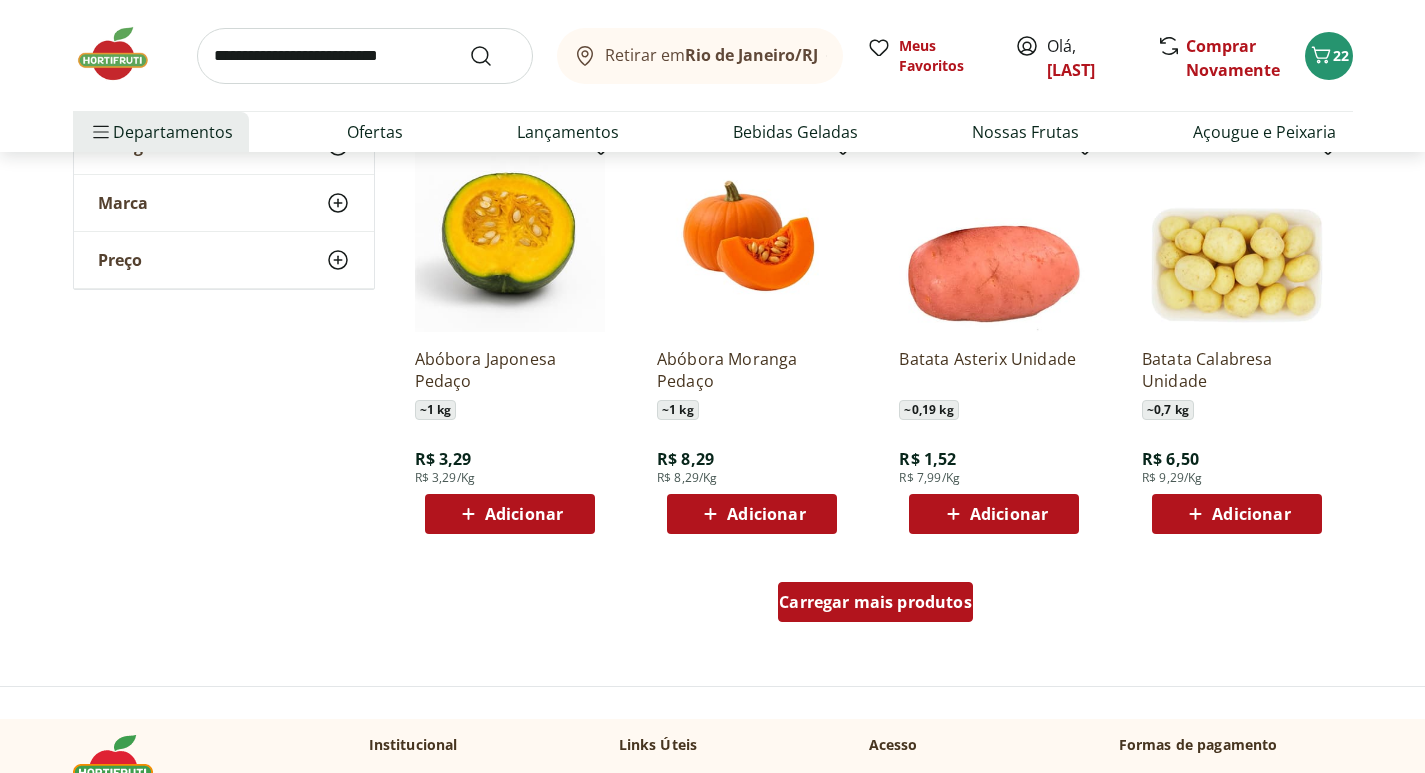 click on "Carregar mais produtos" at bounding box center (875, 602) 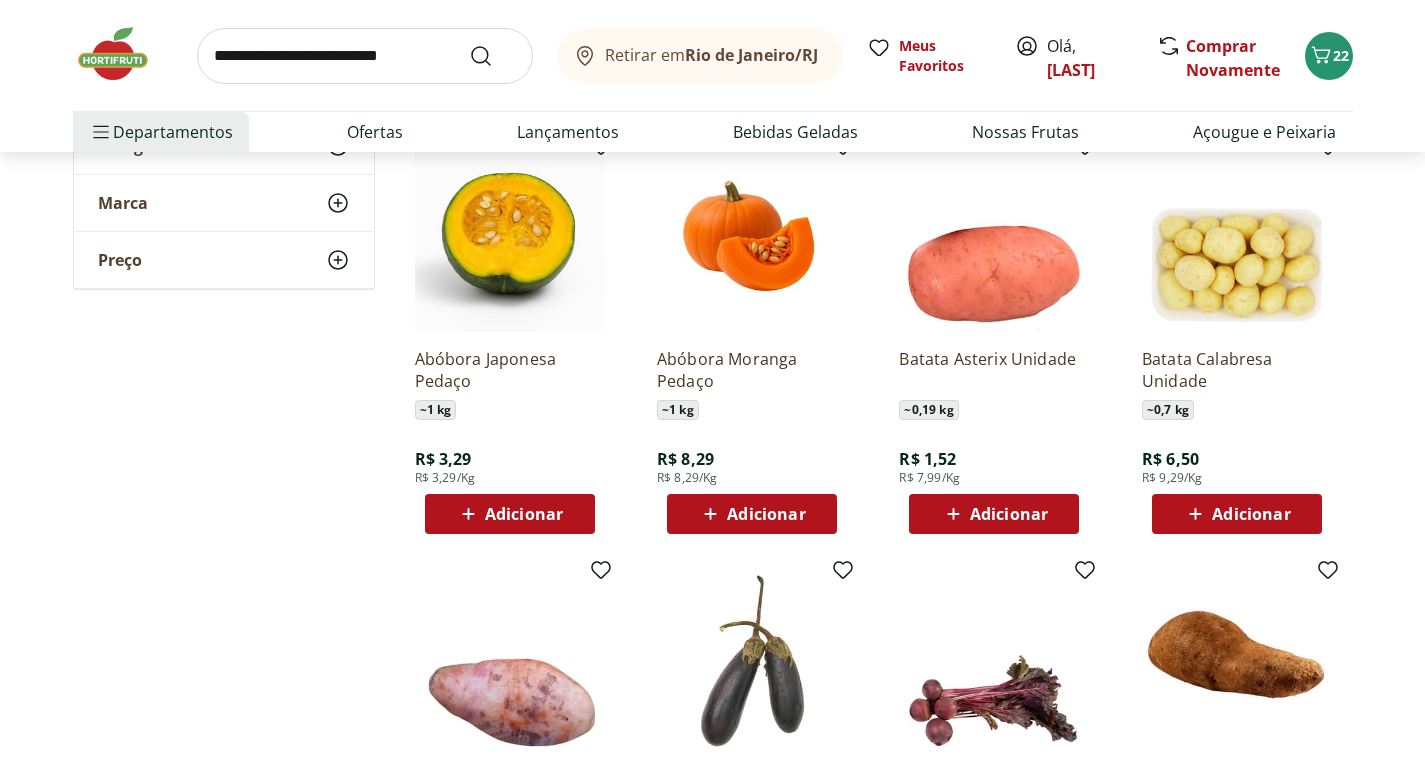 click on "Adicionar" at bounding box center (524, 514) 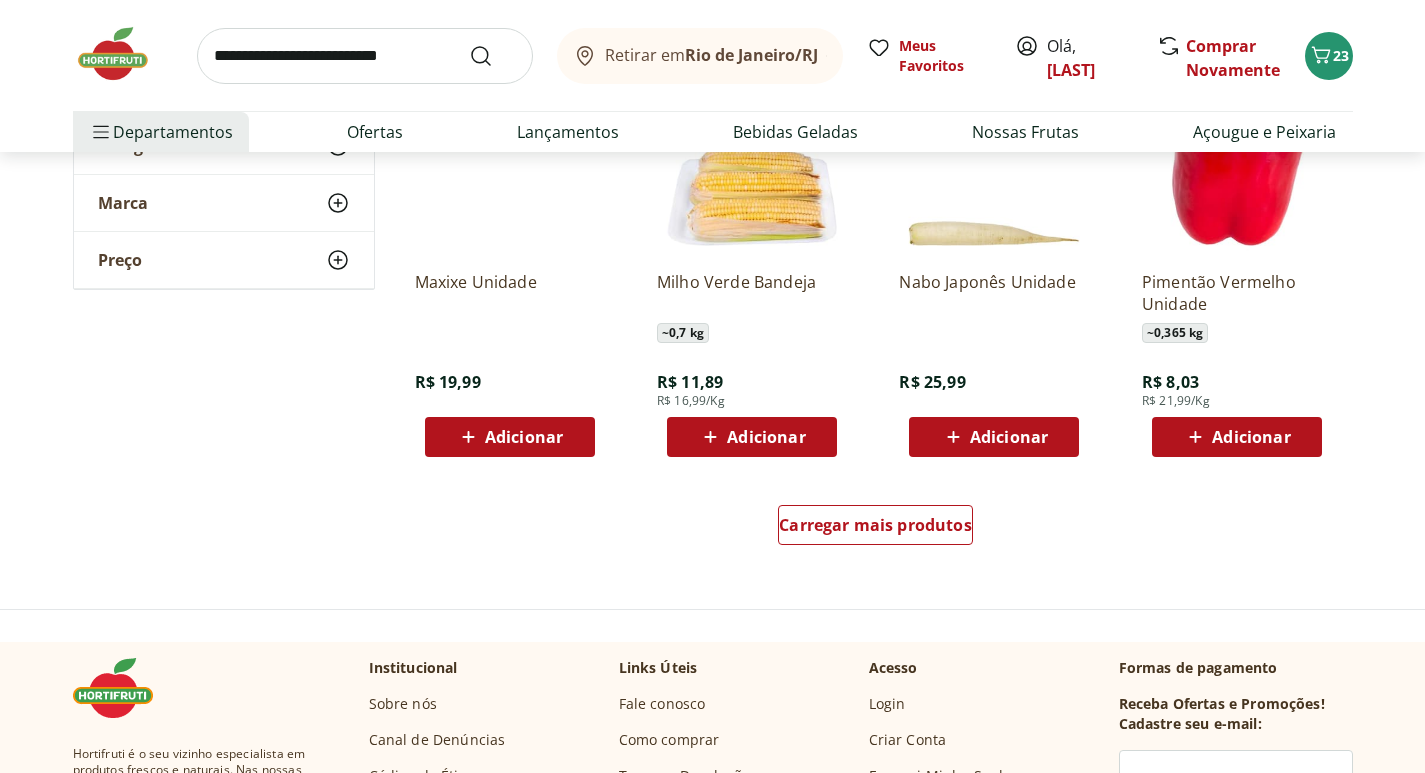 scroll, scrollTop: 6400, scrollLeft: 0, axis: vertical 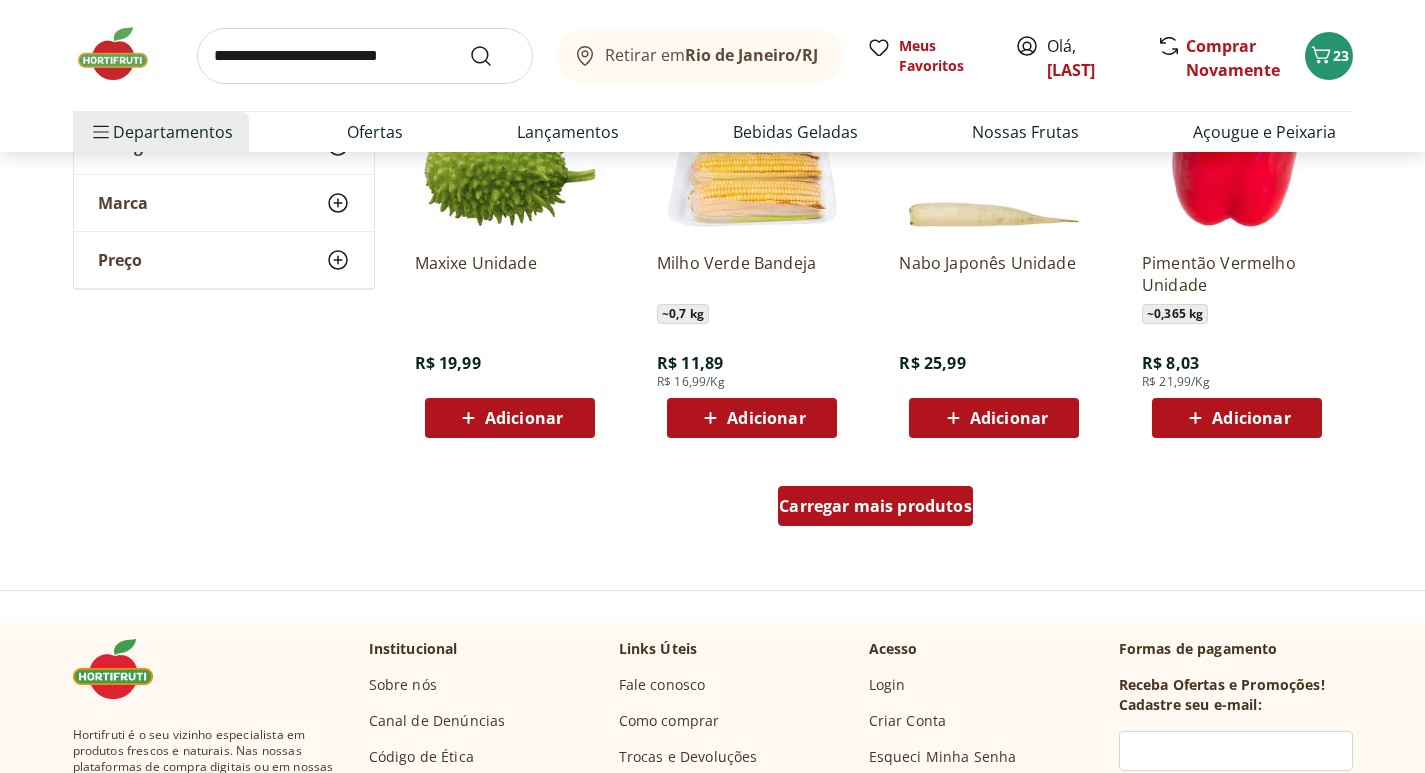 click on "Carregar mais produtos" at bounding box center (875, 506) 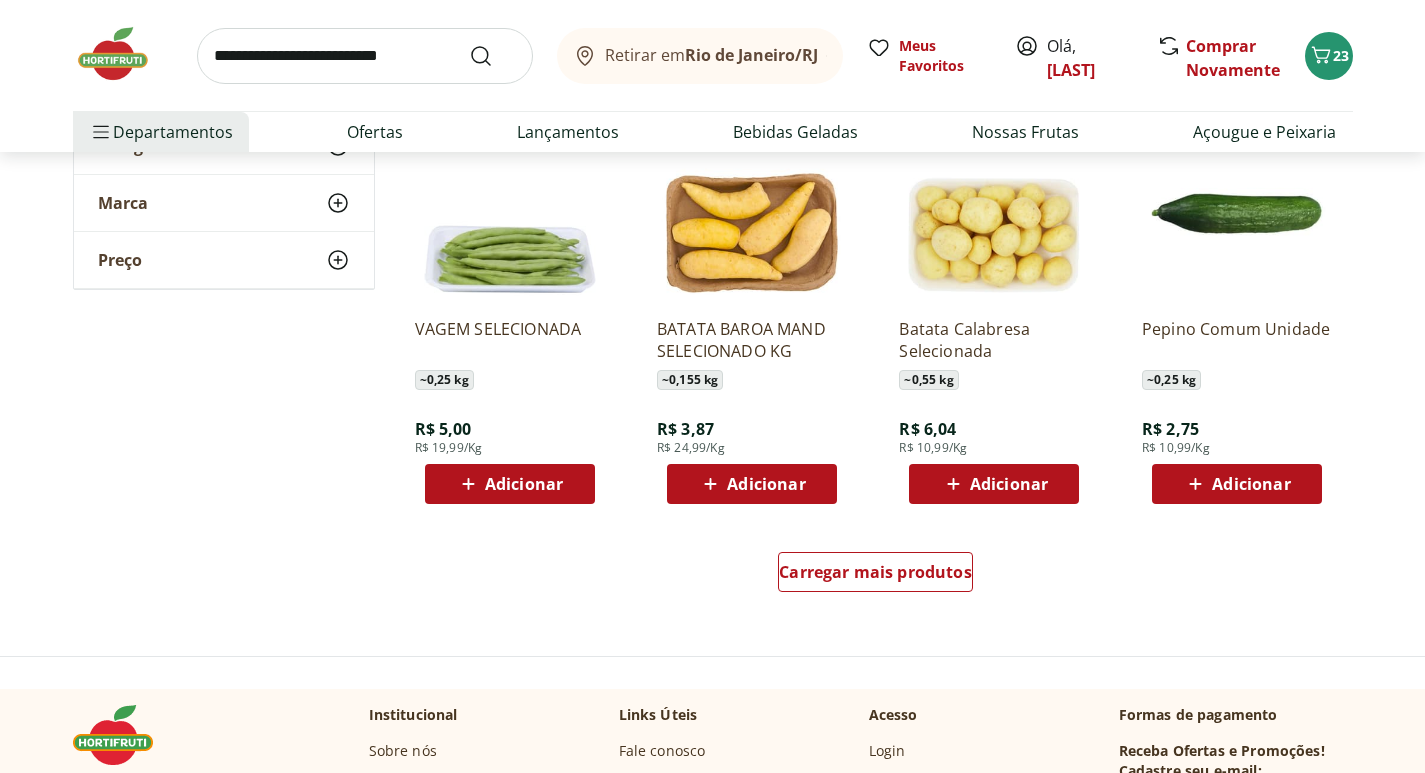 scroll, scrollTop: 7700, scrollLeft: 0, axis: vertical 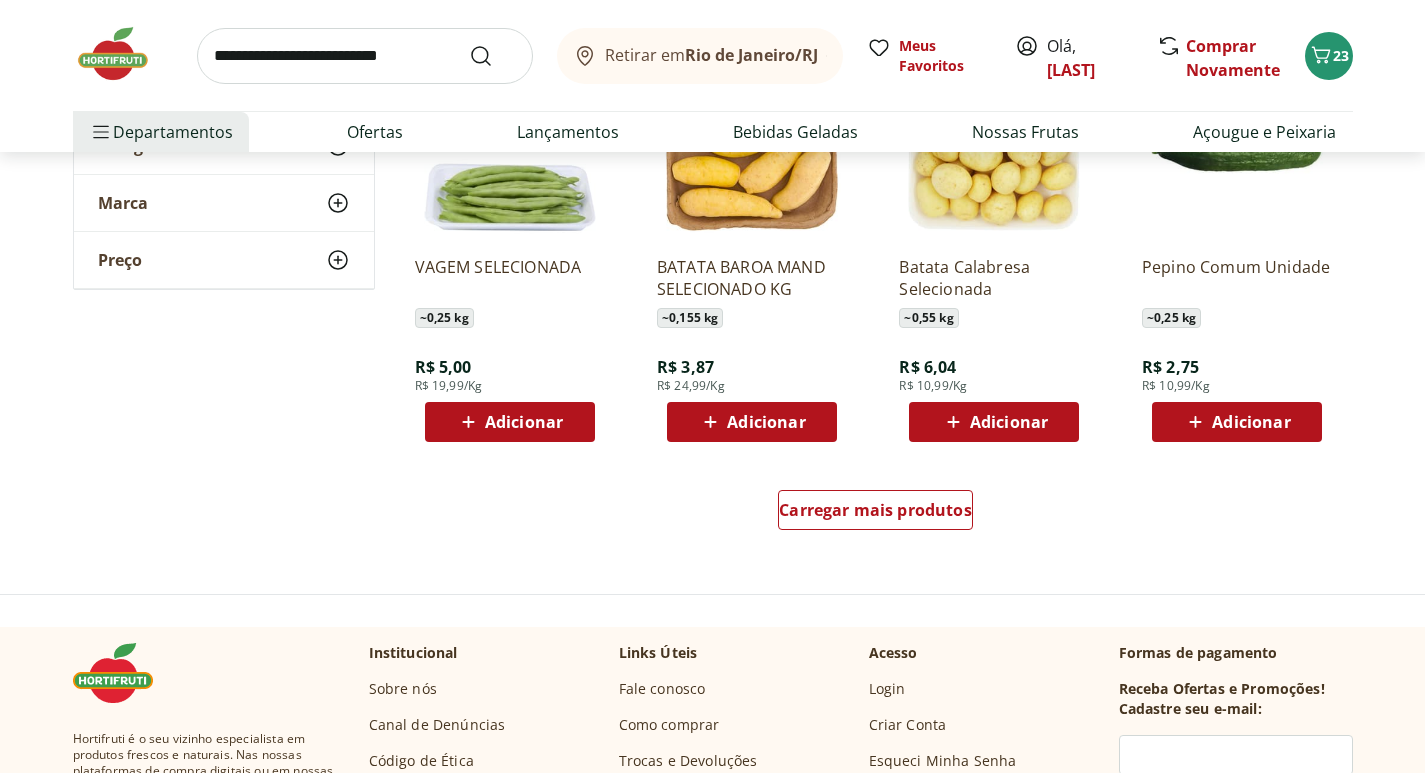 click at bounding box center [365, 56] 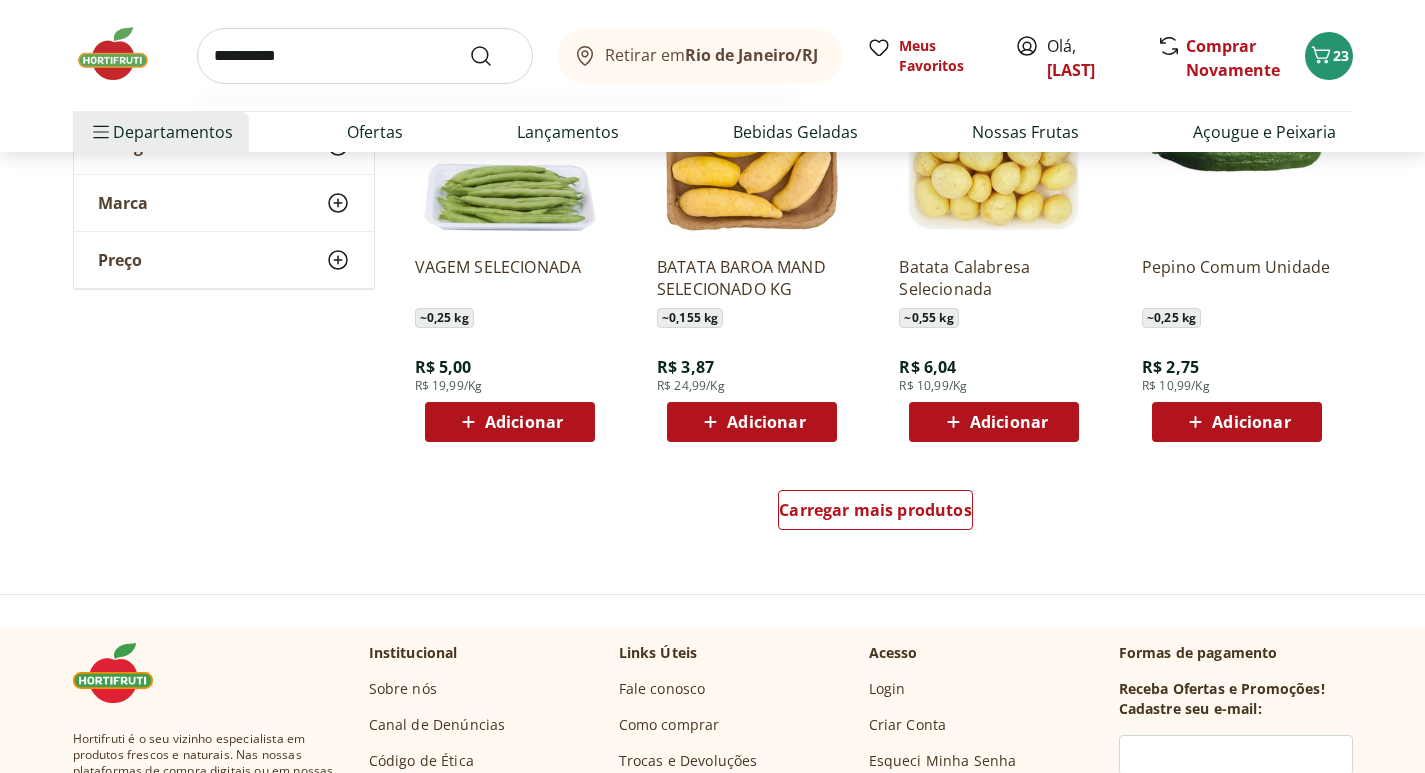type on "**********" 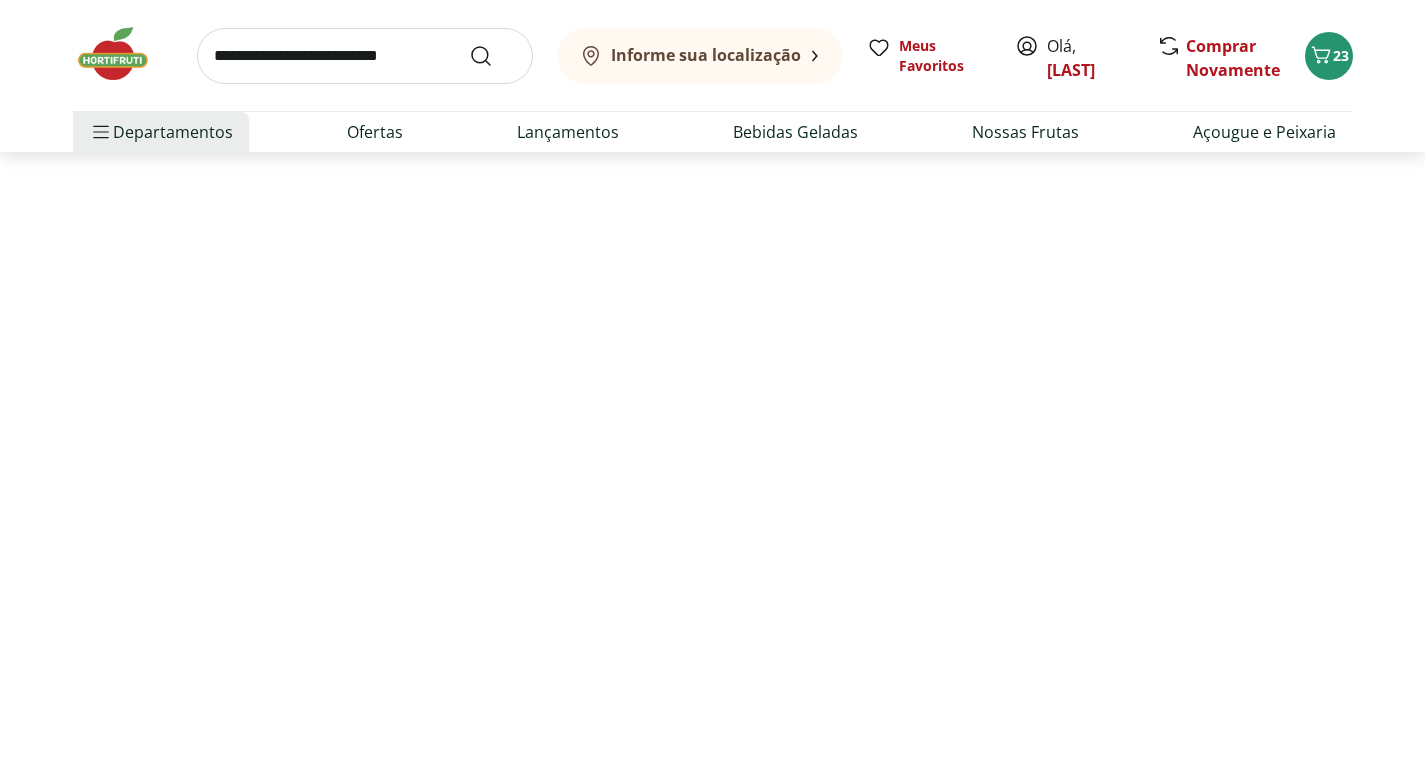 scroll, scrollTop: 0, scrollLeft: 0, axis: both 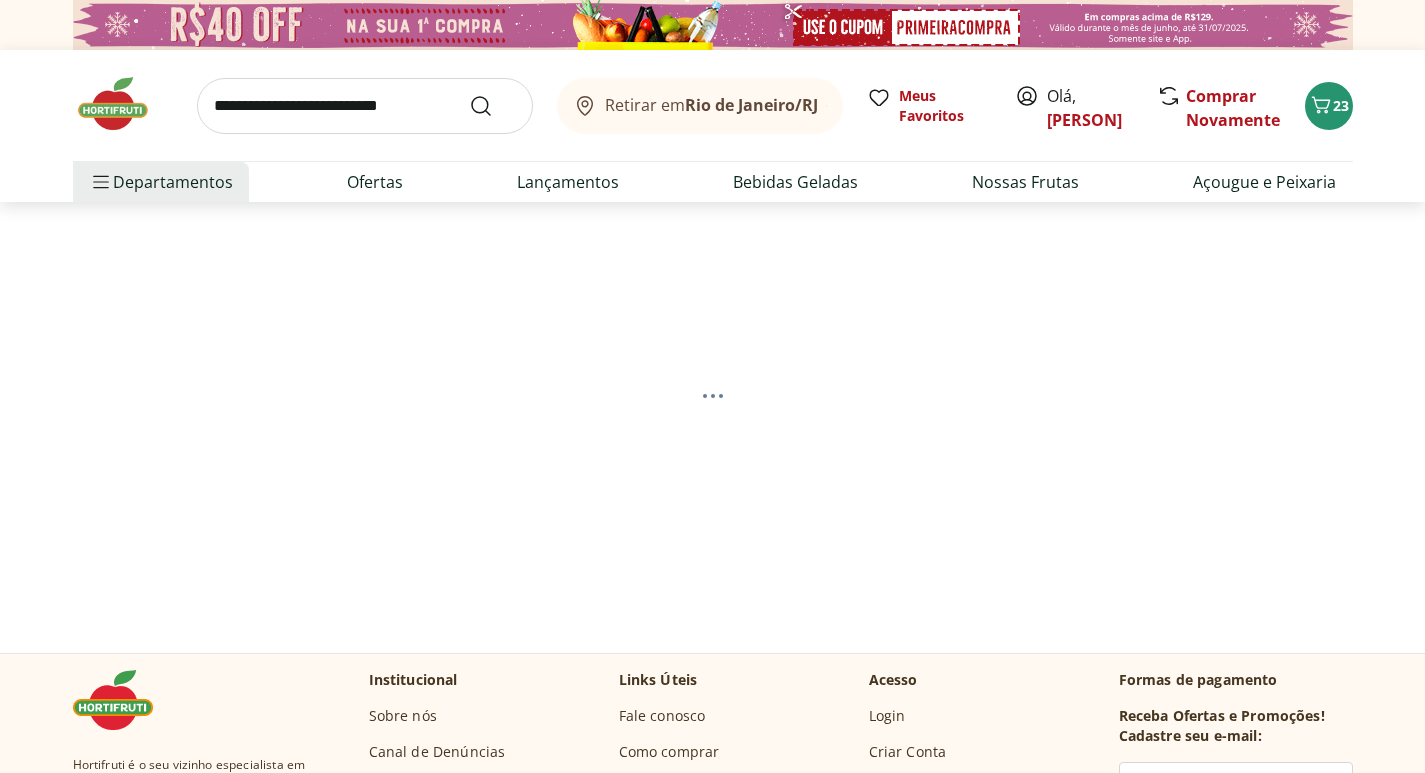 select on "**********" 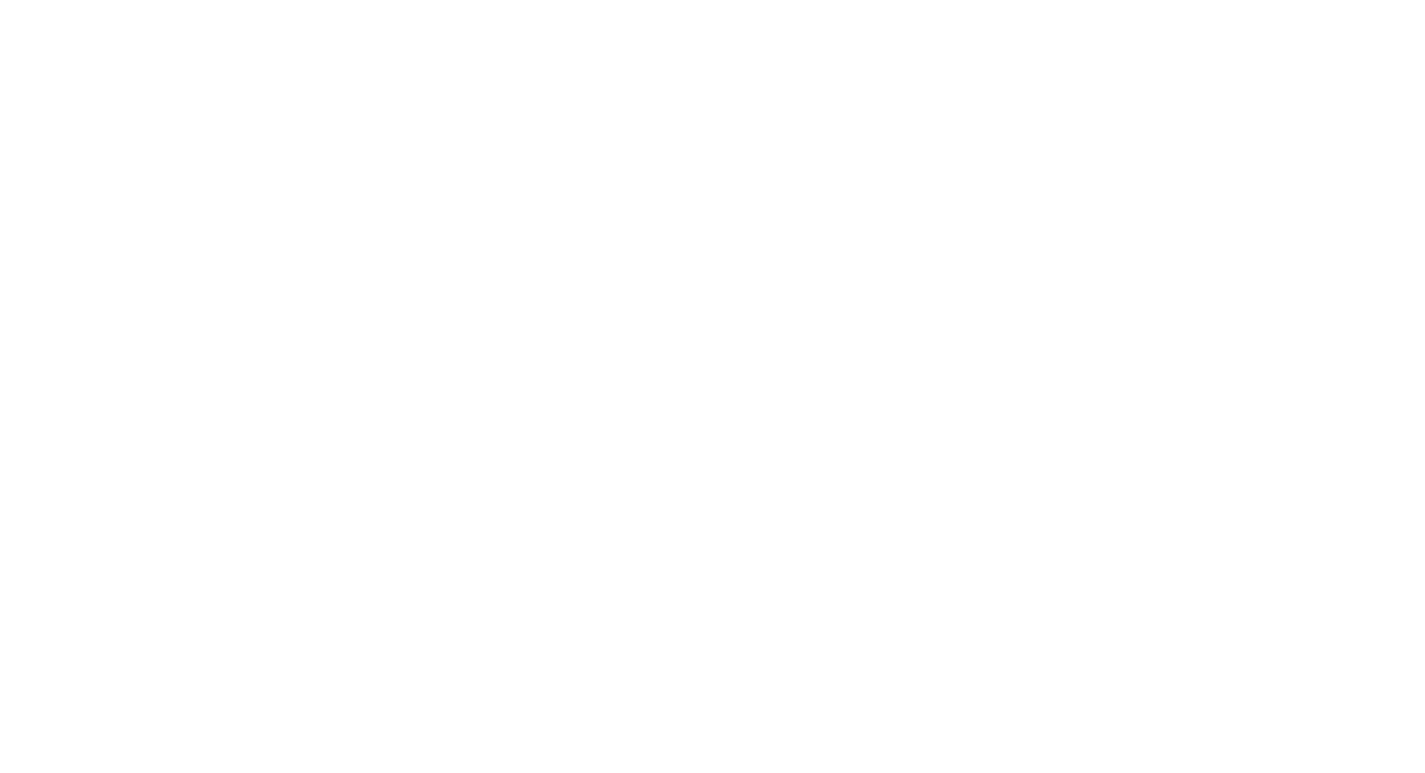 scroll, scrollTop: 0, scrollLeft: 0, axis: both 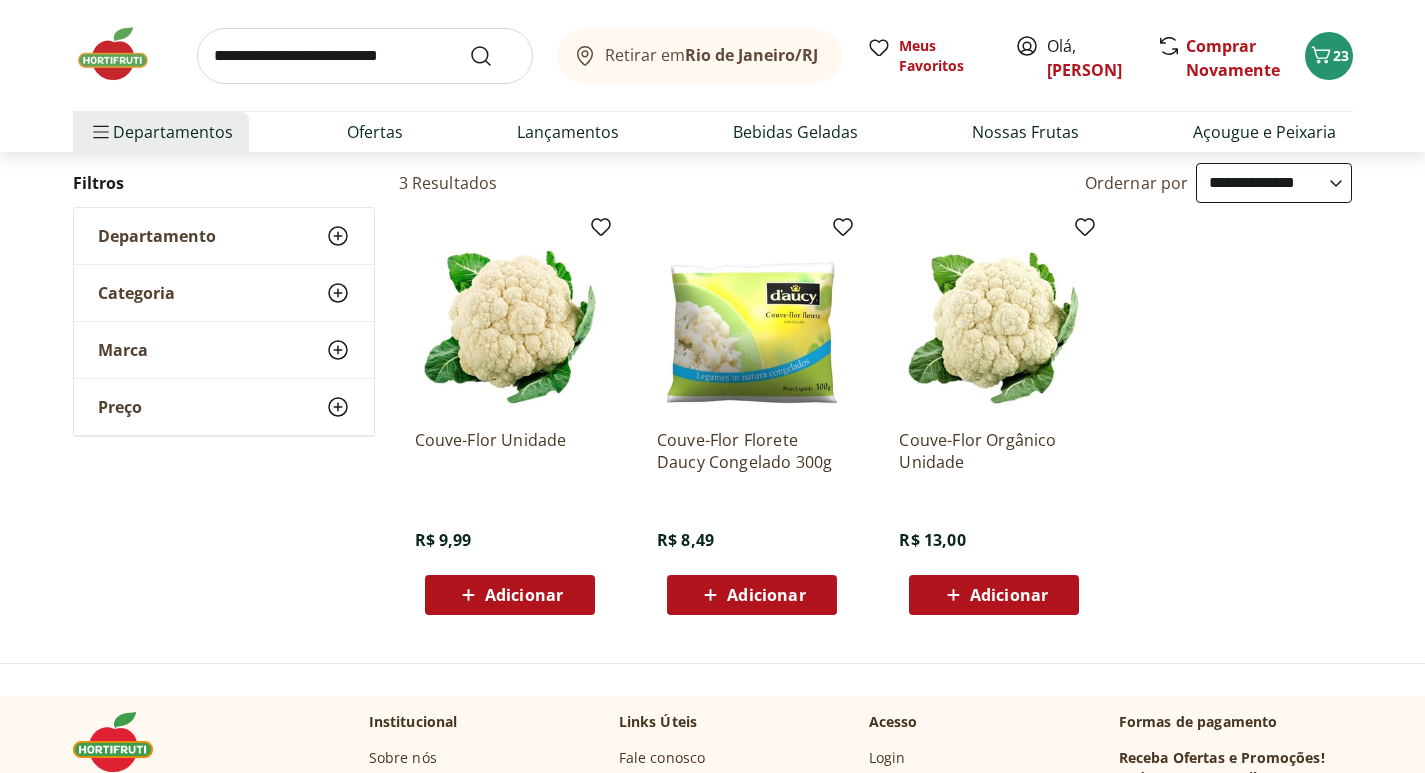click on "Adicionar" at bounding box center [524, 595] 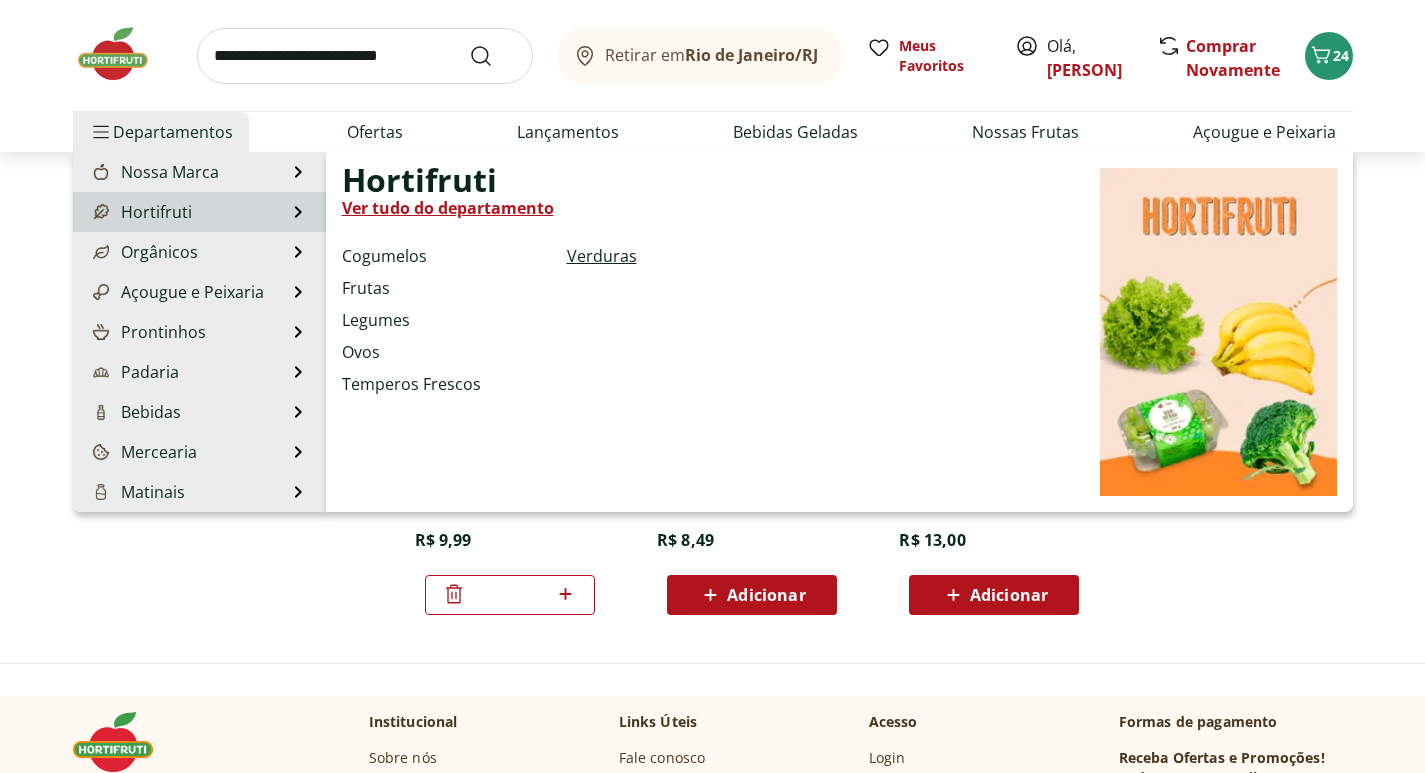 click on "Verduras" at bounding box center (602, 256) 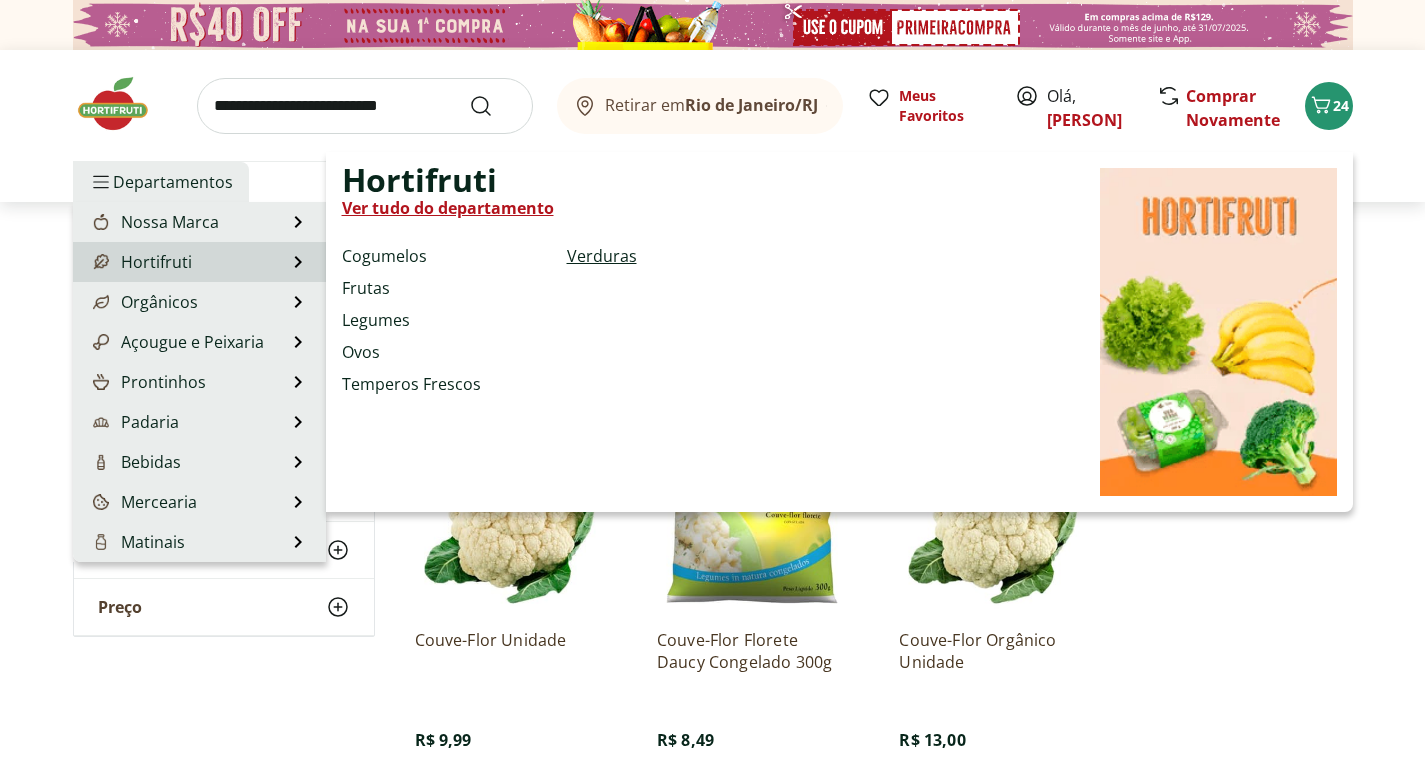 select on "**********" 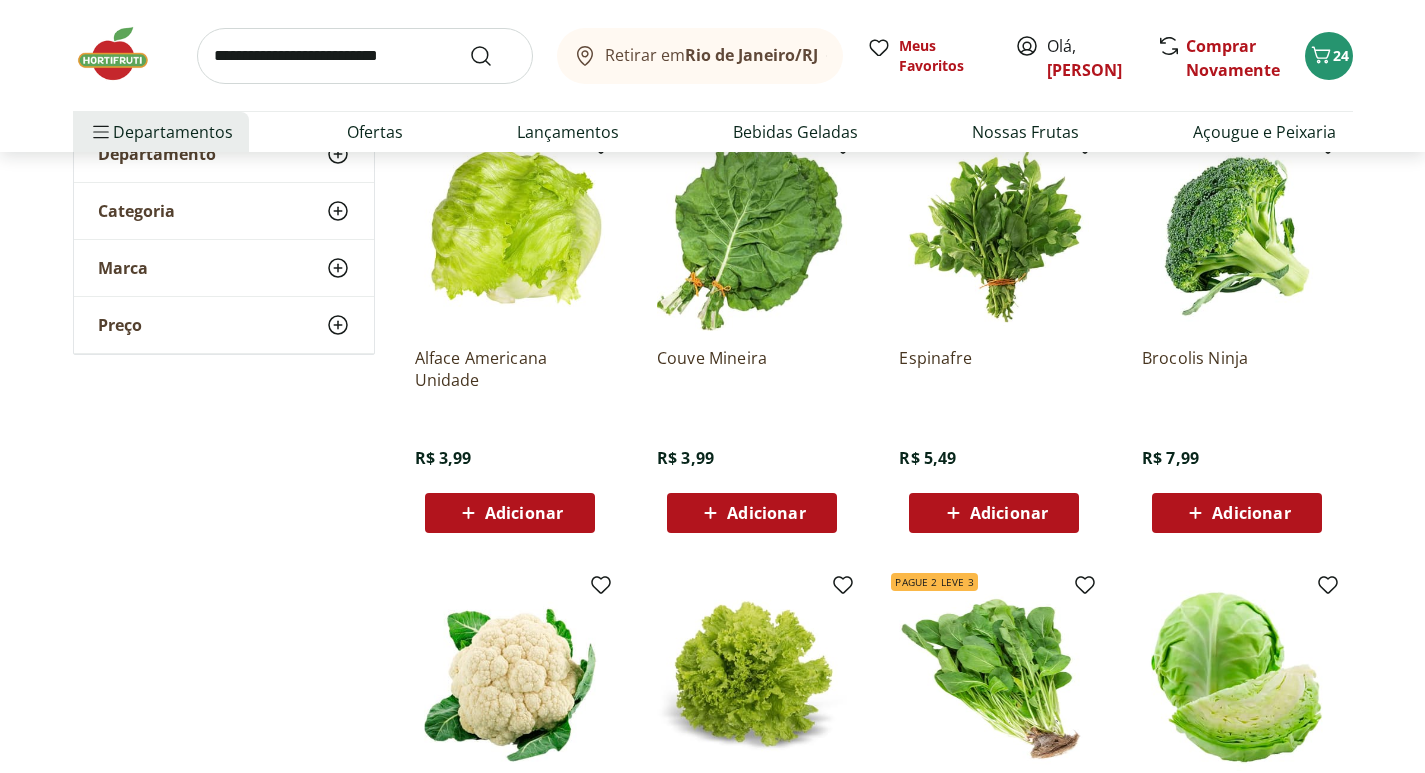 scroll, scrollTop: 200, scrollLeft: 0, axis: vertical 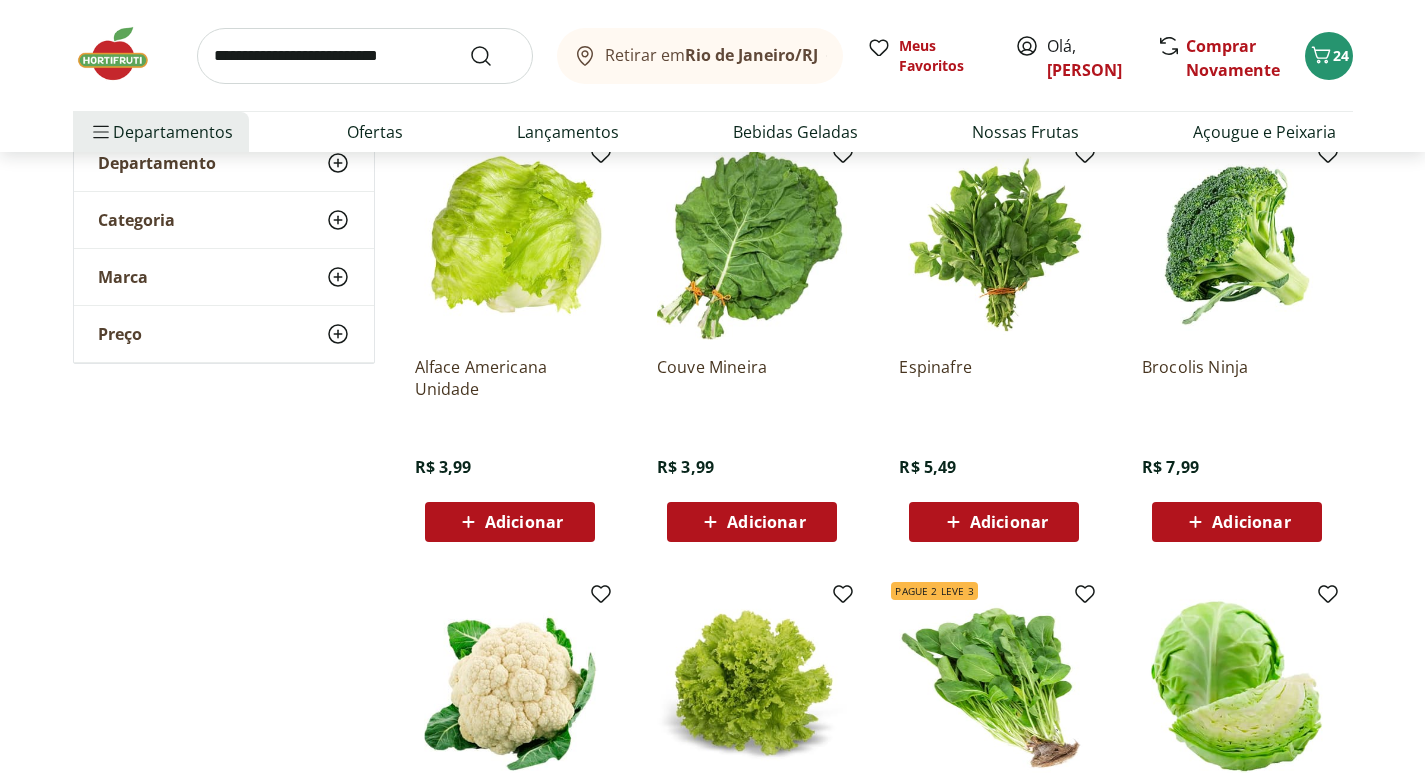 click on "Adicionar" at bounding box center (1251, 522) 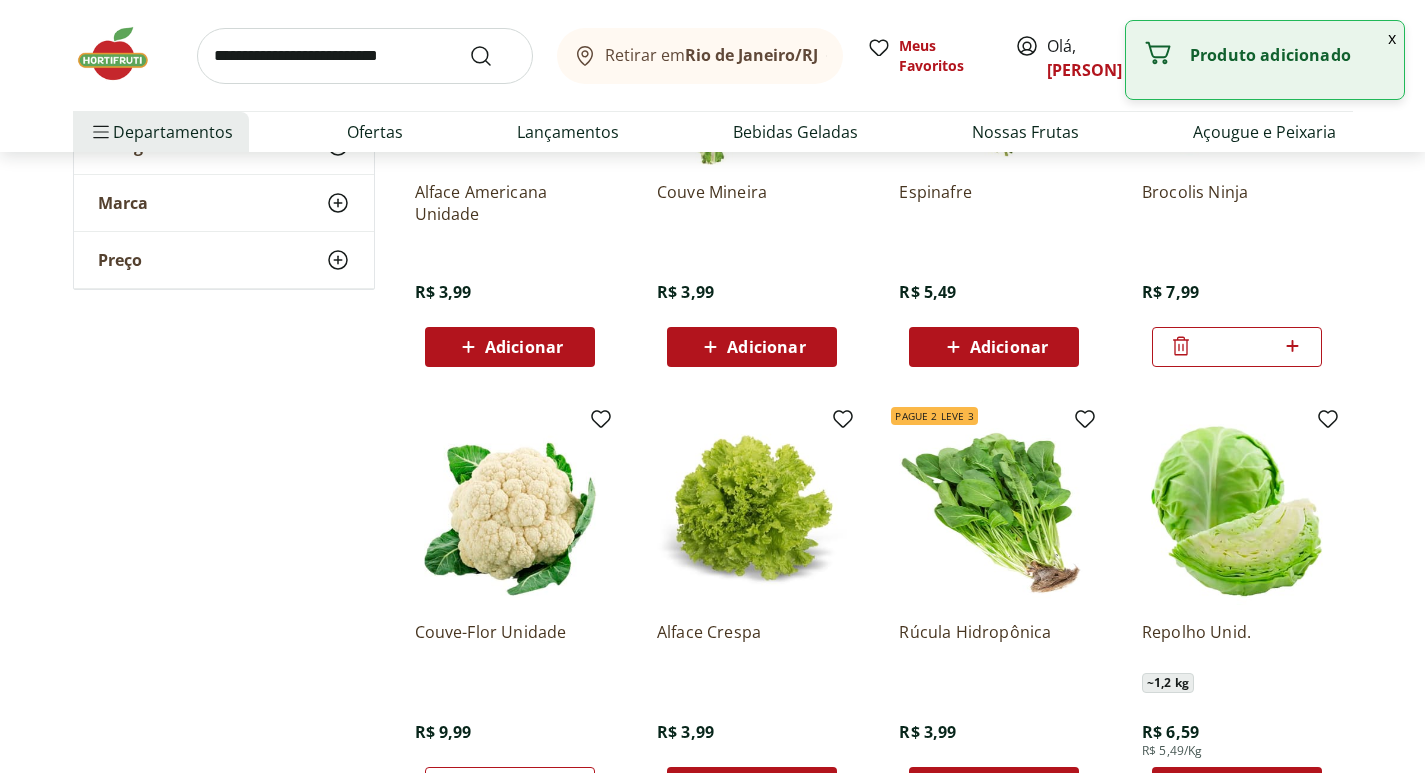 scroll, scrollTop: 700, scrollLeft: 0, axis: vertical 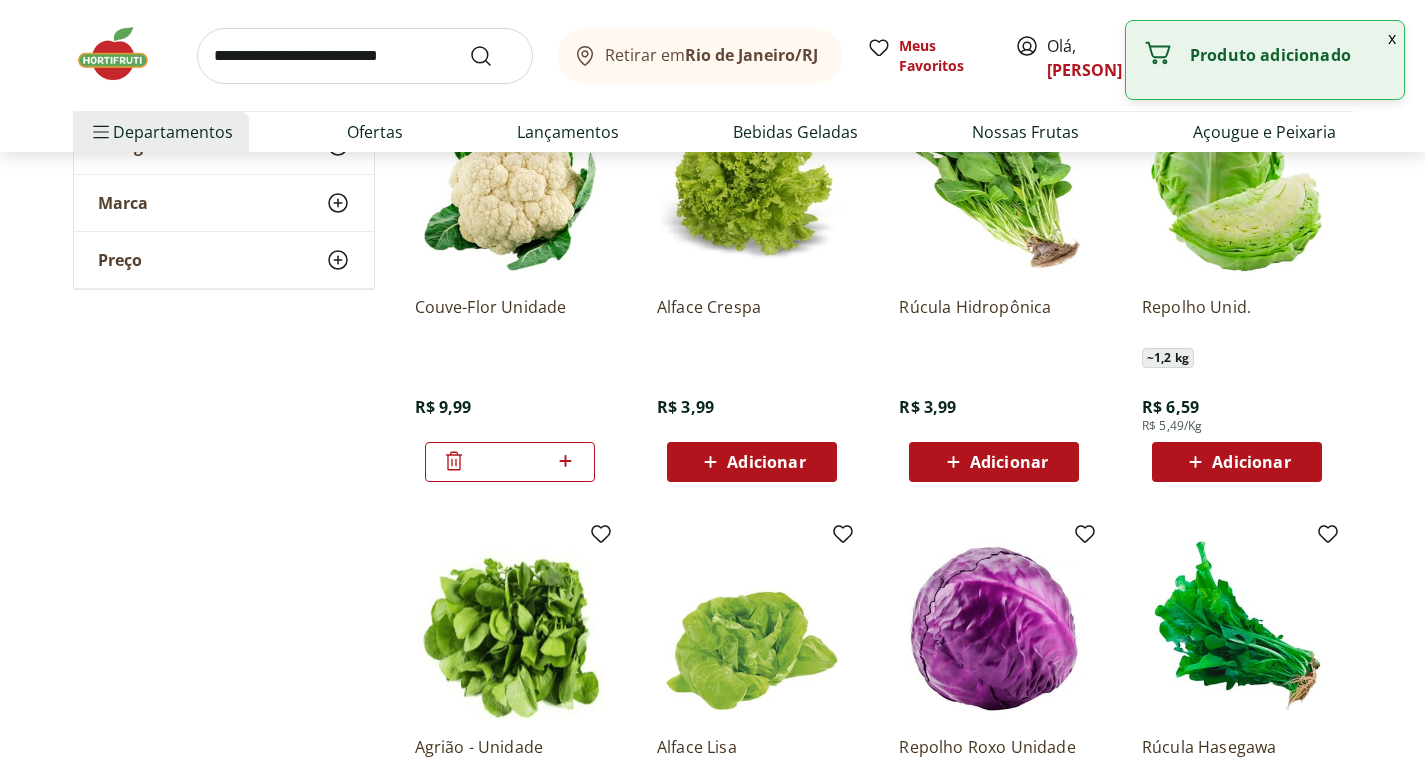 click on "Adicionar" at bounding box center [1009, 462] 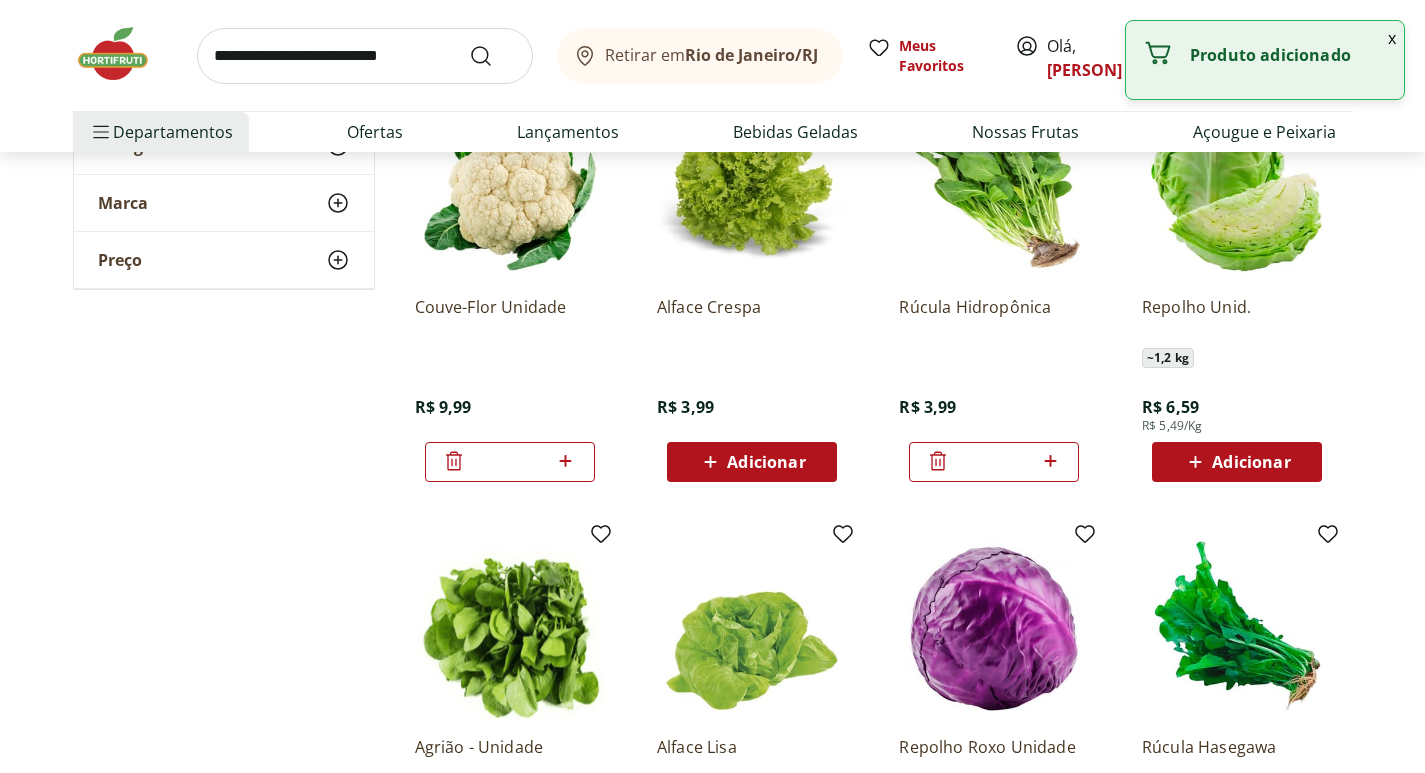 click at bounding box center [365, 56] 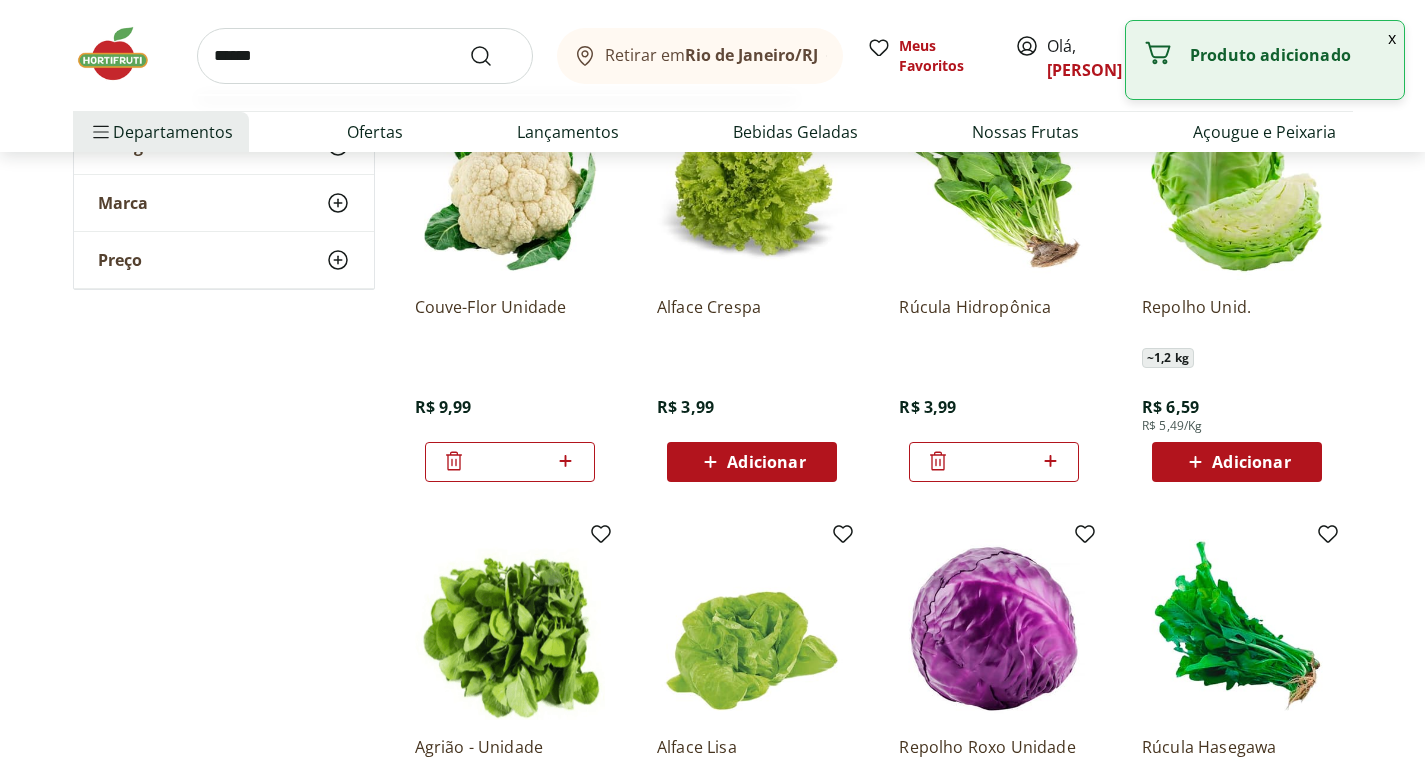 type on "******" 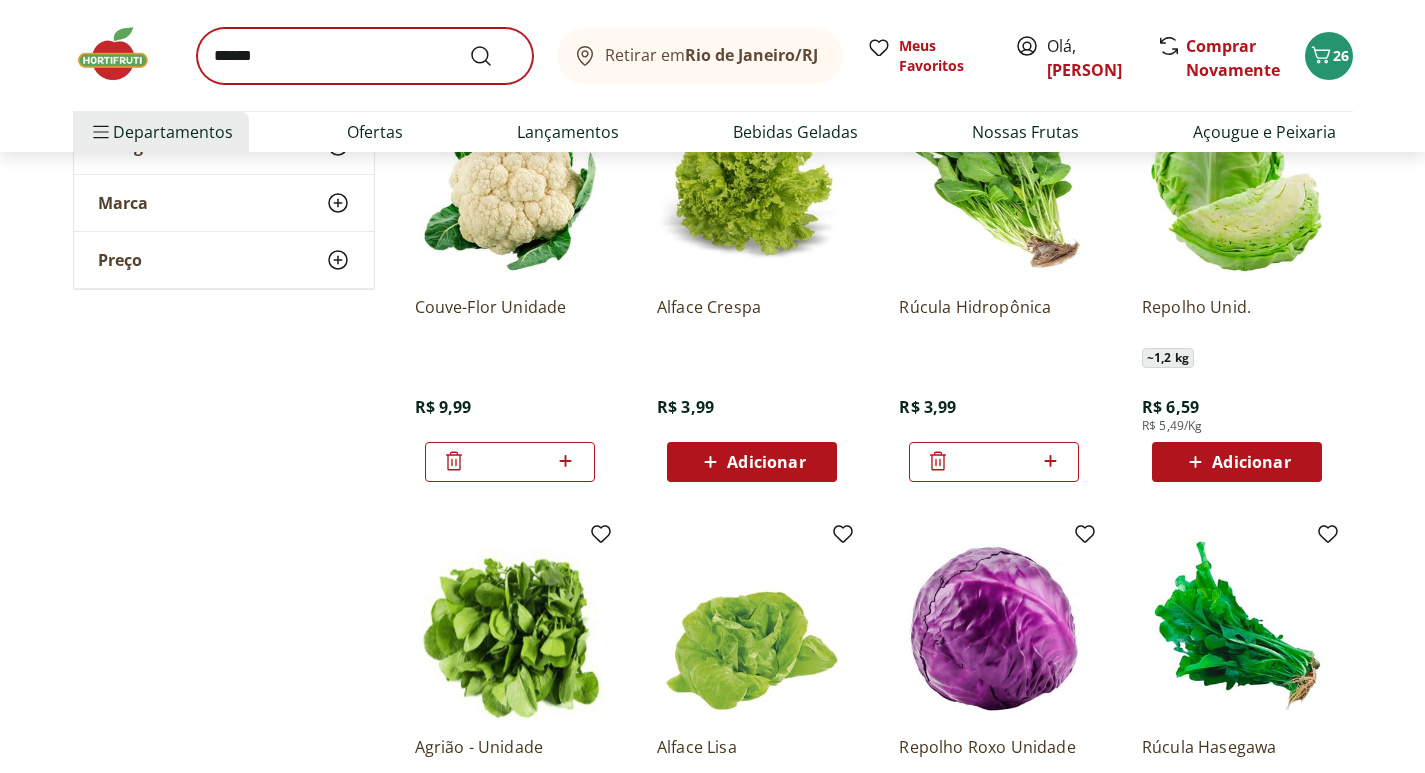 scroll, scrollTop: 0, scrollLeft: 0, axis: both 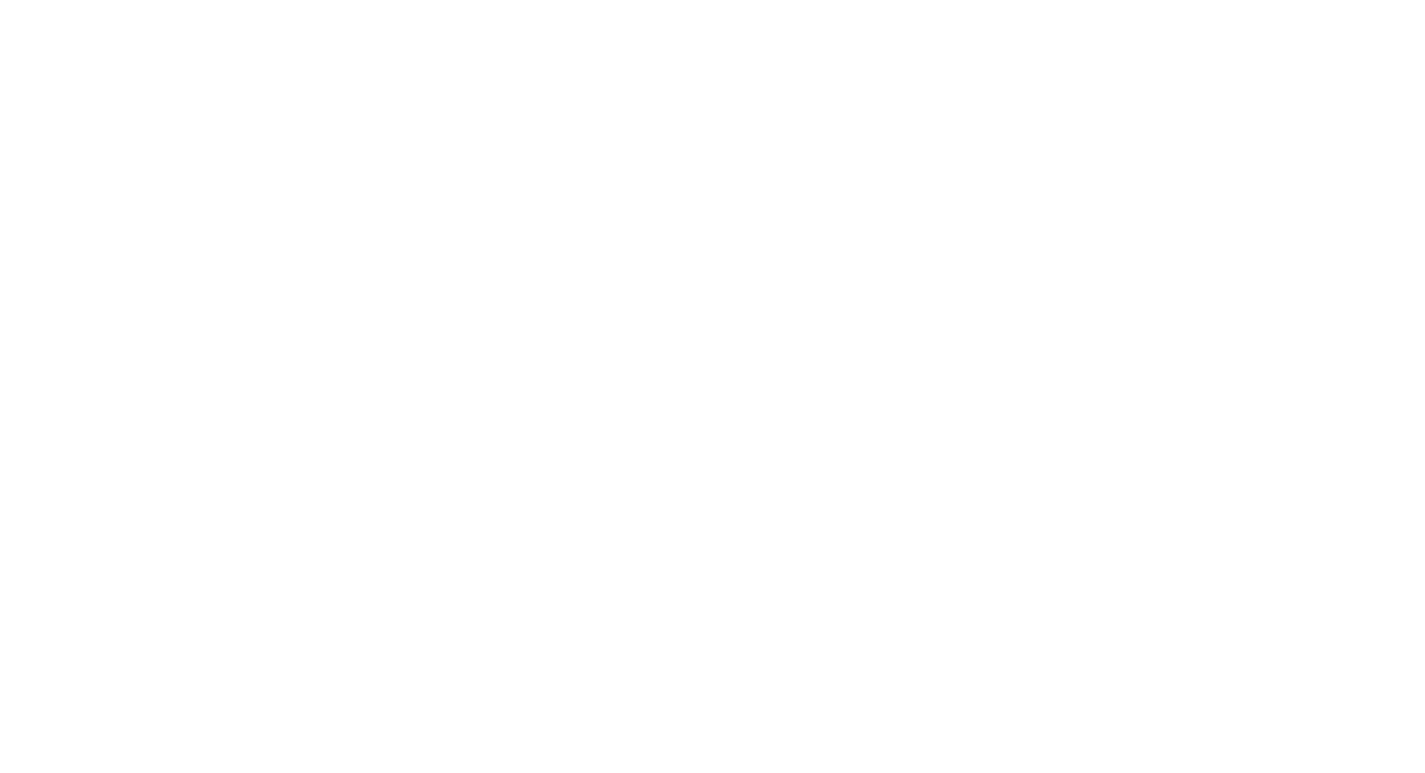 select on "**********" 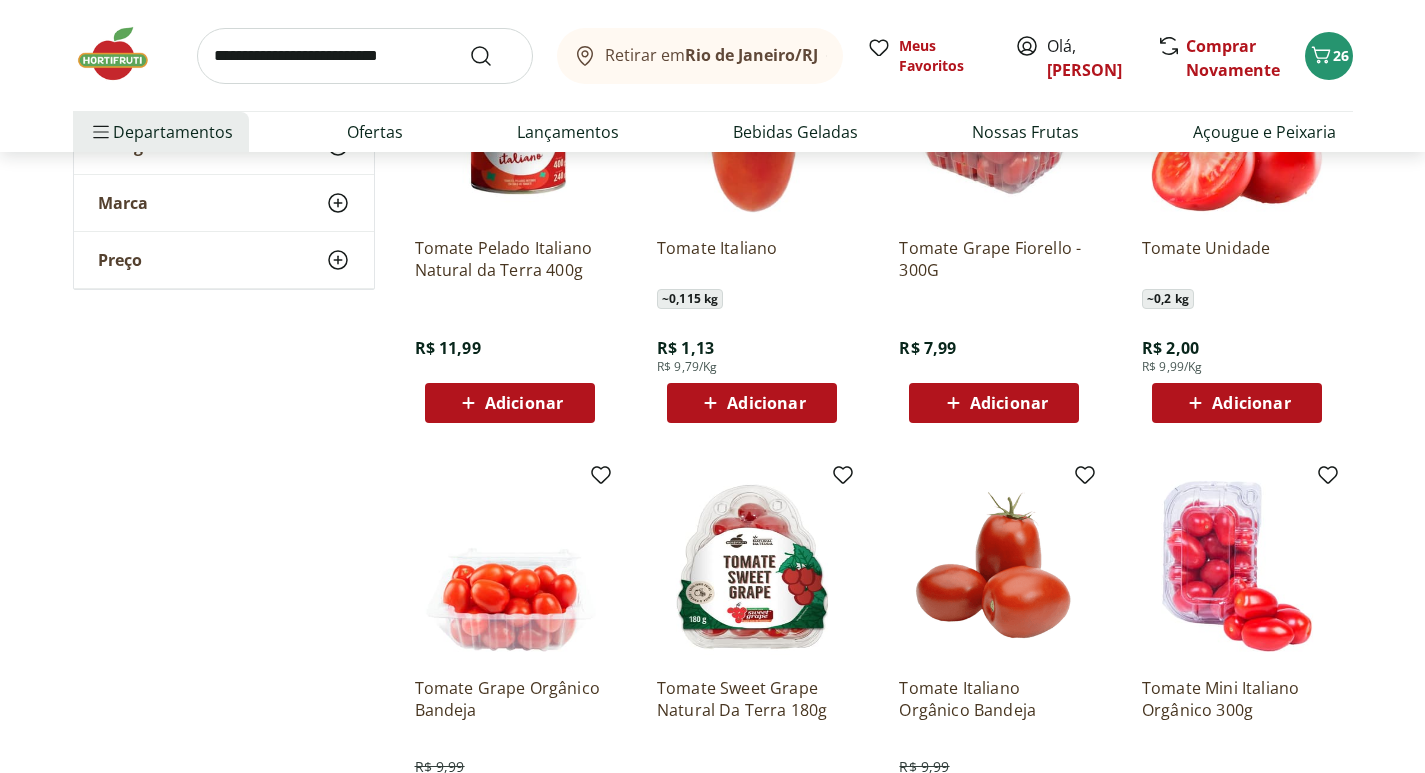 scroll, scrollTop: 400, scrollLeft: 0, axis: vertical 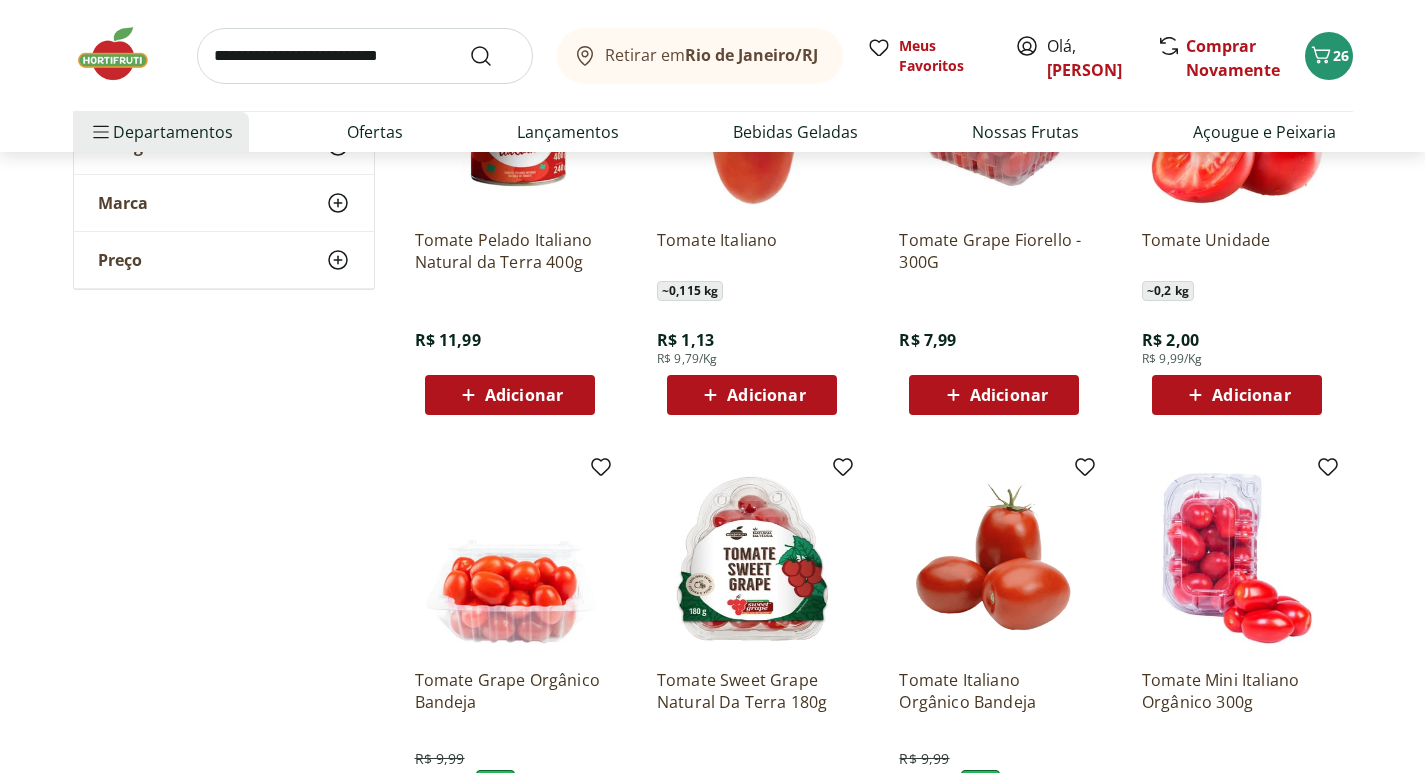 click on "Adicionar" at bounding box center (1251, 395) 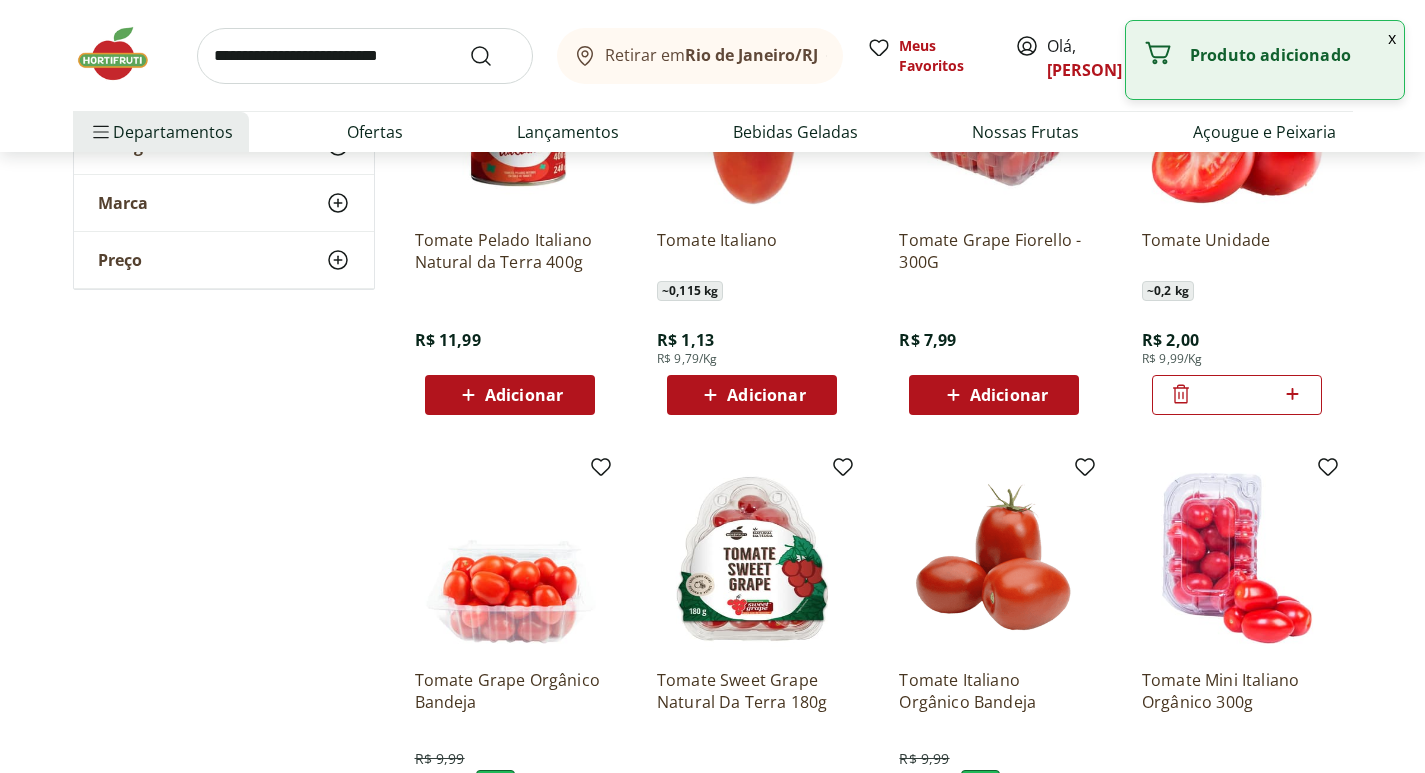 click 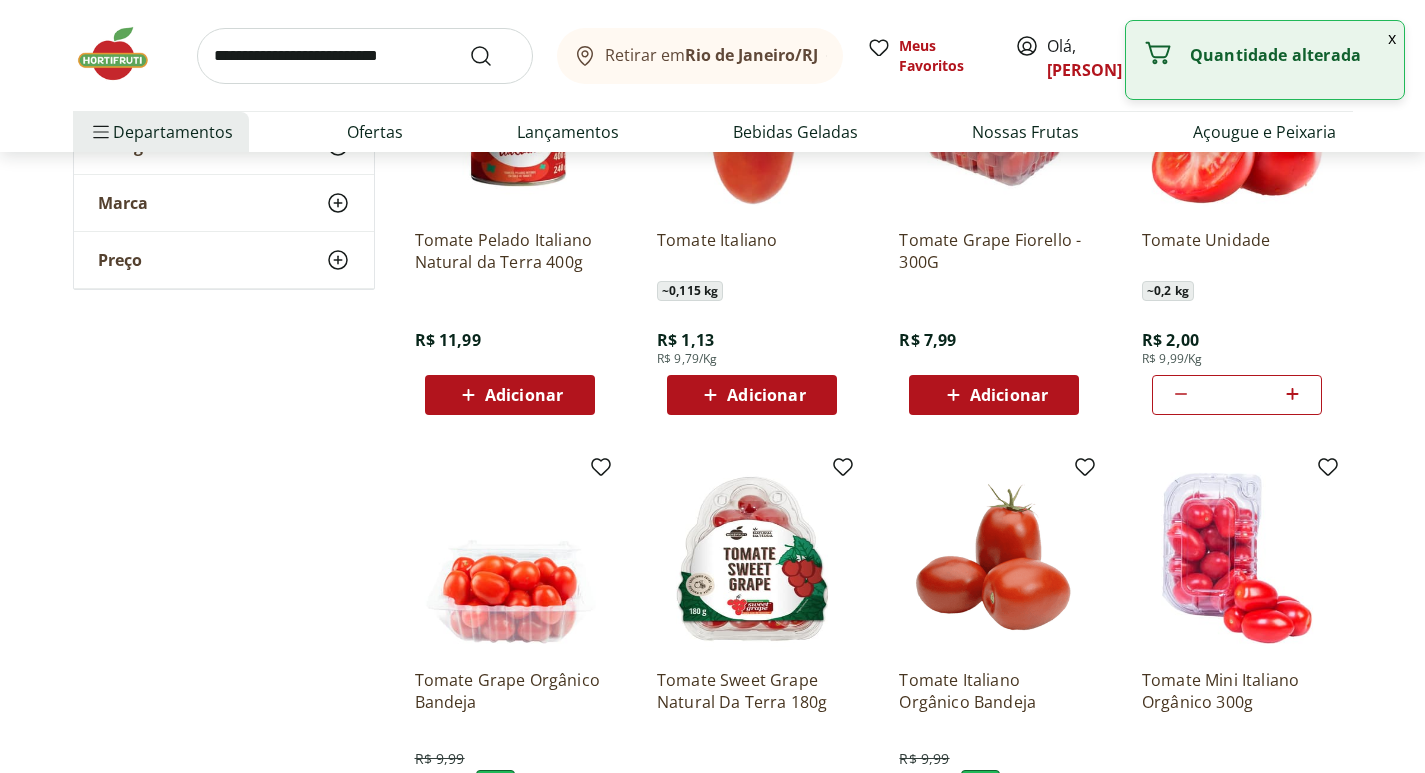 click 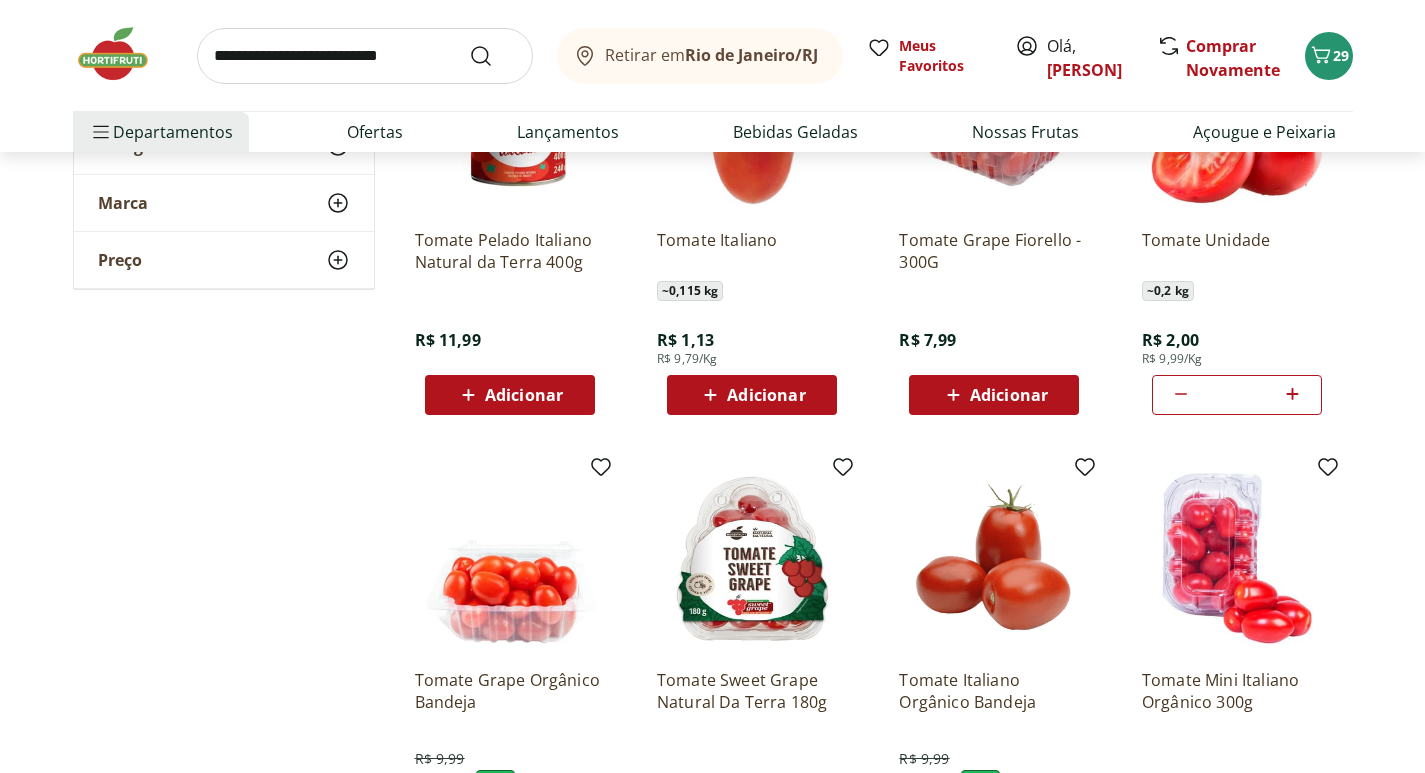 click at bounding box center [365, 56] 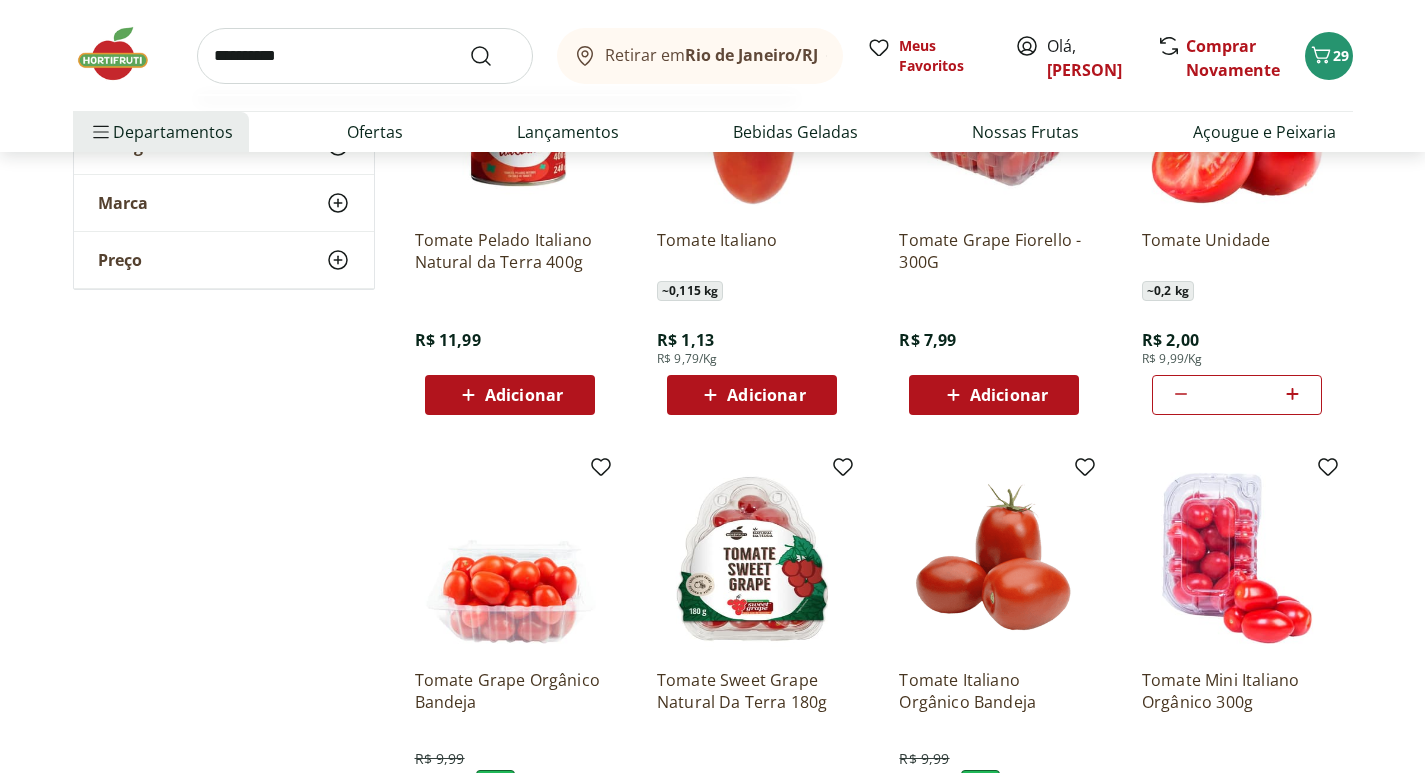 type on "**********" 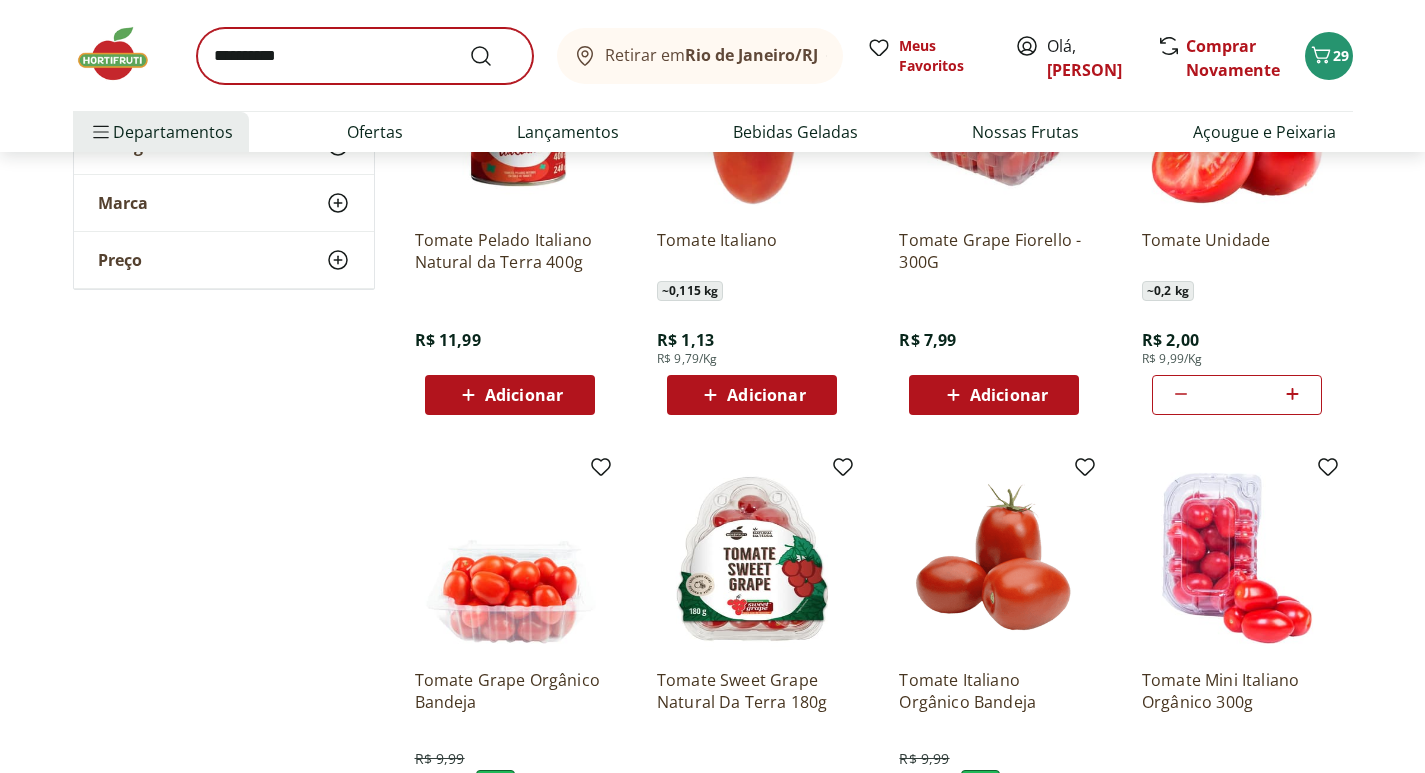 scroll, scrollTop: 0, scrollLeft: 0, axis: both 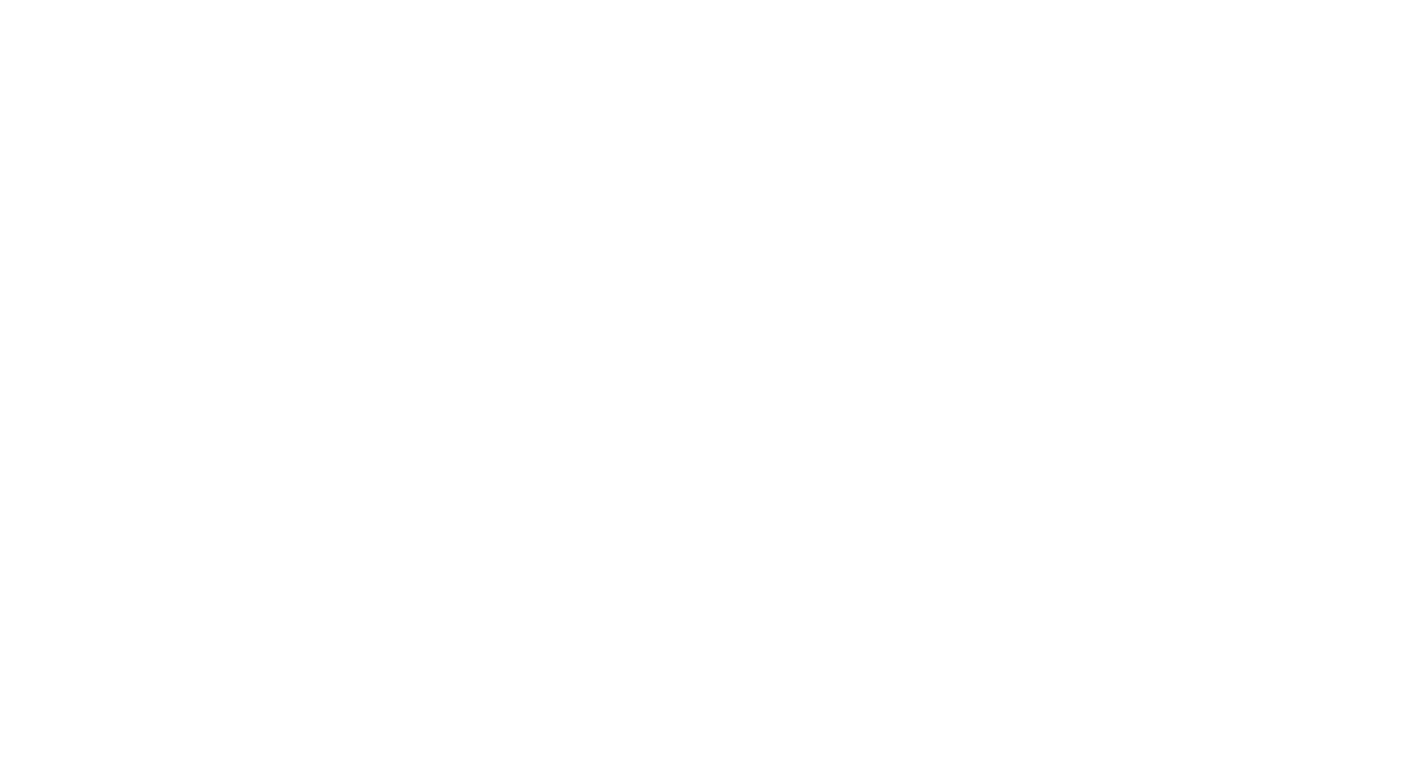 select on "**********" 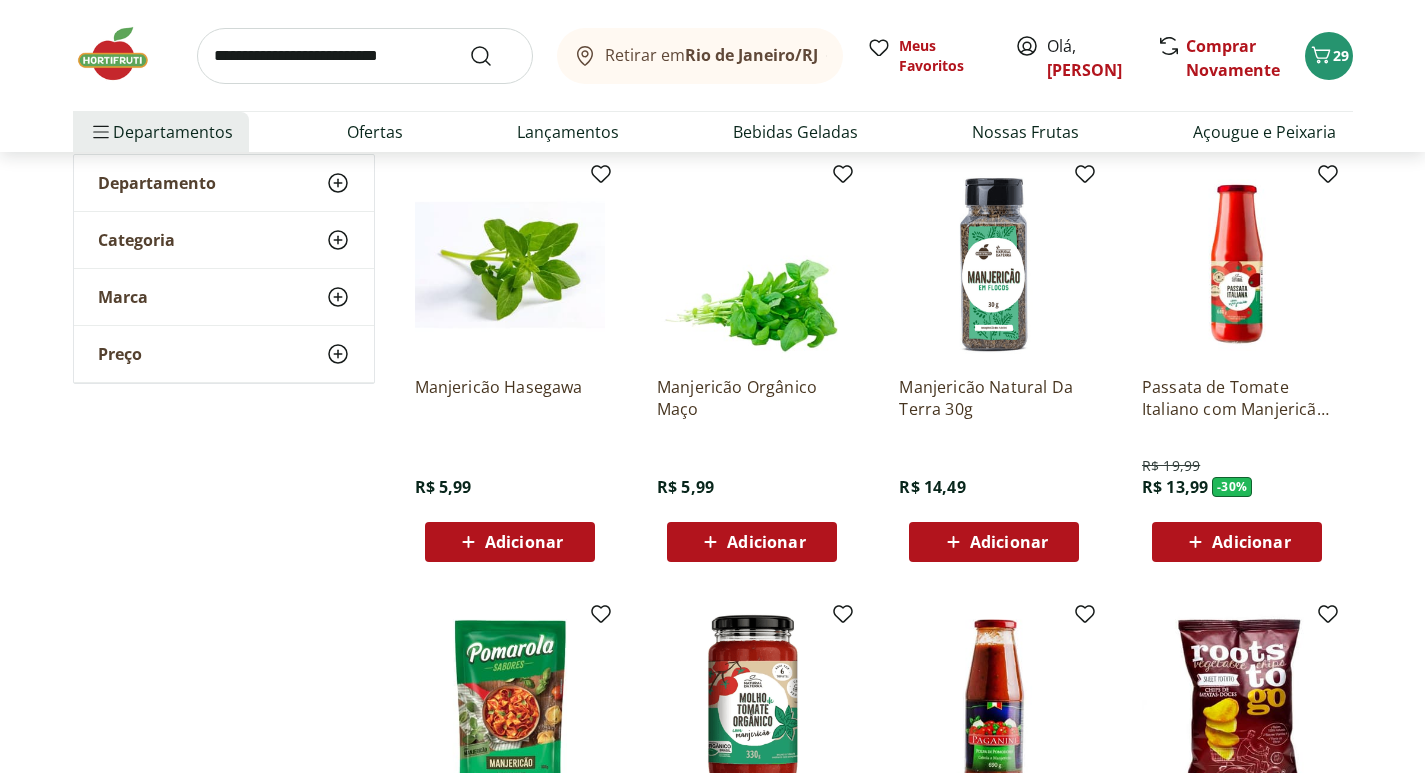 scroll, scrollTop: 300, scrollLeft: 0, axis: vertical 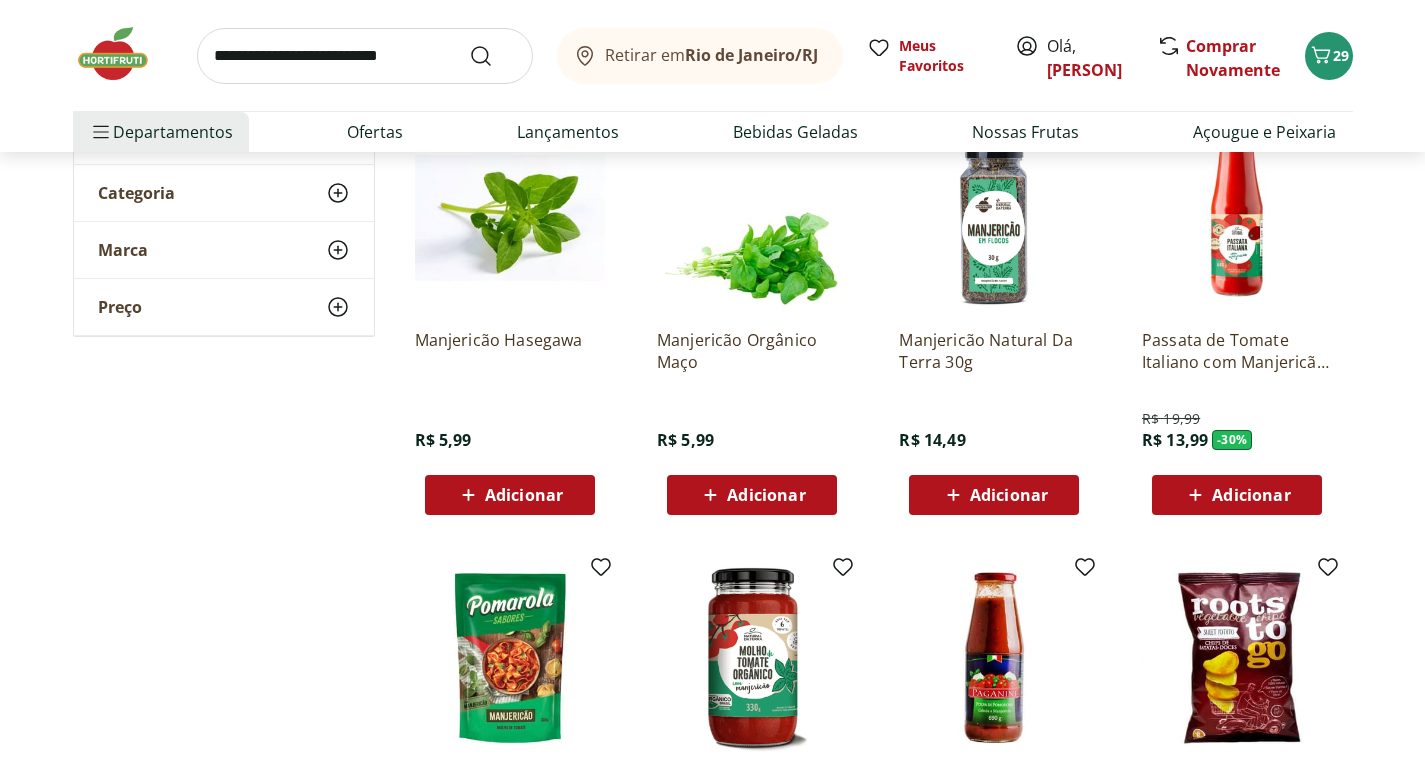 click on "Adicionar" at bounding box center [524, 495] 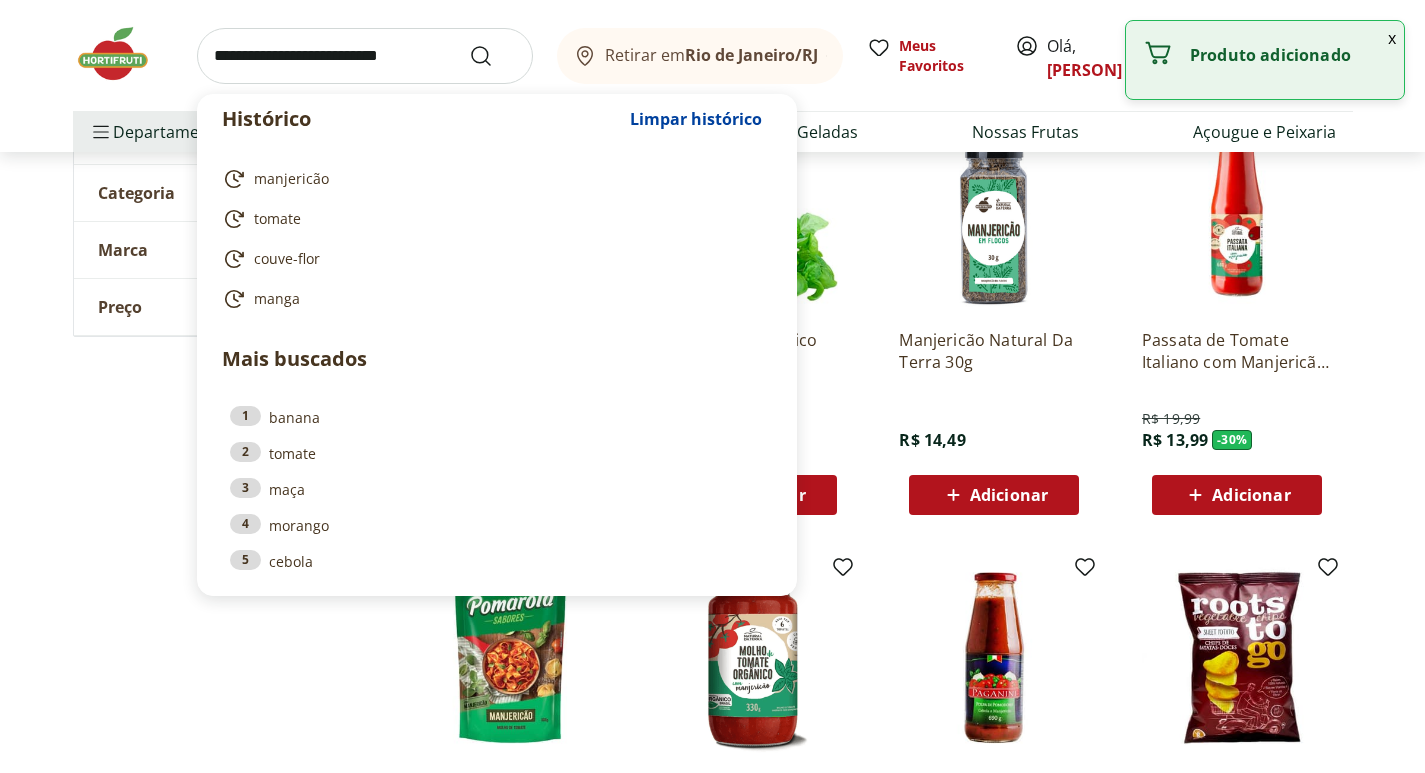 click at bounding box center (365, 56) 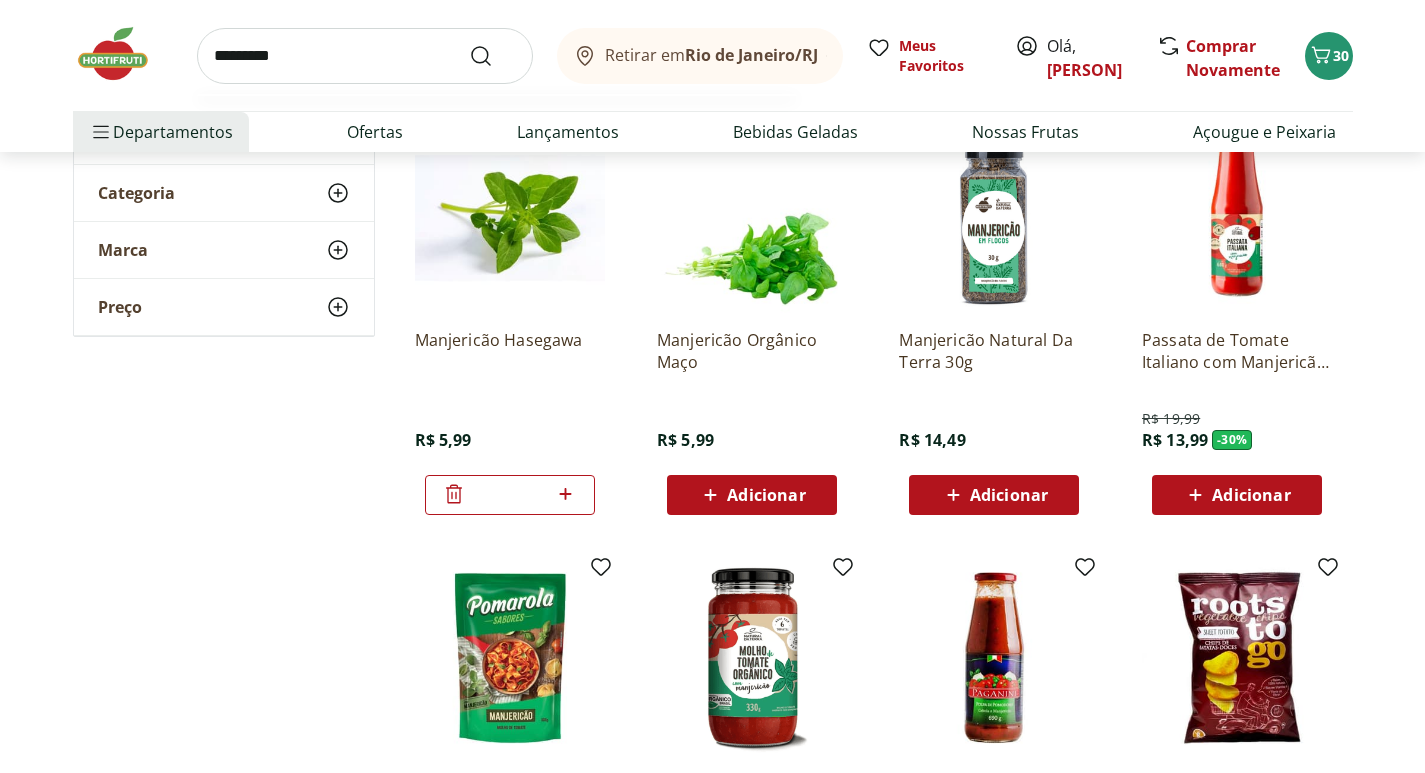 type on "*********" 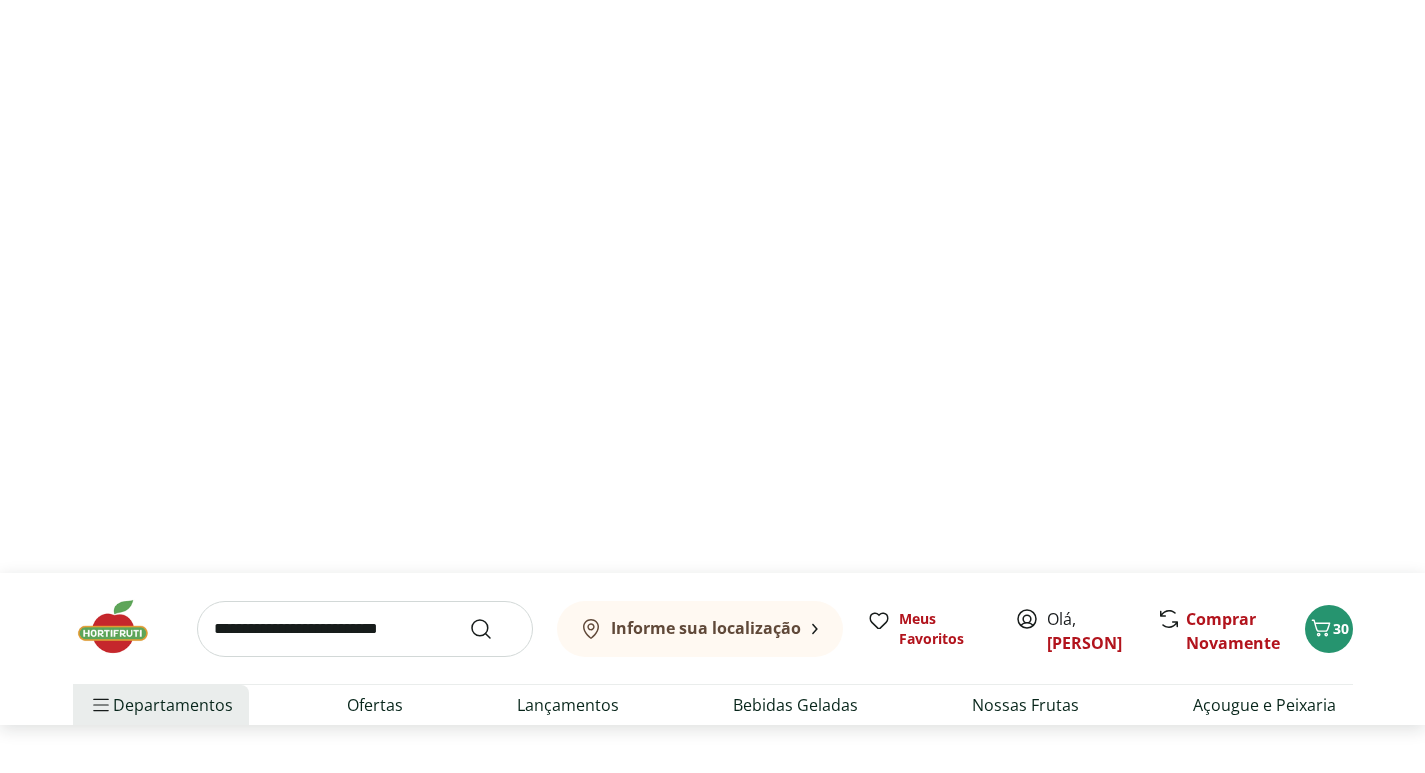 scroll, scrollTop: 0, scrollLeft: 0, axis: both 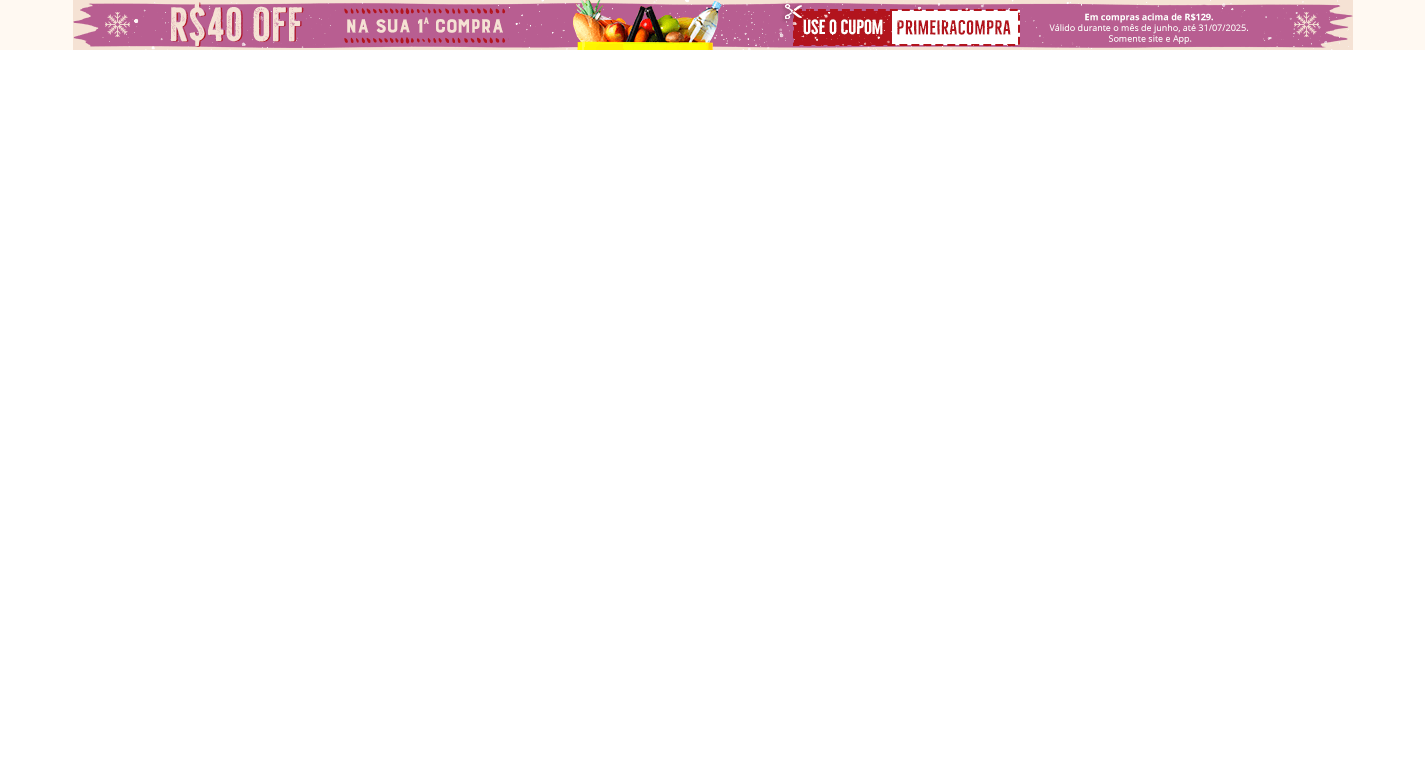 select on "**********" 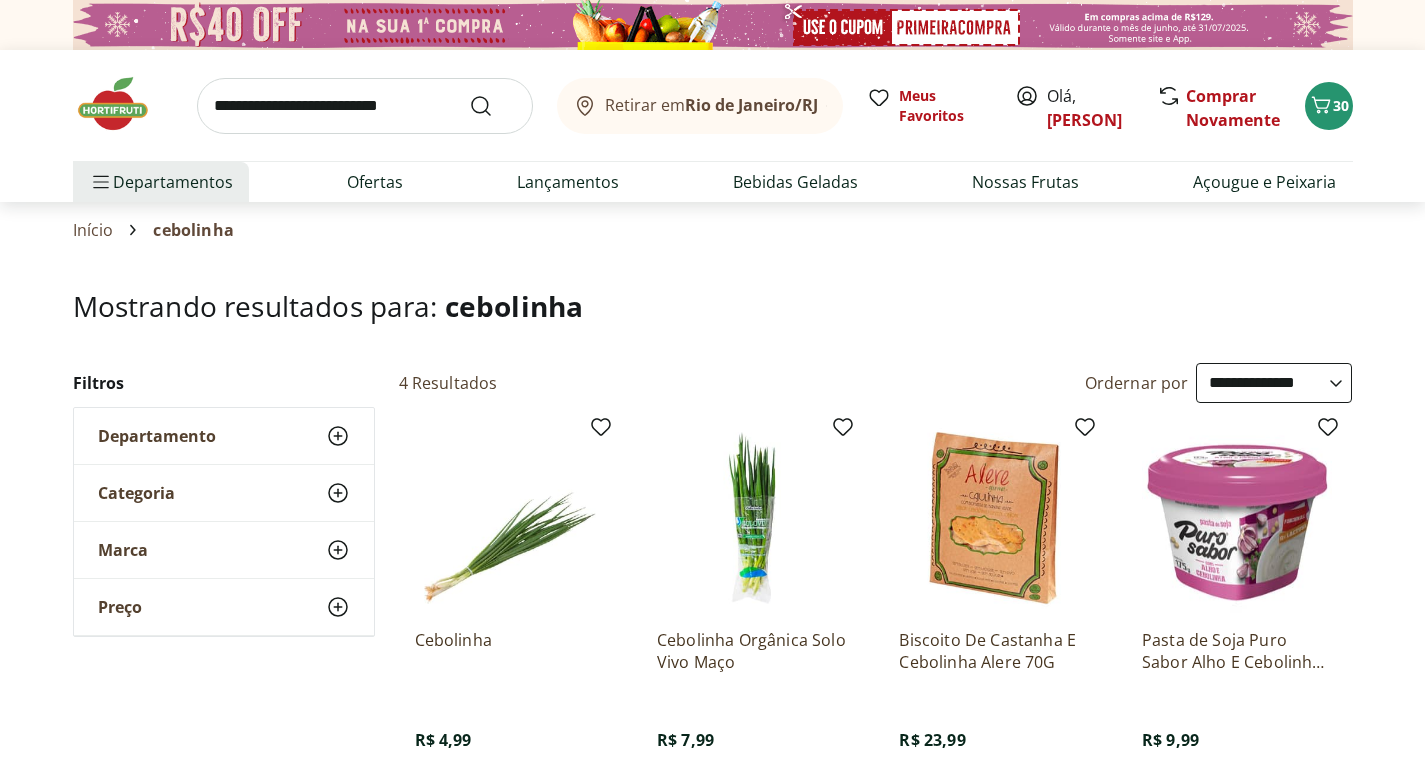 scroll, scrollTop: 100, scrollLeft: 0, axis: vertical 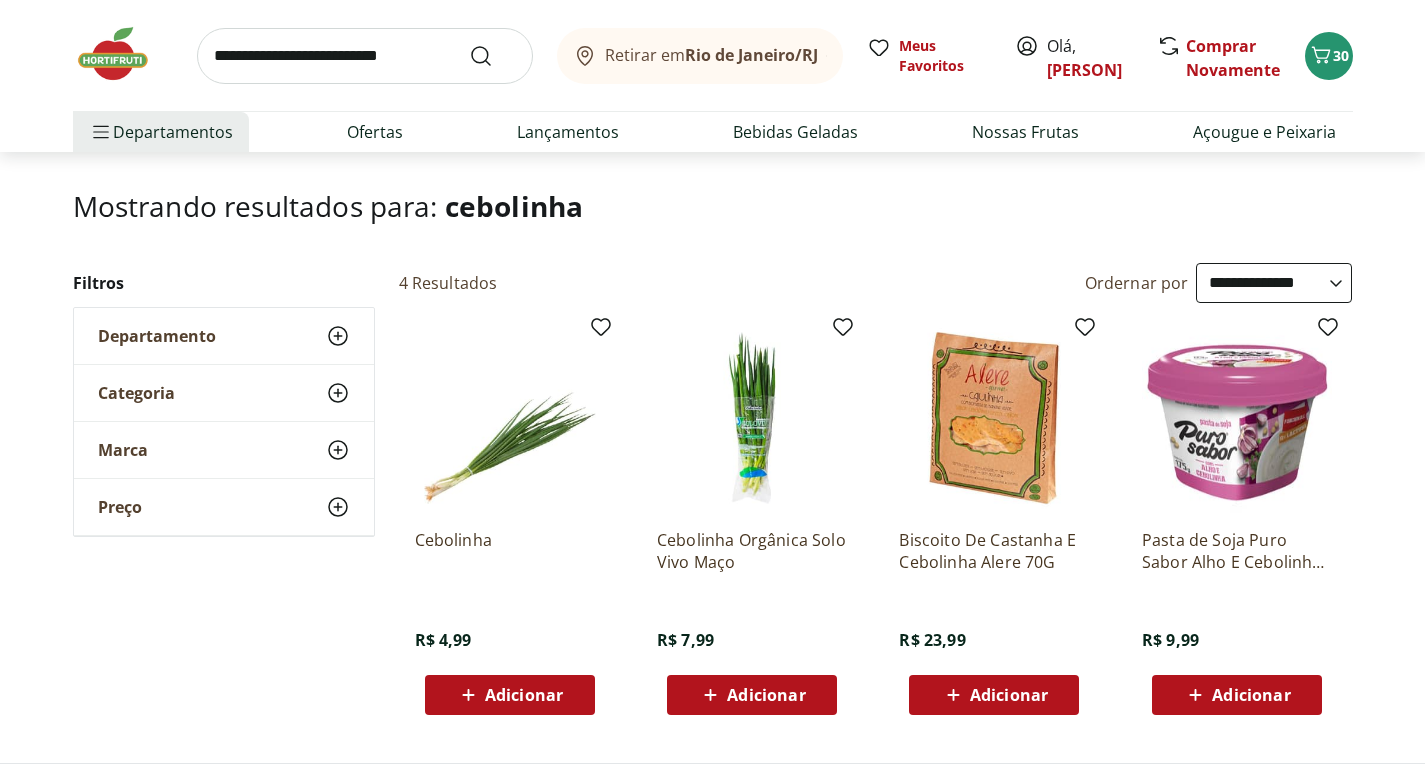 click on "Adicionar" at bounding box center [524, 695] 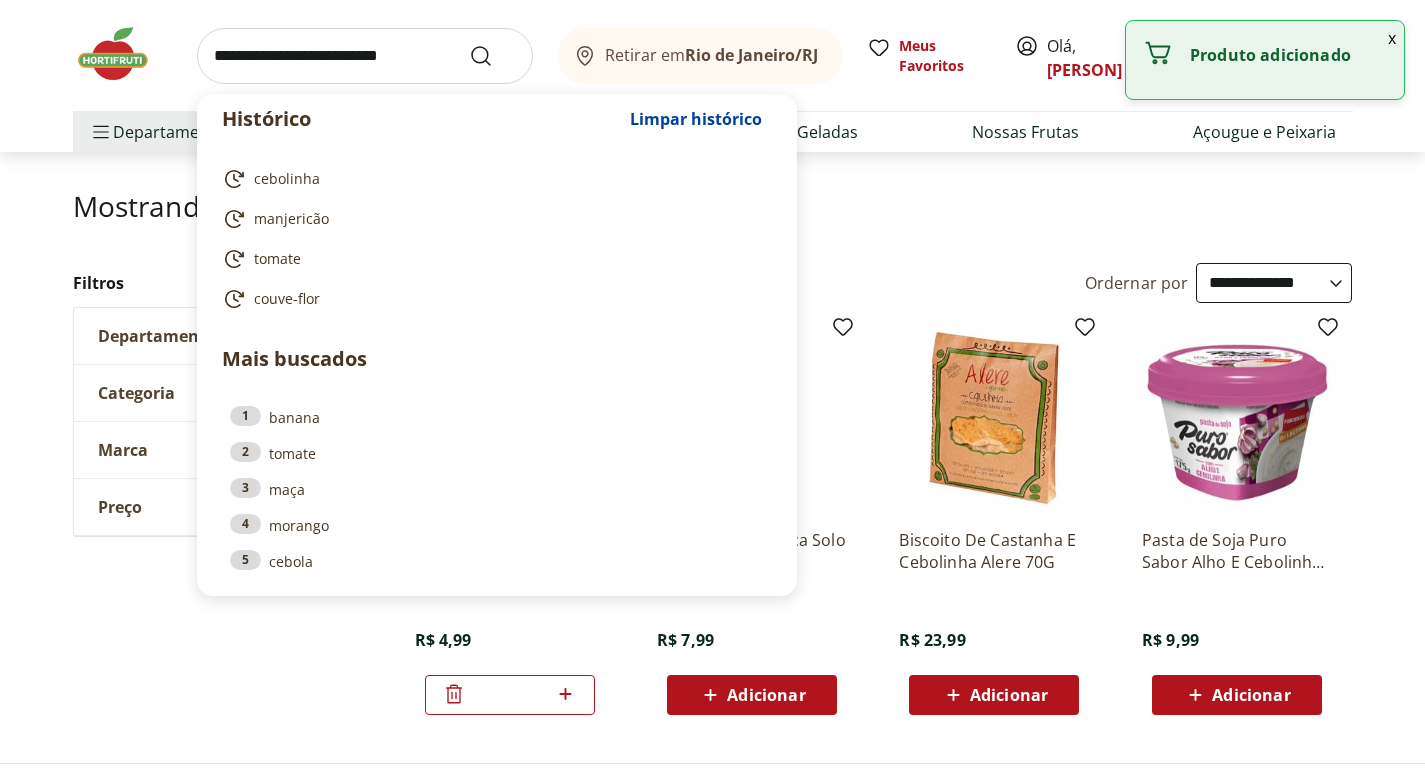 click at bounding box center [365, 56] 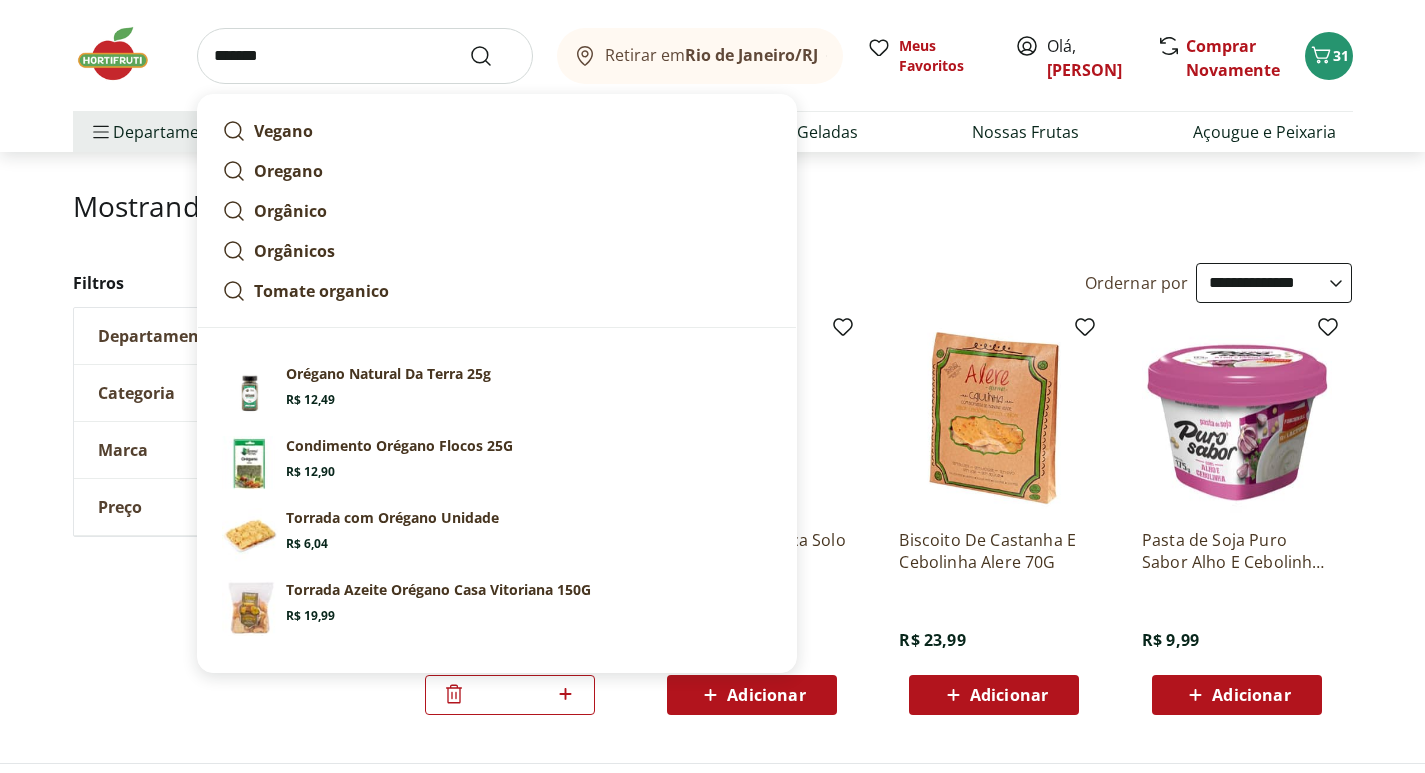 type on "*******" 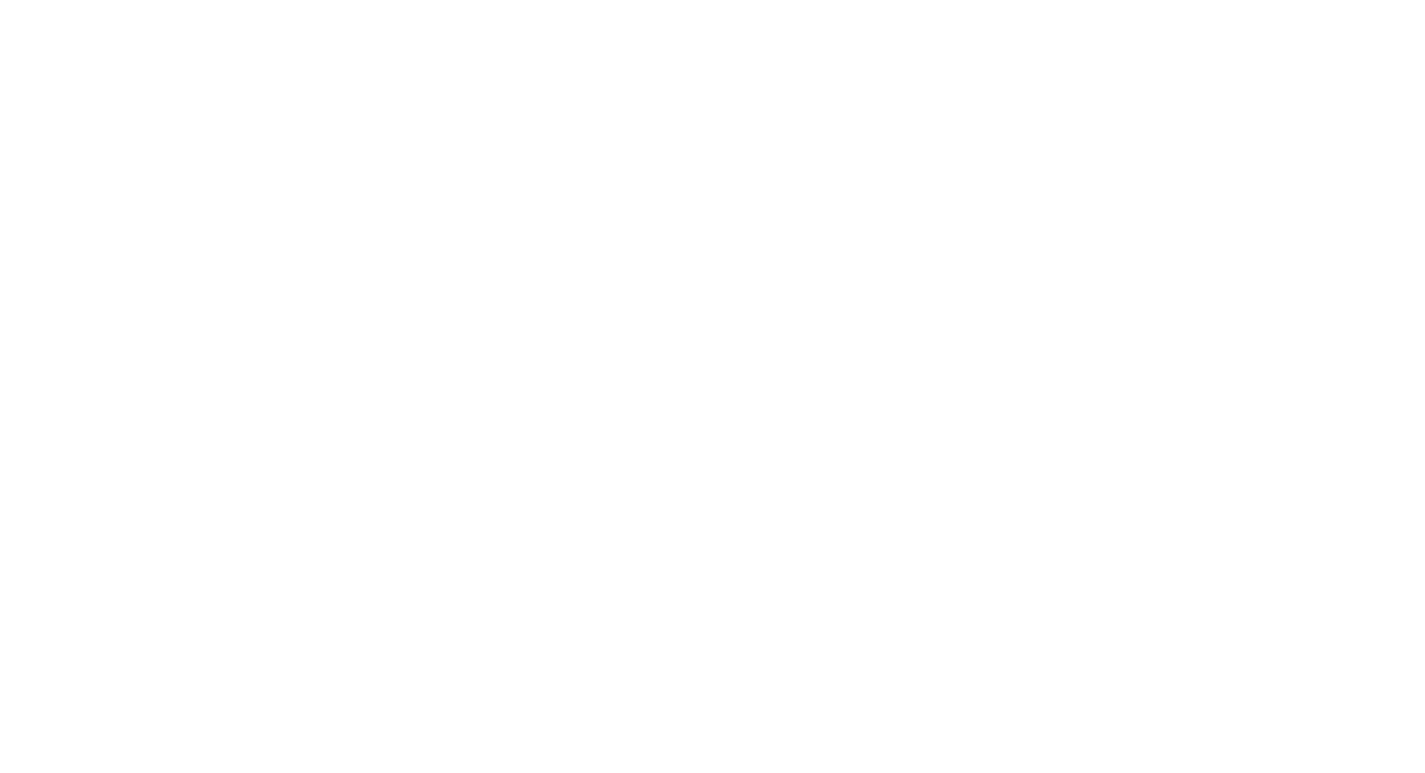 select on "**********" 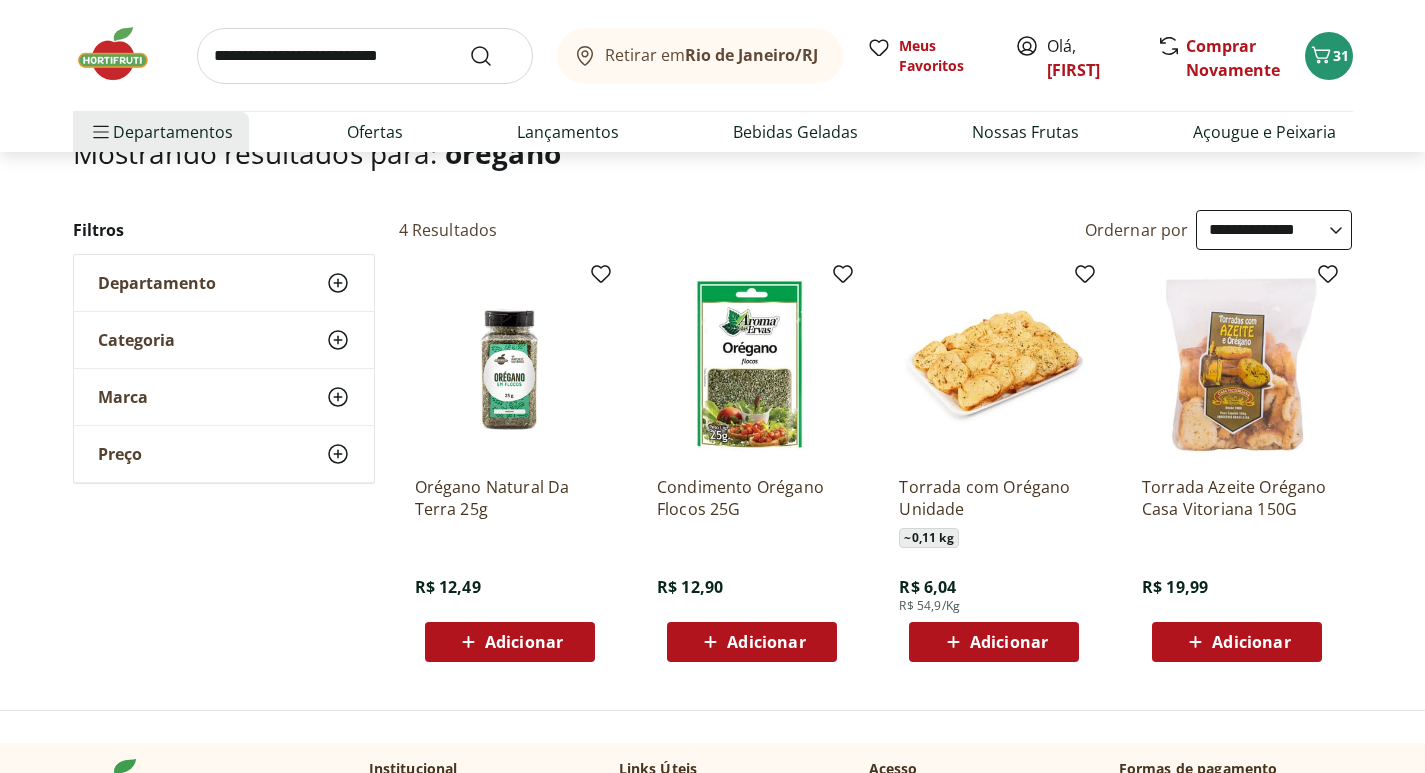 scroll, scrollTop: 200, scrollLeft: 0, axis: vertical 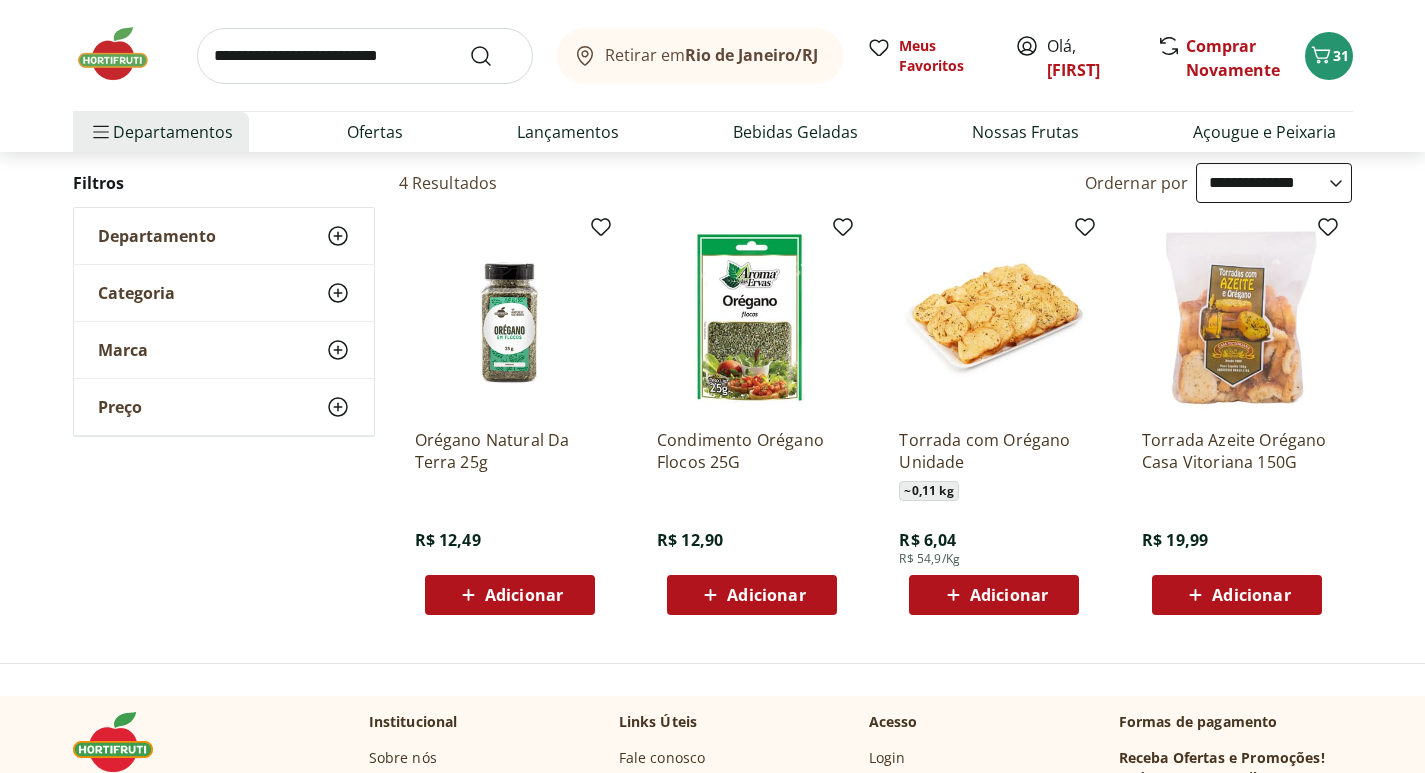 click on "Adicionar" at bounding box center [766, 595] 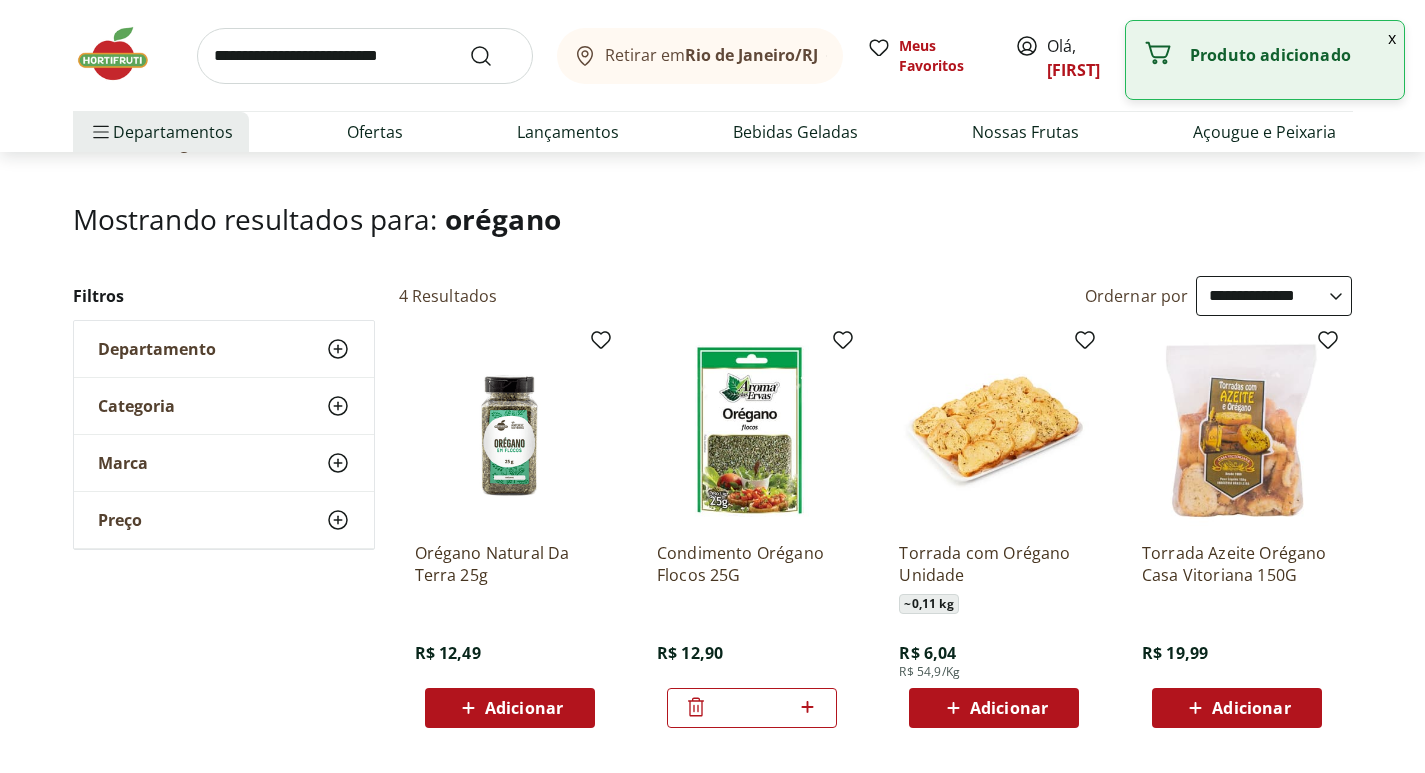 scroll, scrollTop: 0, scrollLeft: 0, axis: both 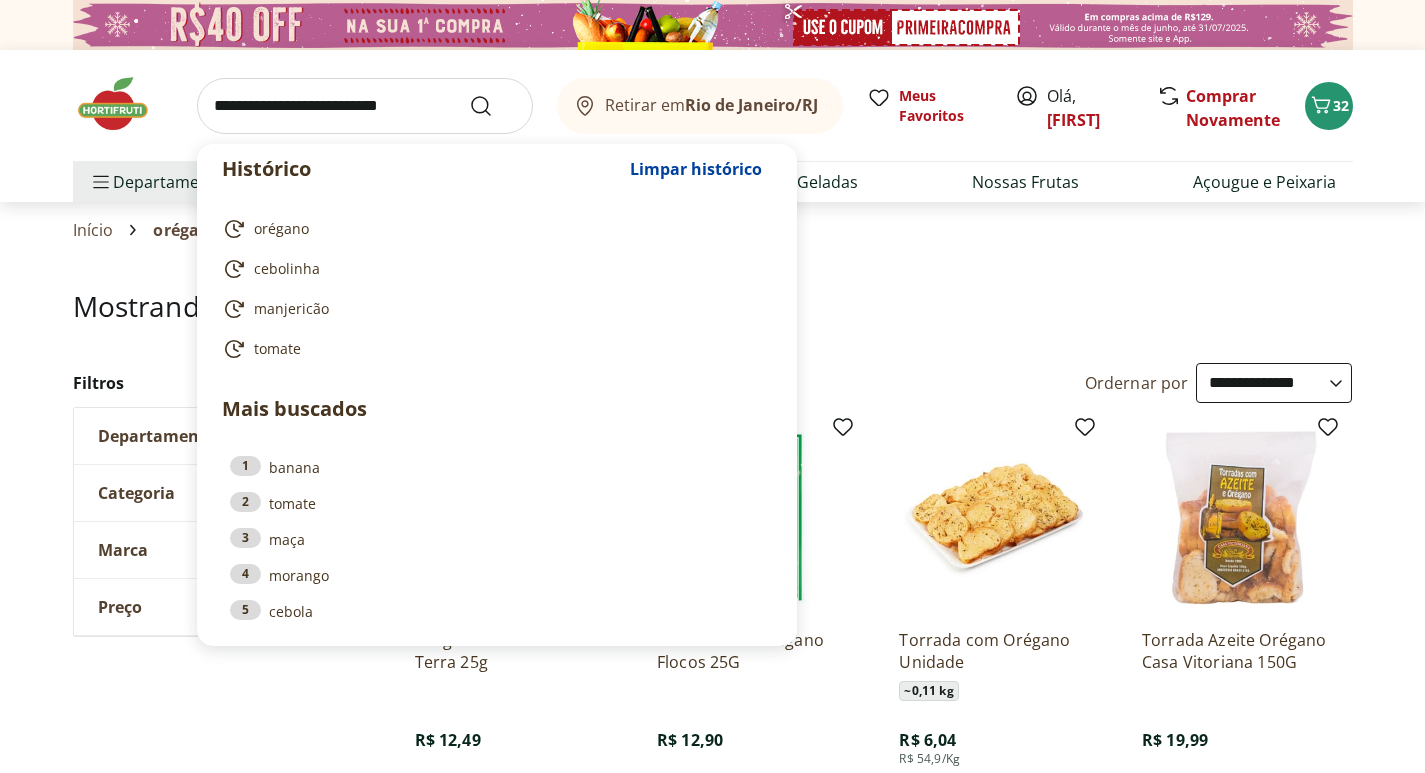 click at bounding box center (365, 106) 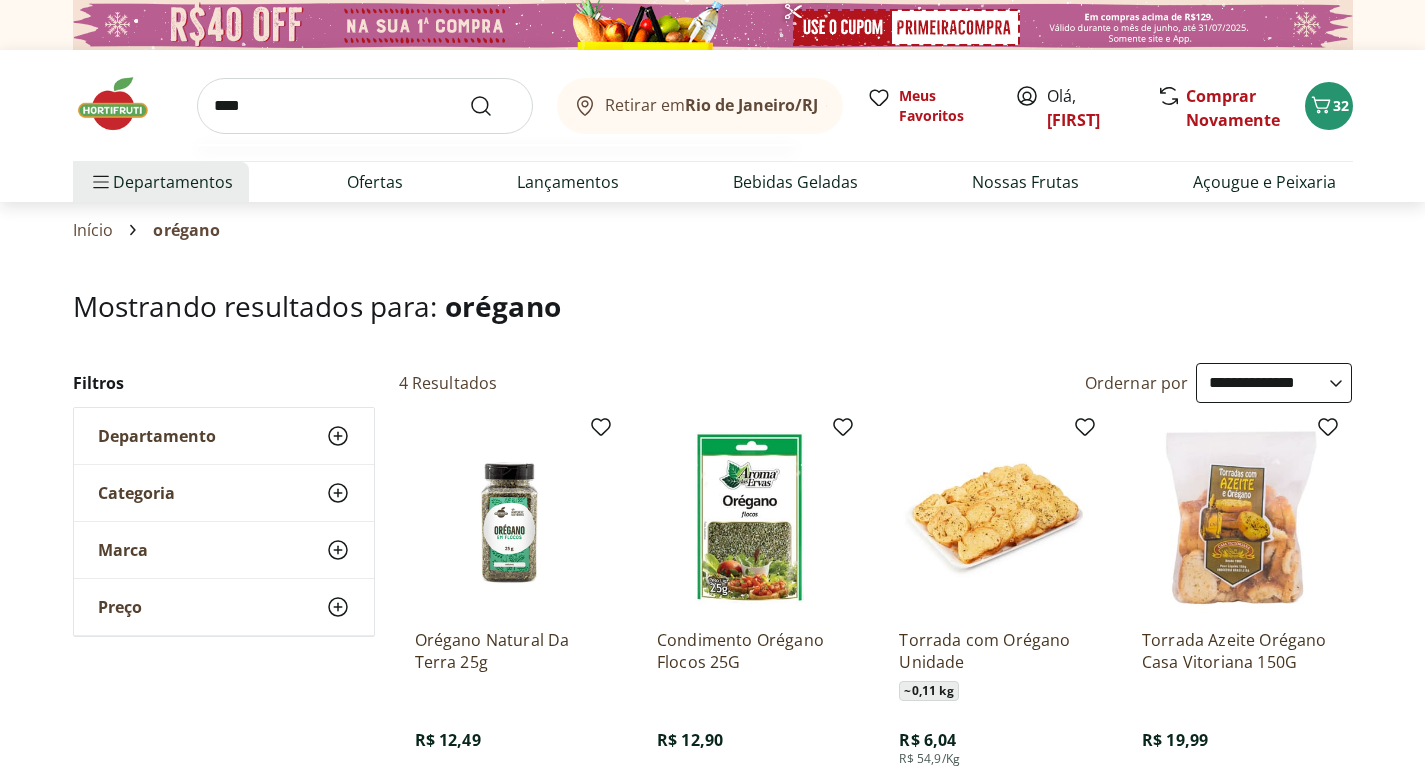 type on "****" 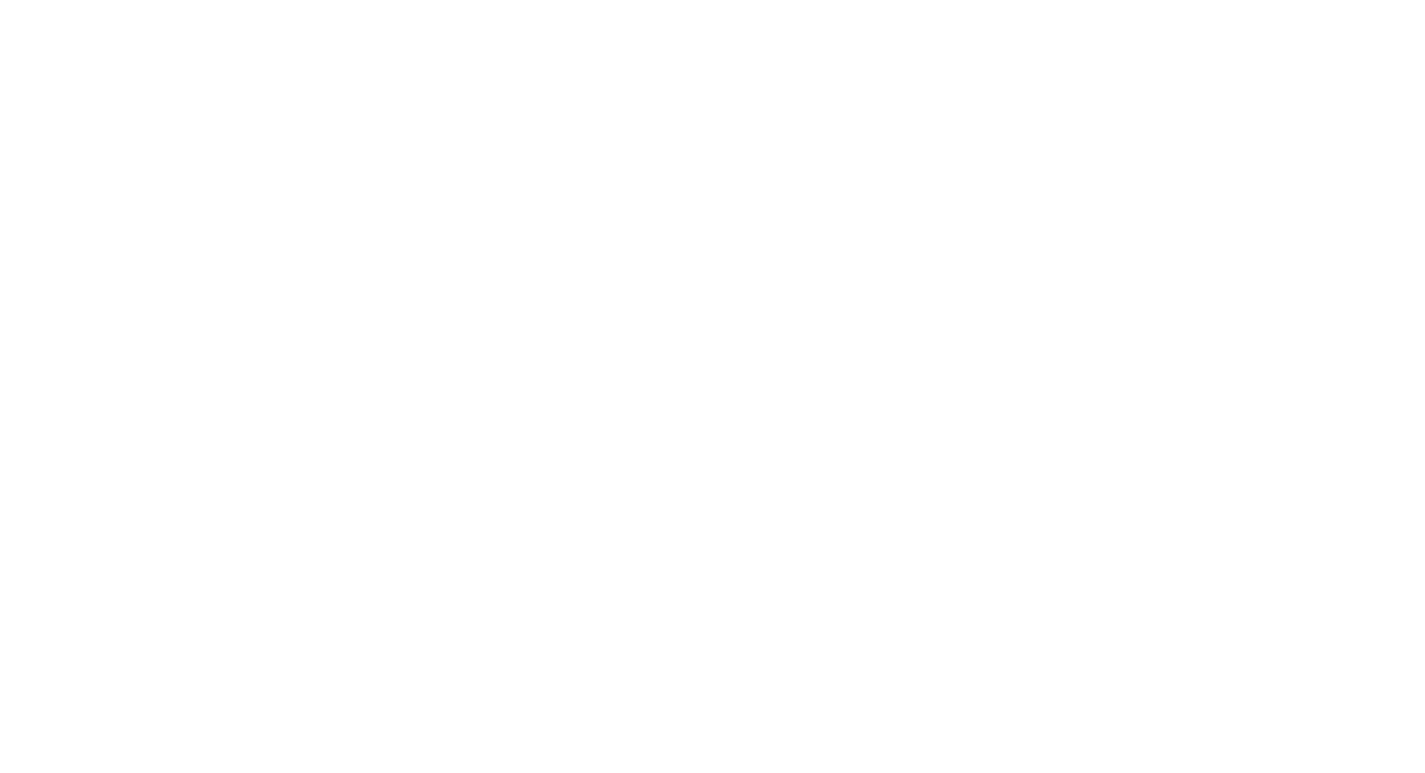 select on "**********" 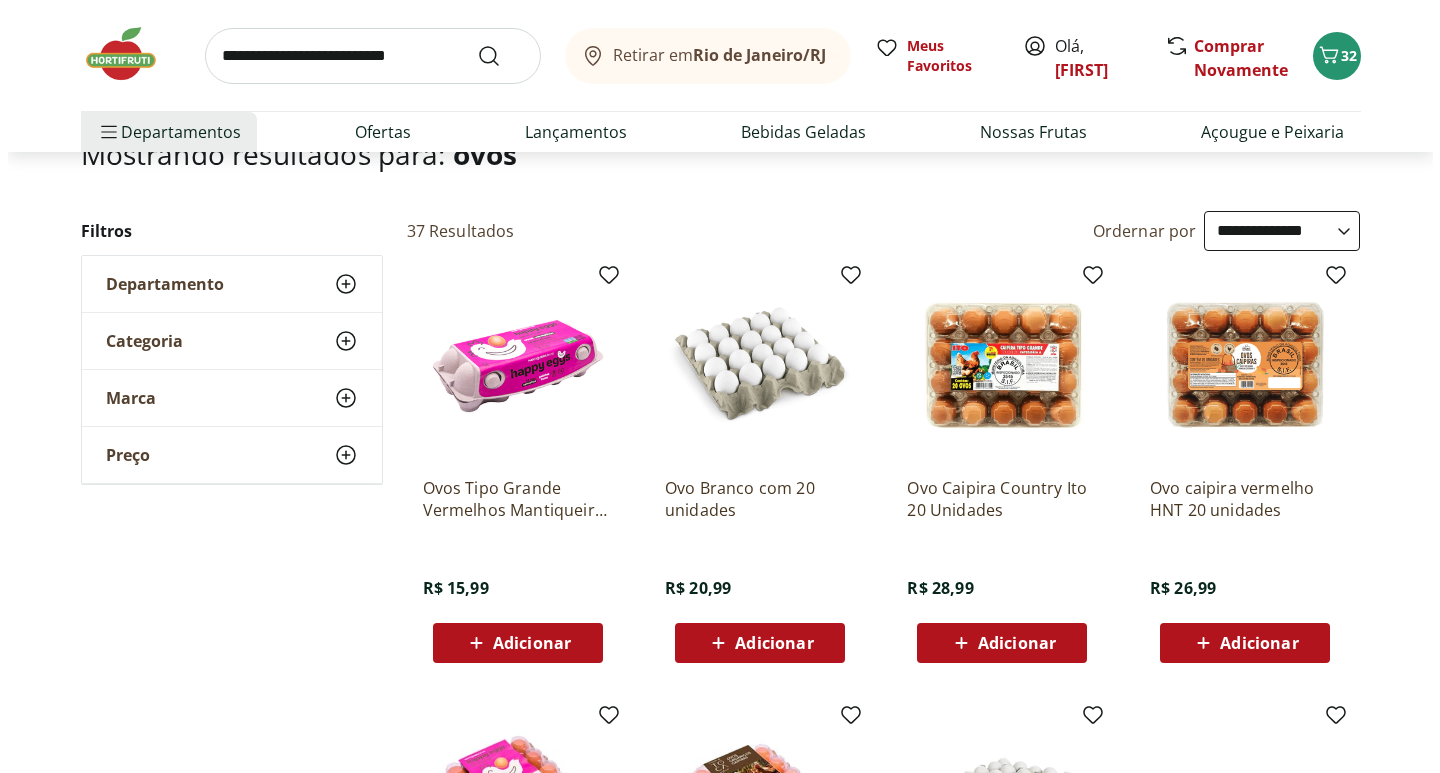scroll, scrollTop: 200, scrollLeft: 0, axis: vertical 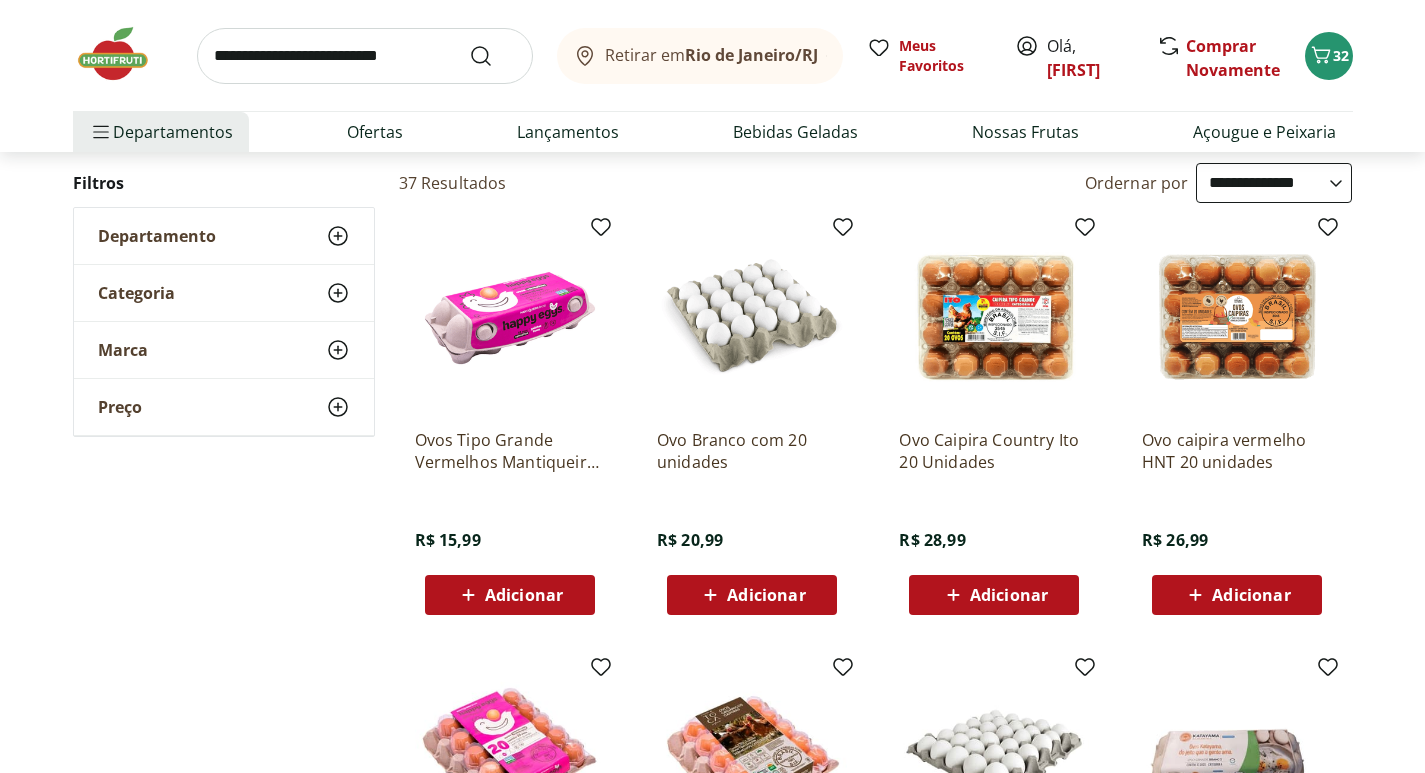 click 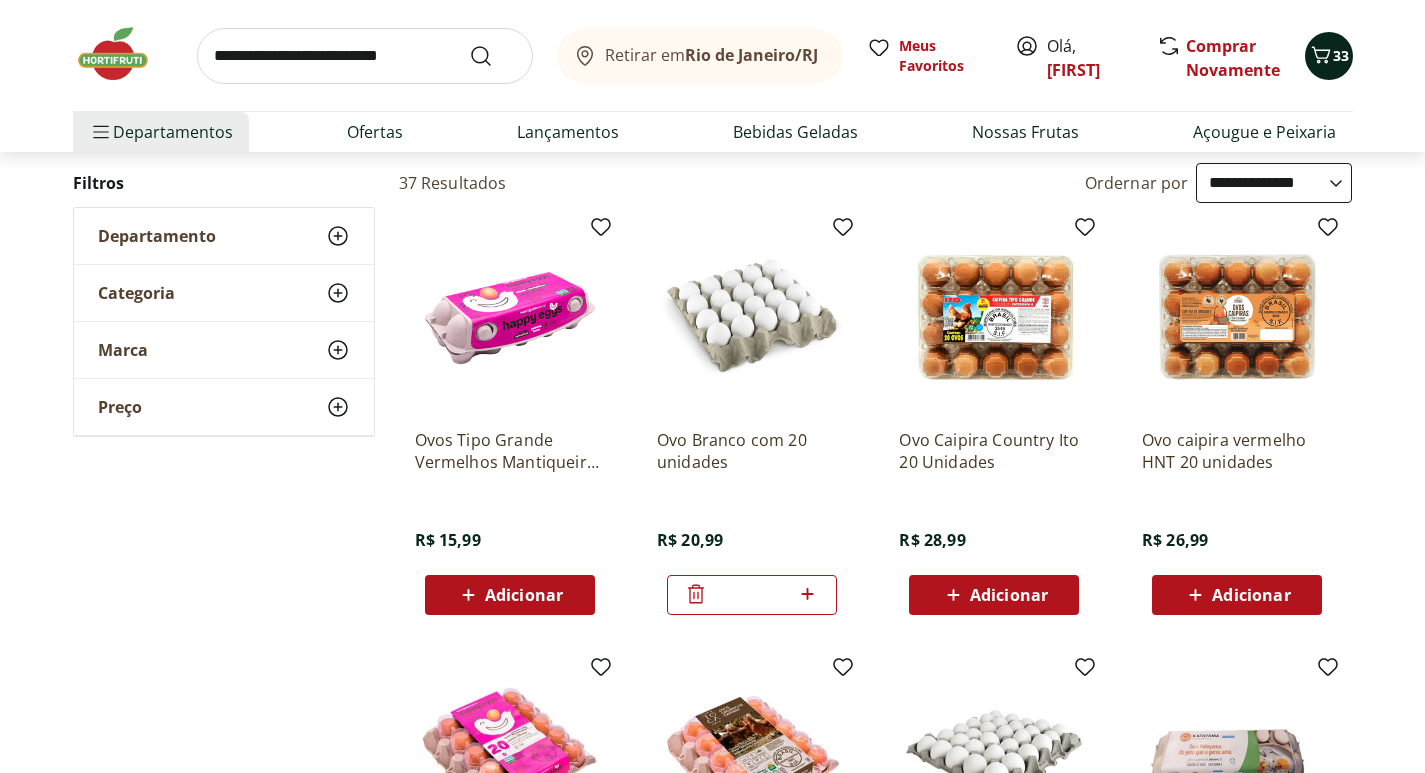 click 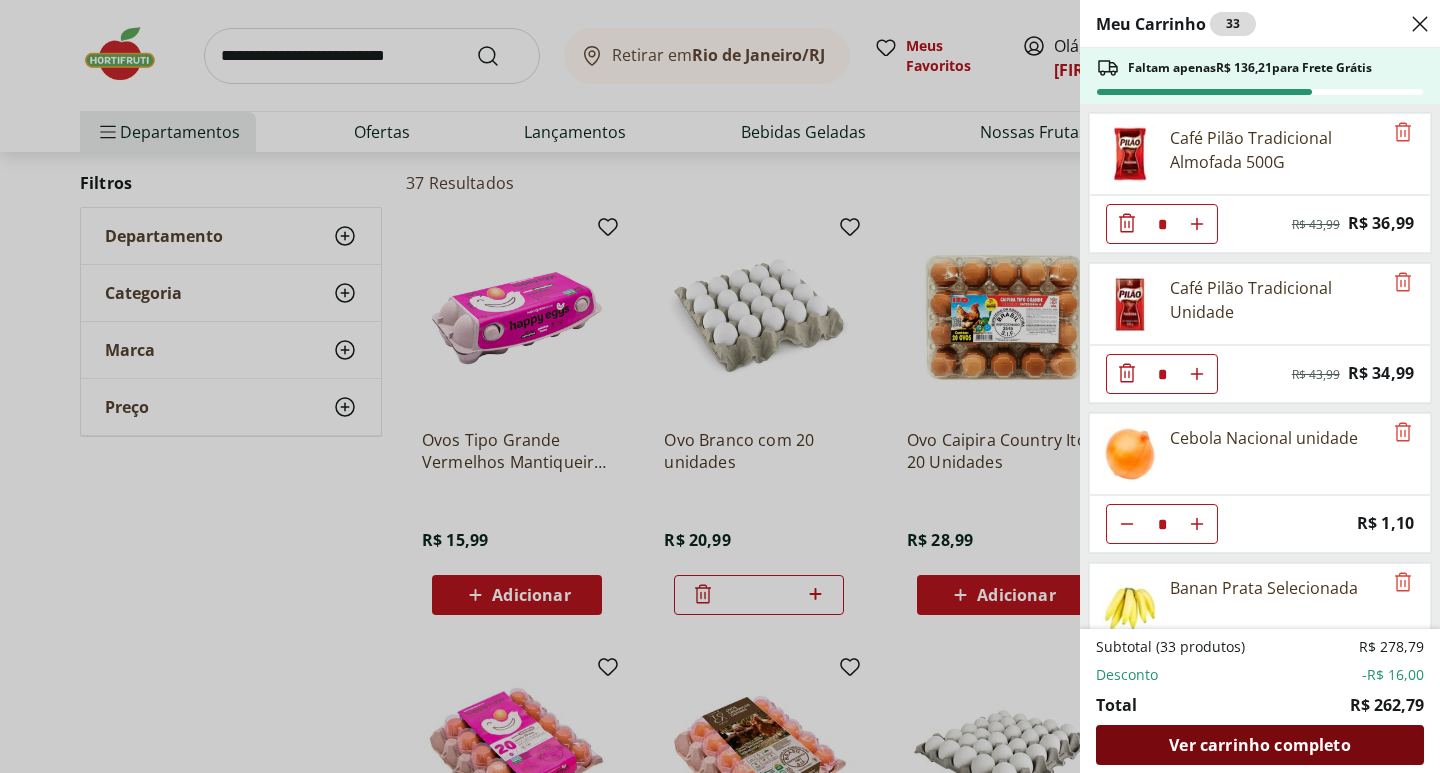 click on "Ver carrinho completo" at bounding box center (1259, 745) 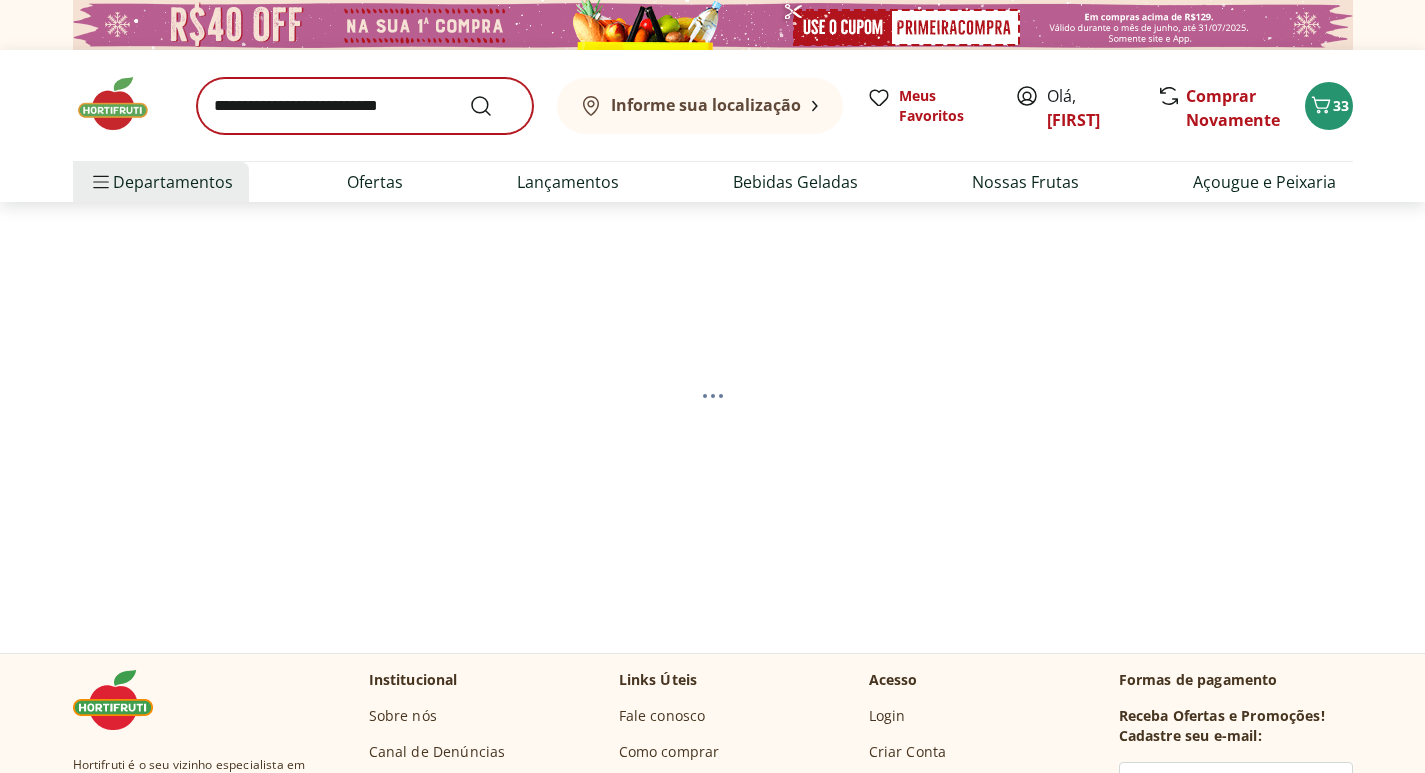 scroll, scrollTop: 0, scrollLeft: 0, axis: both 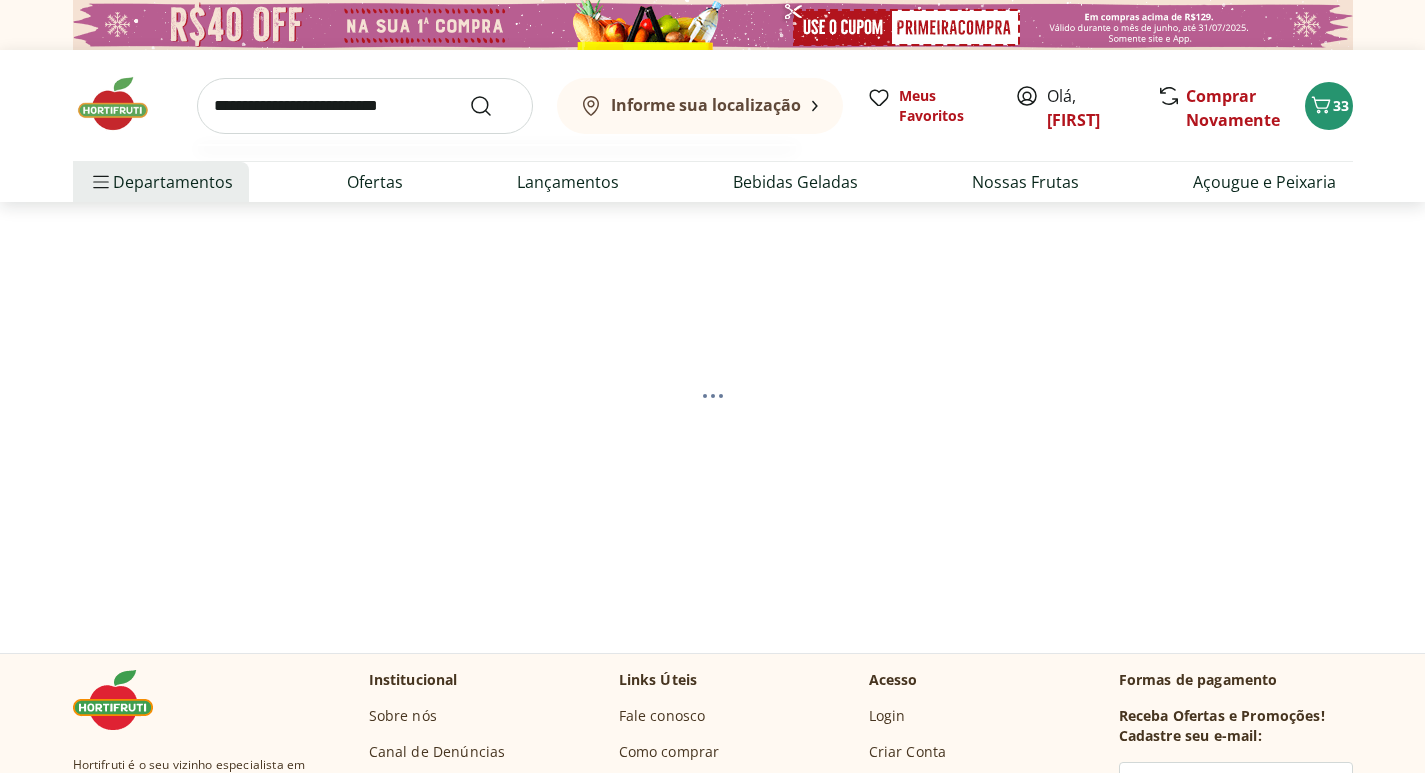 click at bounding box center [365, 106] 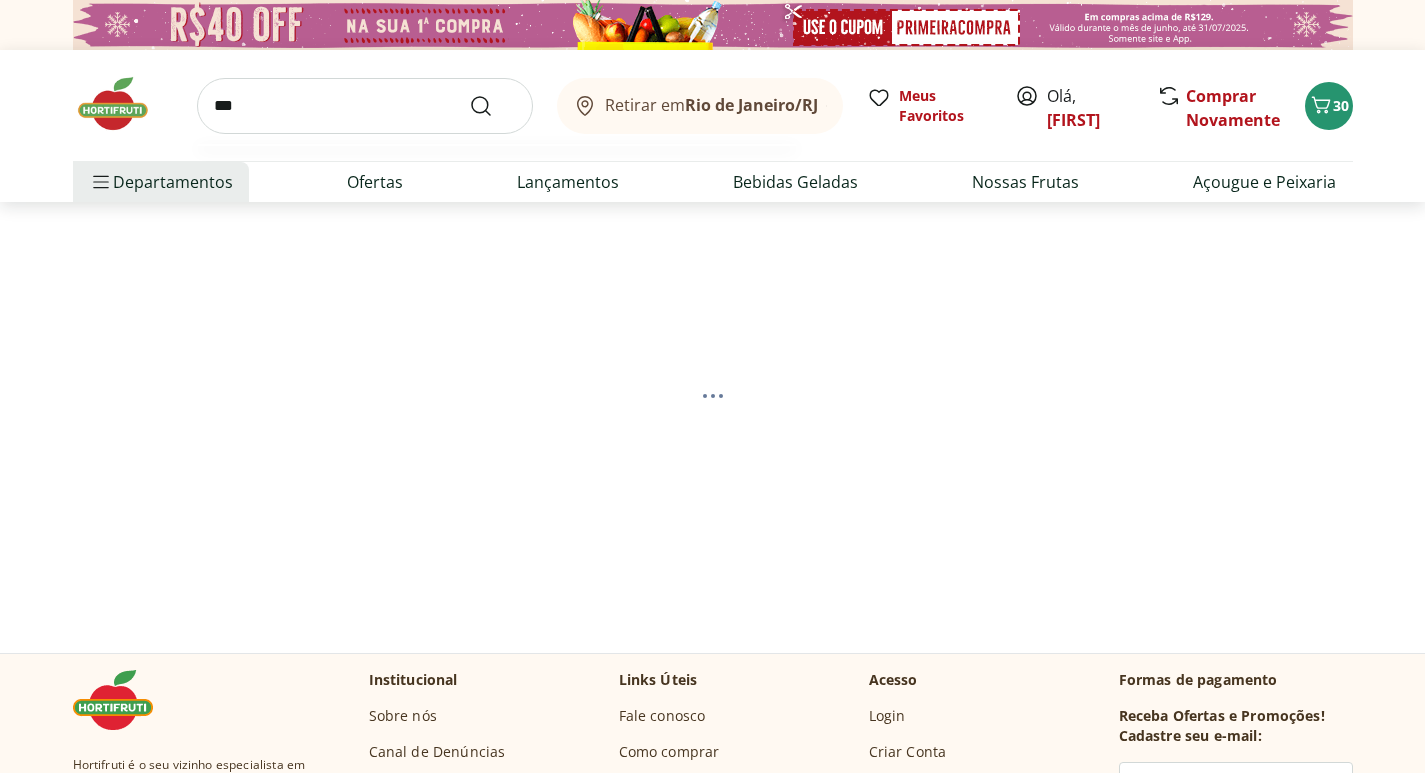 type on "***" 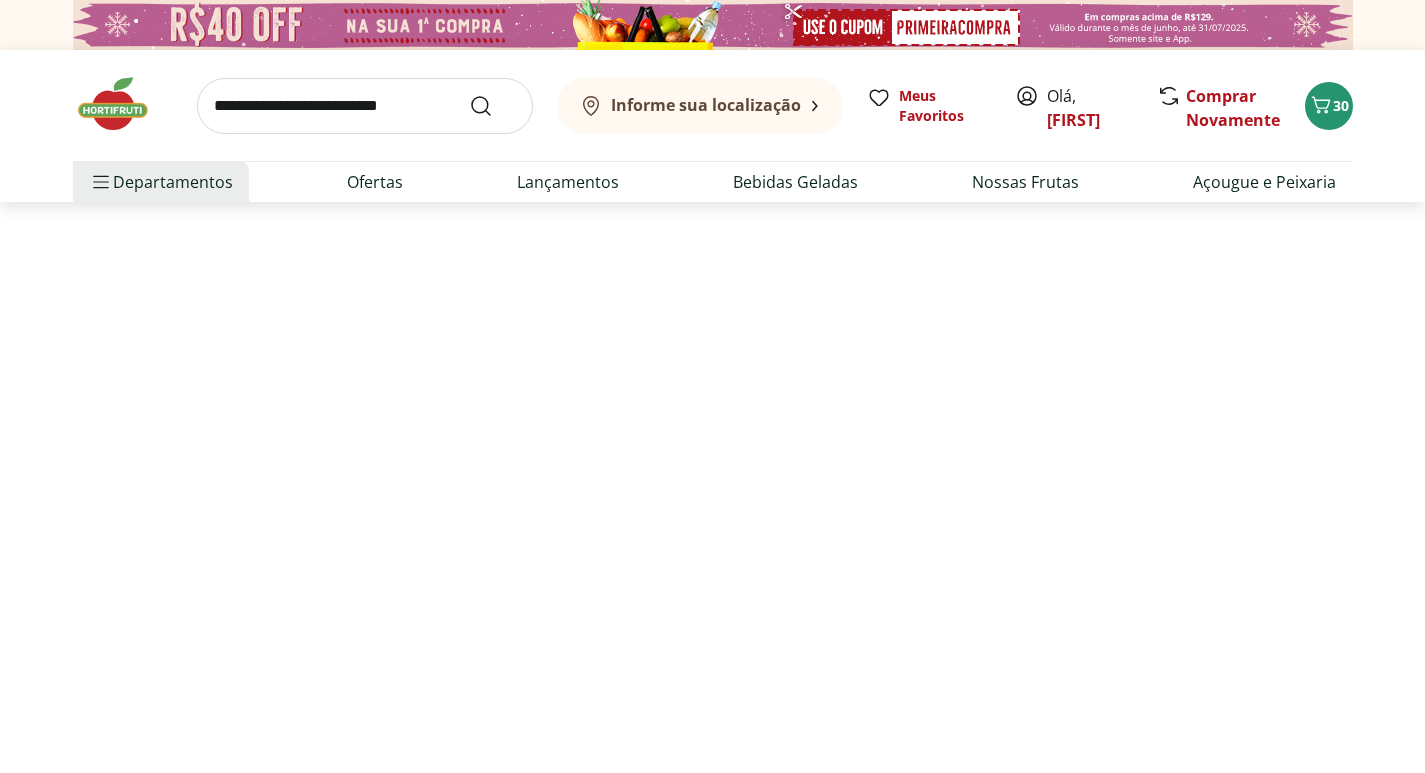 select on "**********" 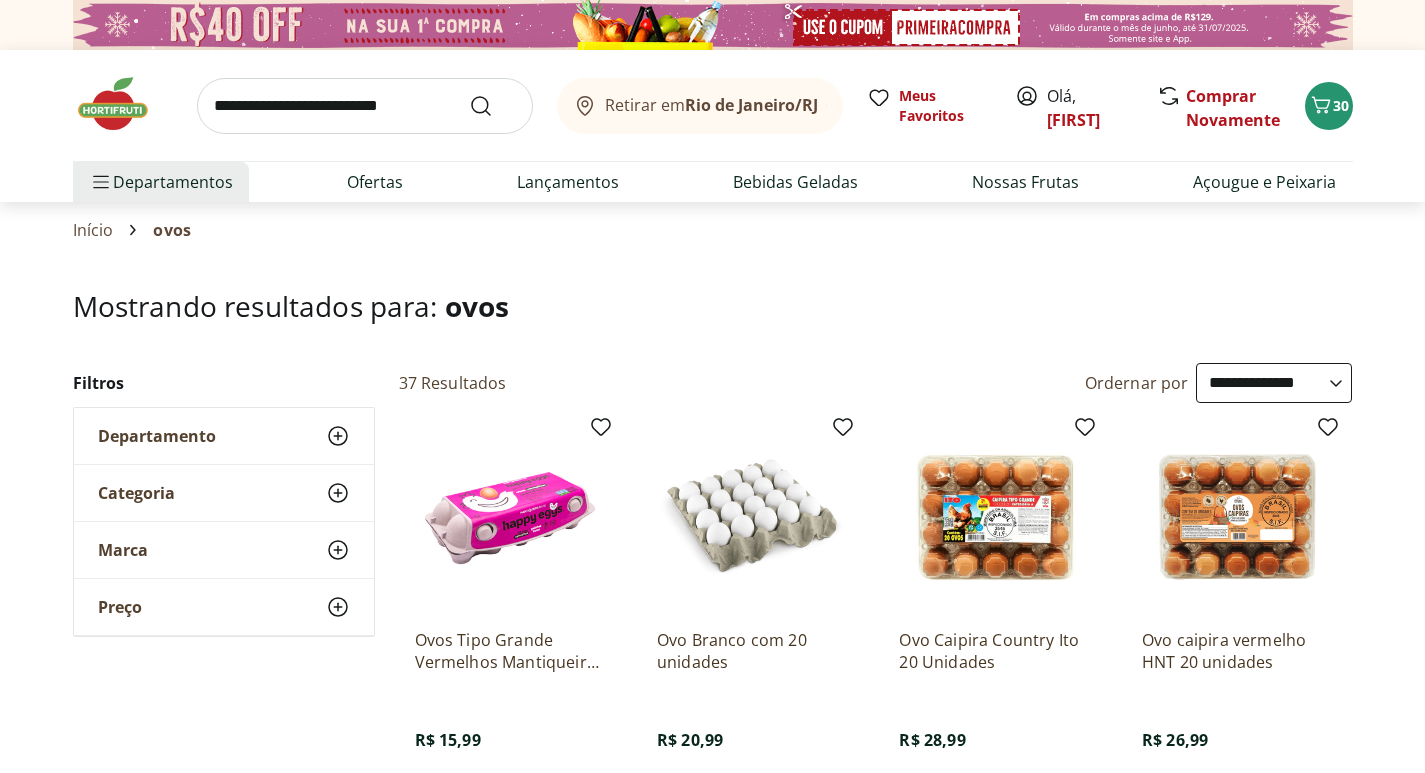 click at bounding box center [365, 106] 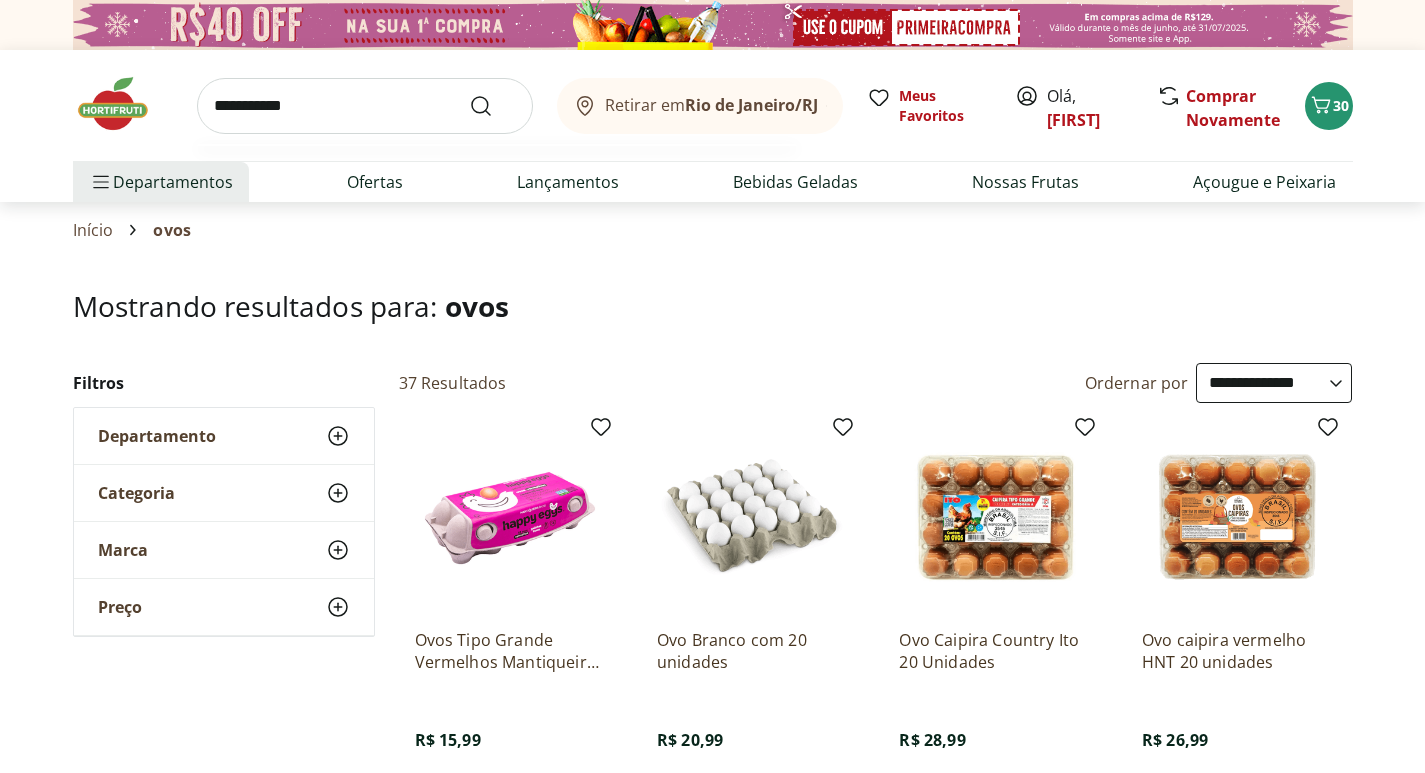 type on "**********" 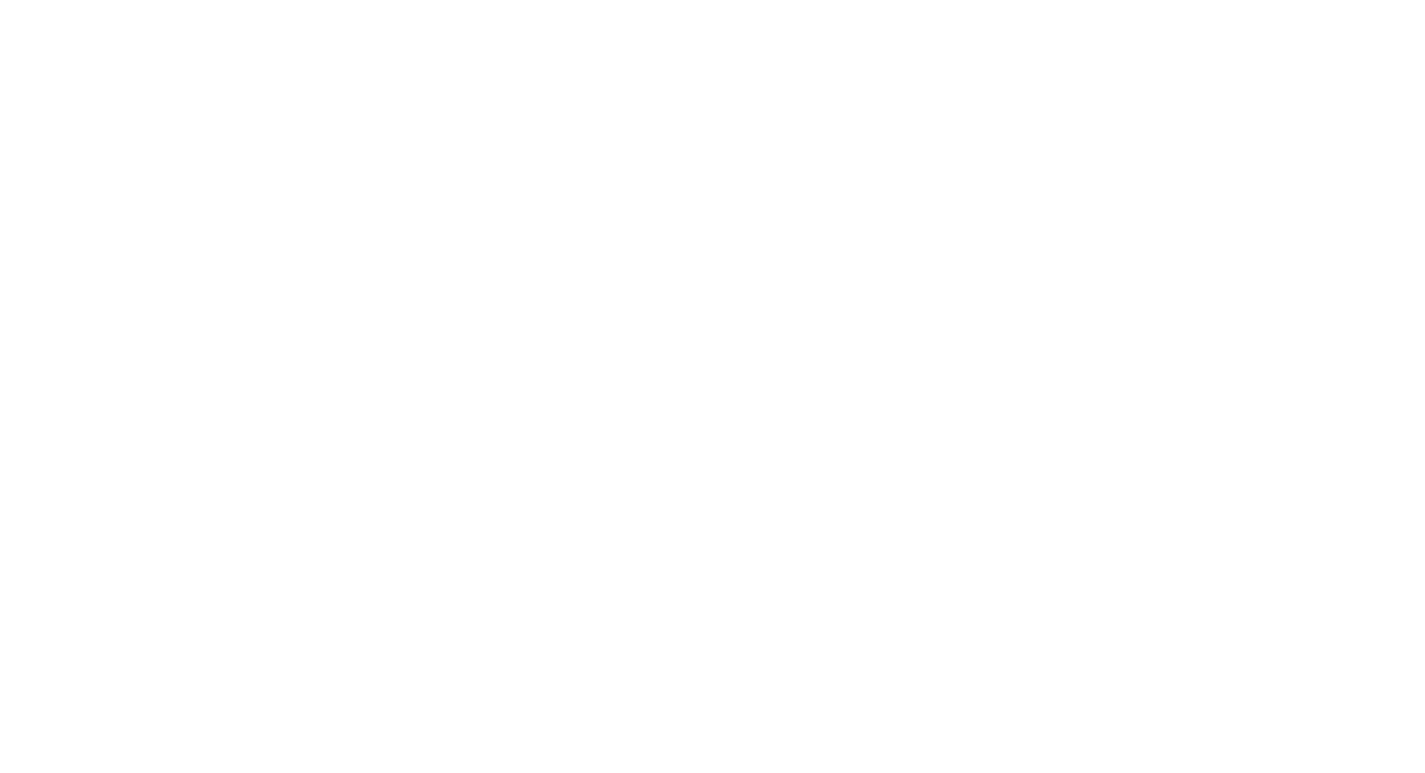 select on "**********" 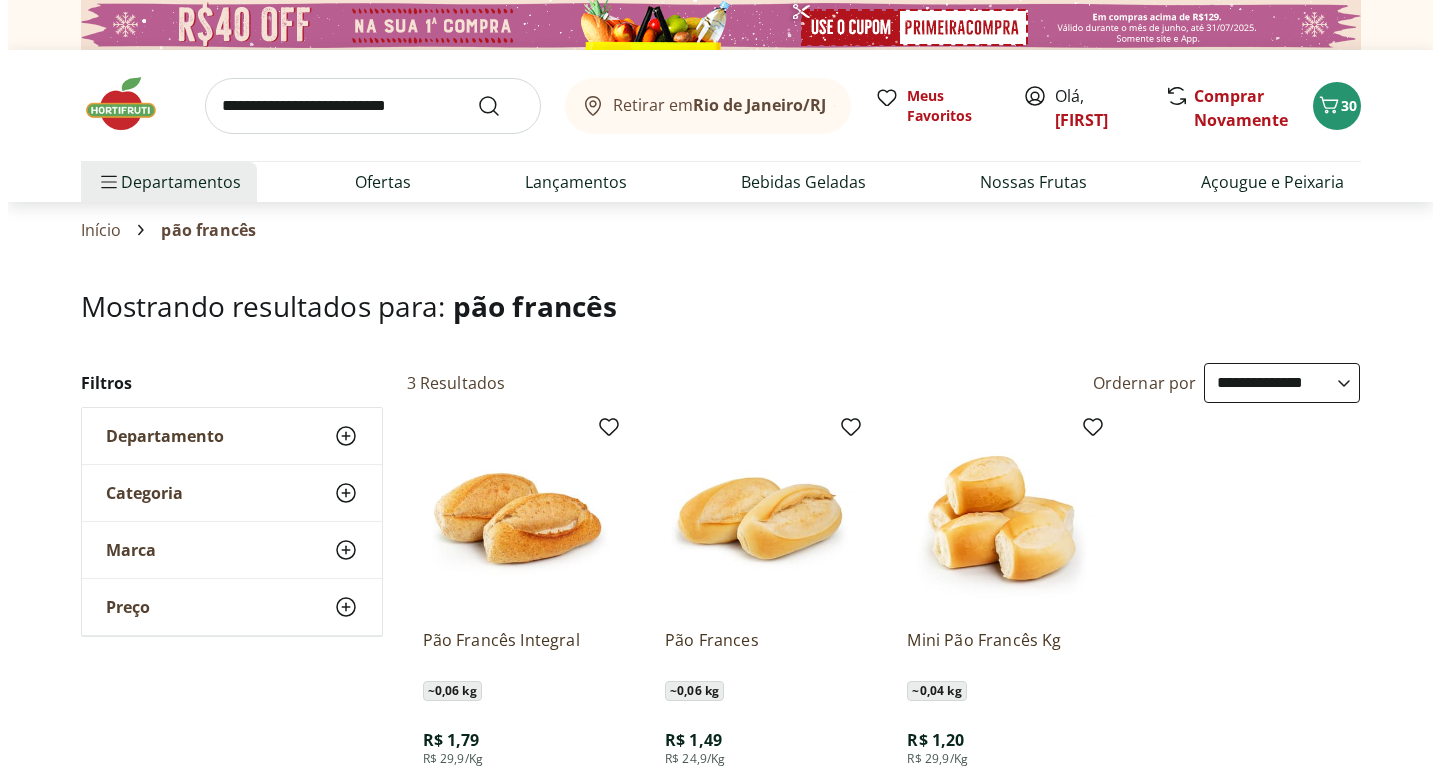 scroll, scrollTop: 100, scrollLeft: 0, axis: vertical 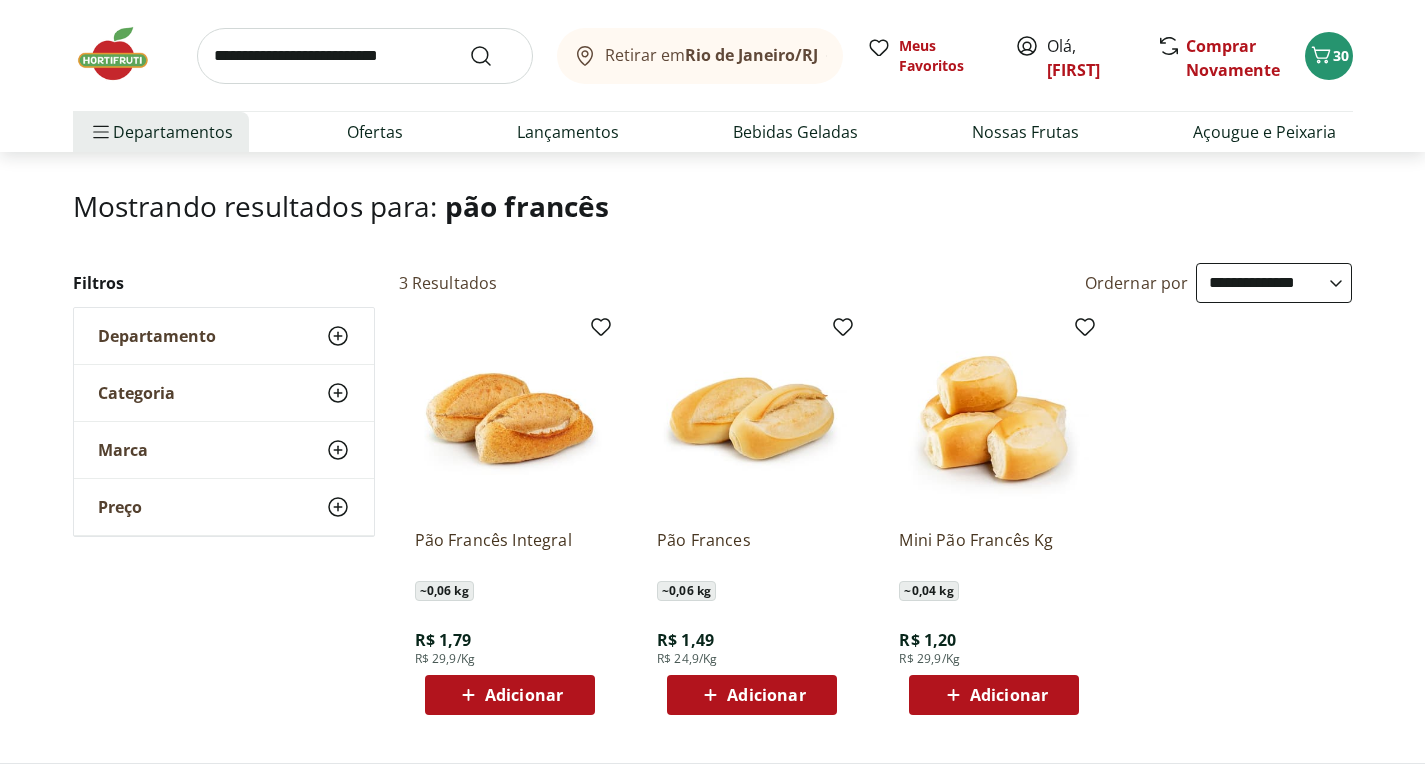 click on "Adicionar" at bounding box center (1009, 695) 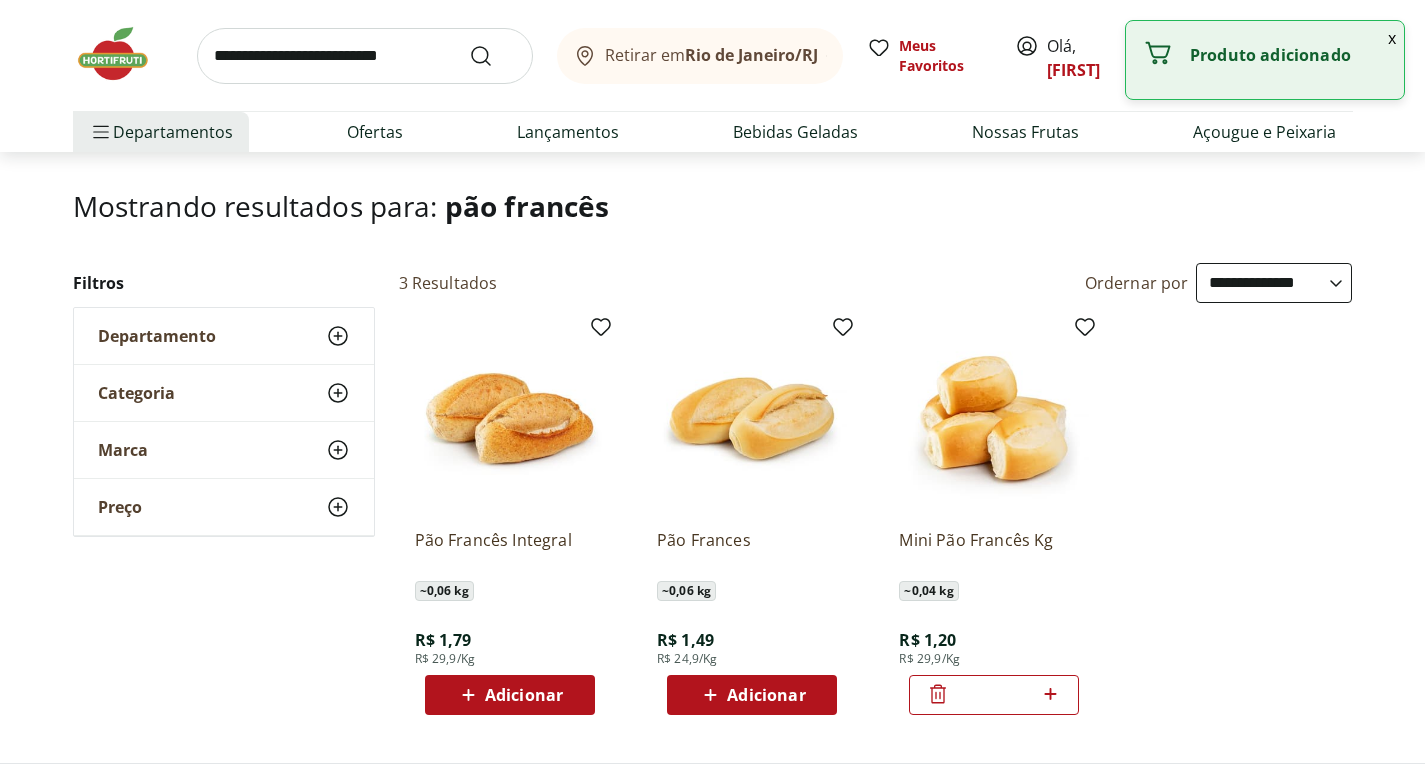 click 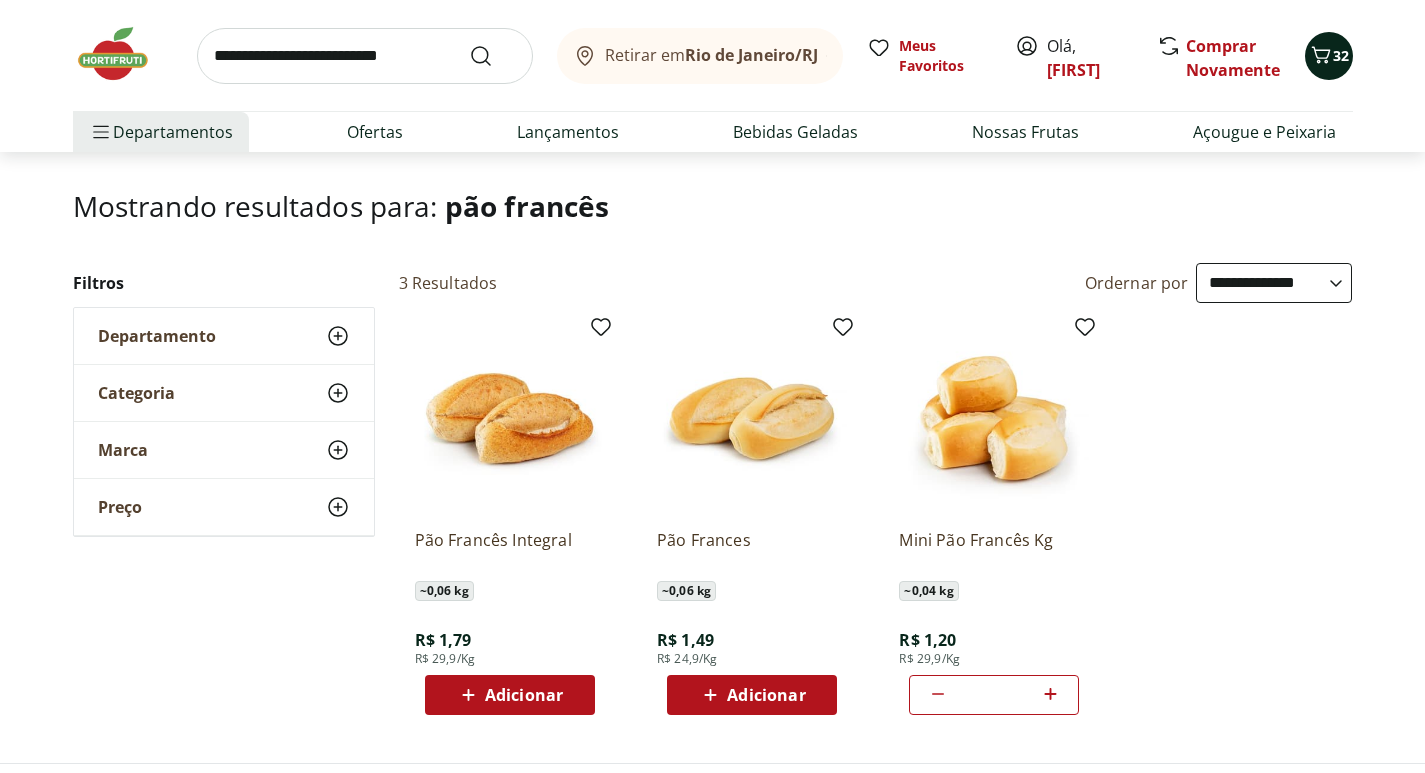 click on "32" at bounding box center [1329, 56] 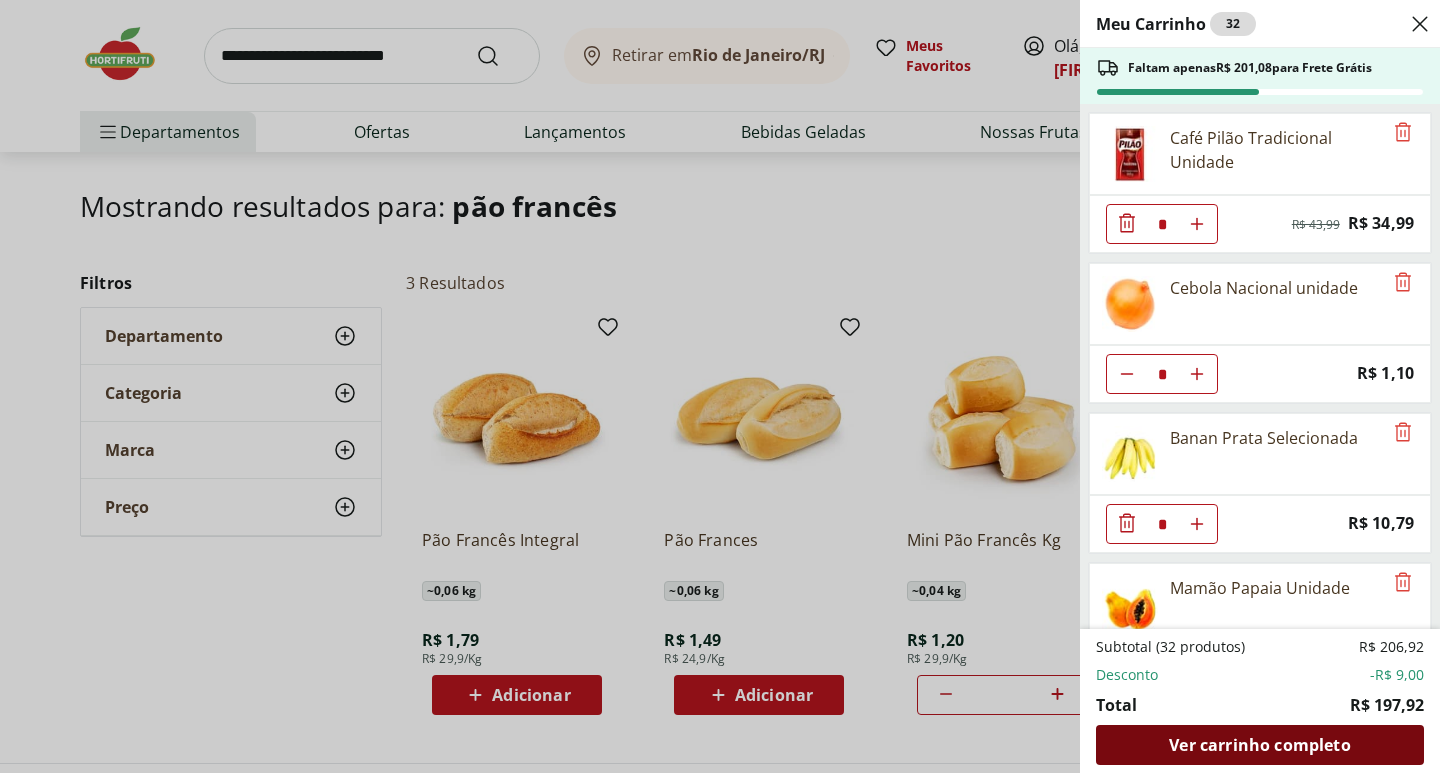 click on "Ver carrinho completo" at bounding box center (1259, 745) 